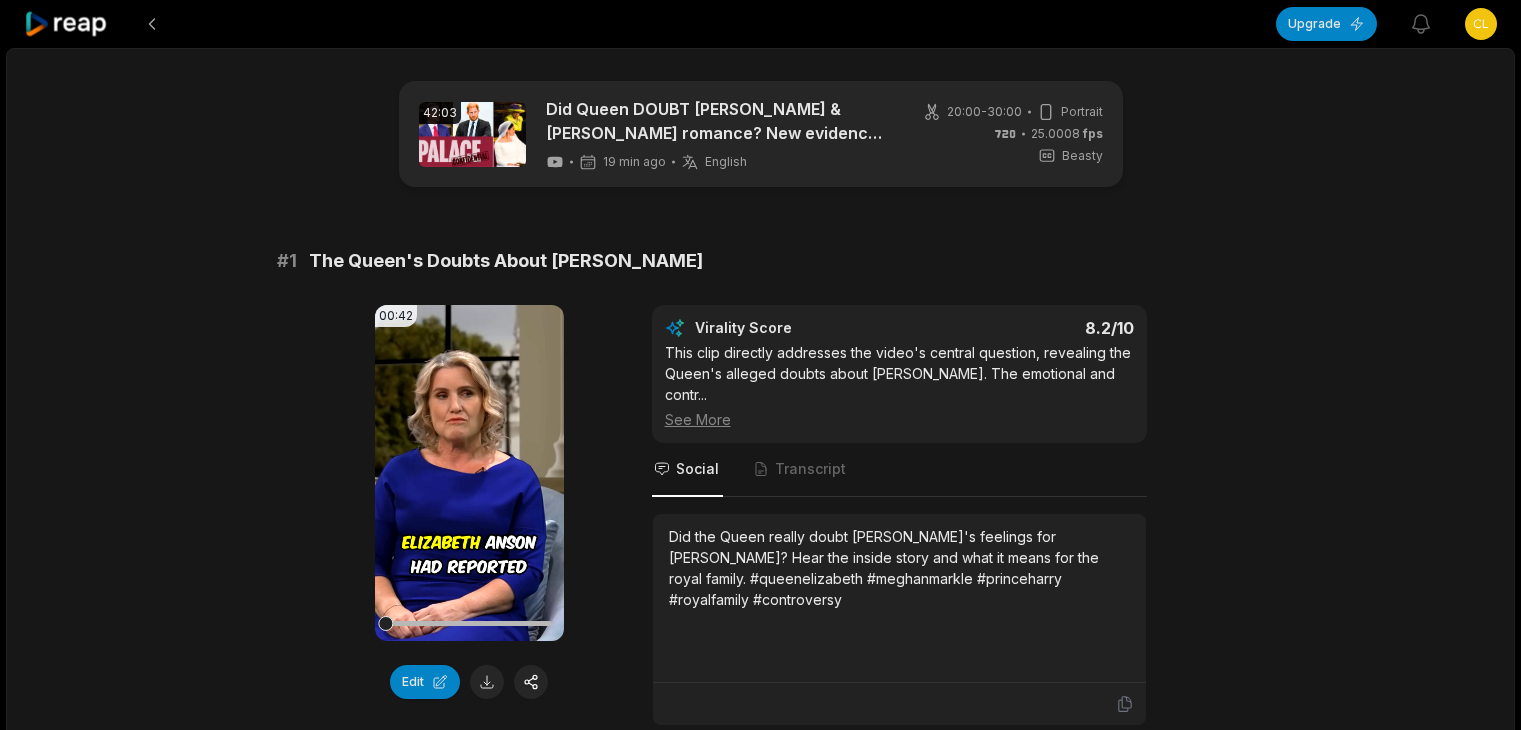 scroll, scrollTop: 0, scrollLeft: 0, axis: both 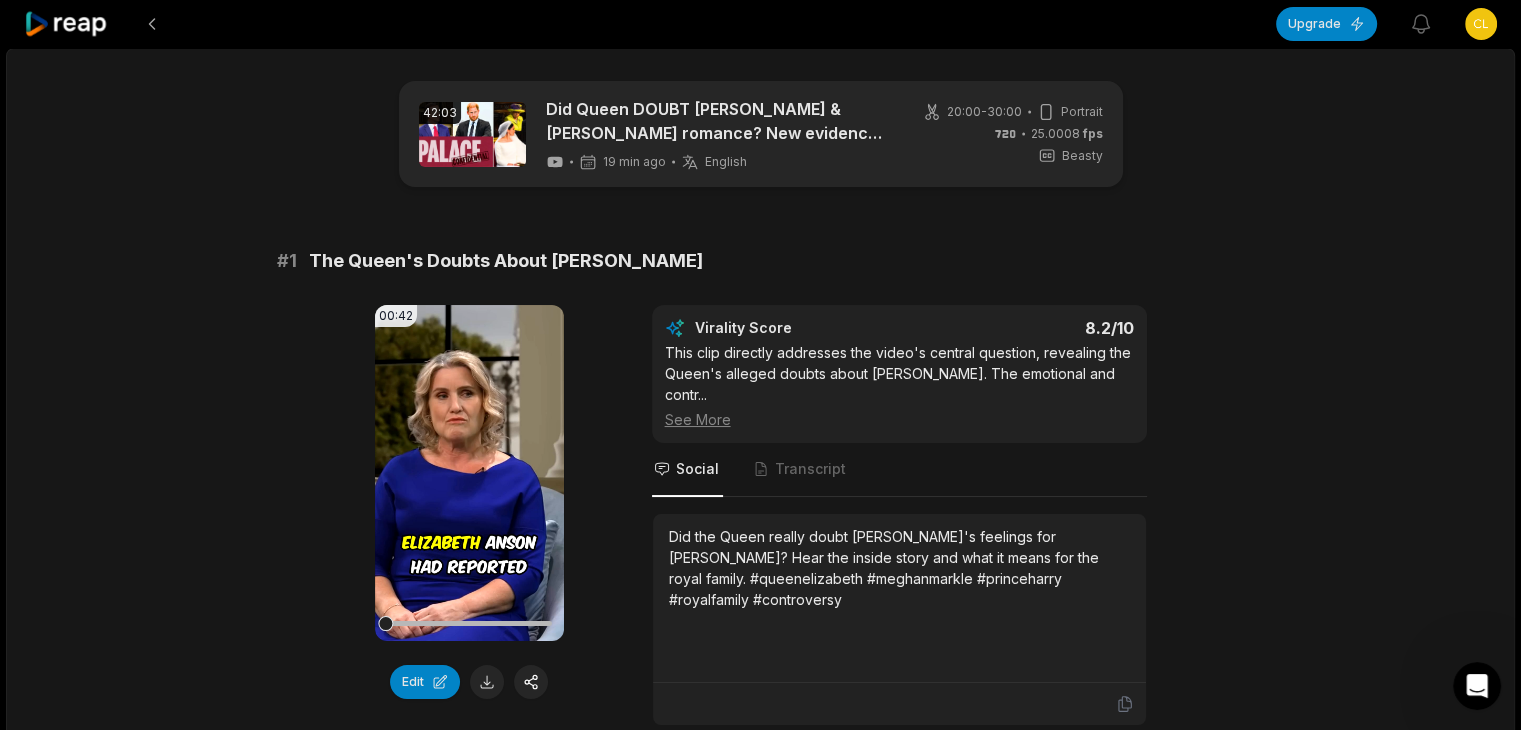 click on "The Queen's Doubts About [PERSON_NAME]" at bounding box center (506, 261) 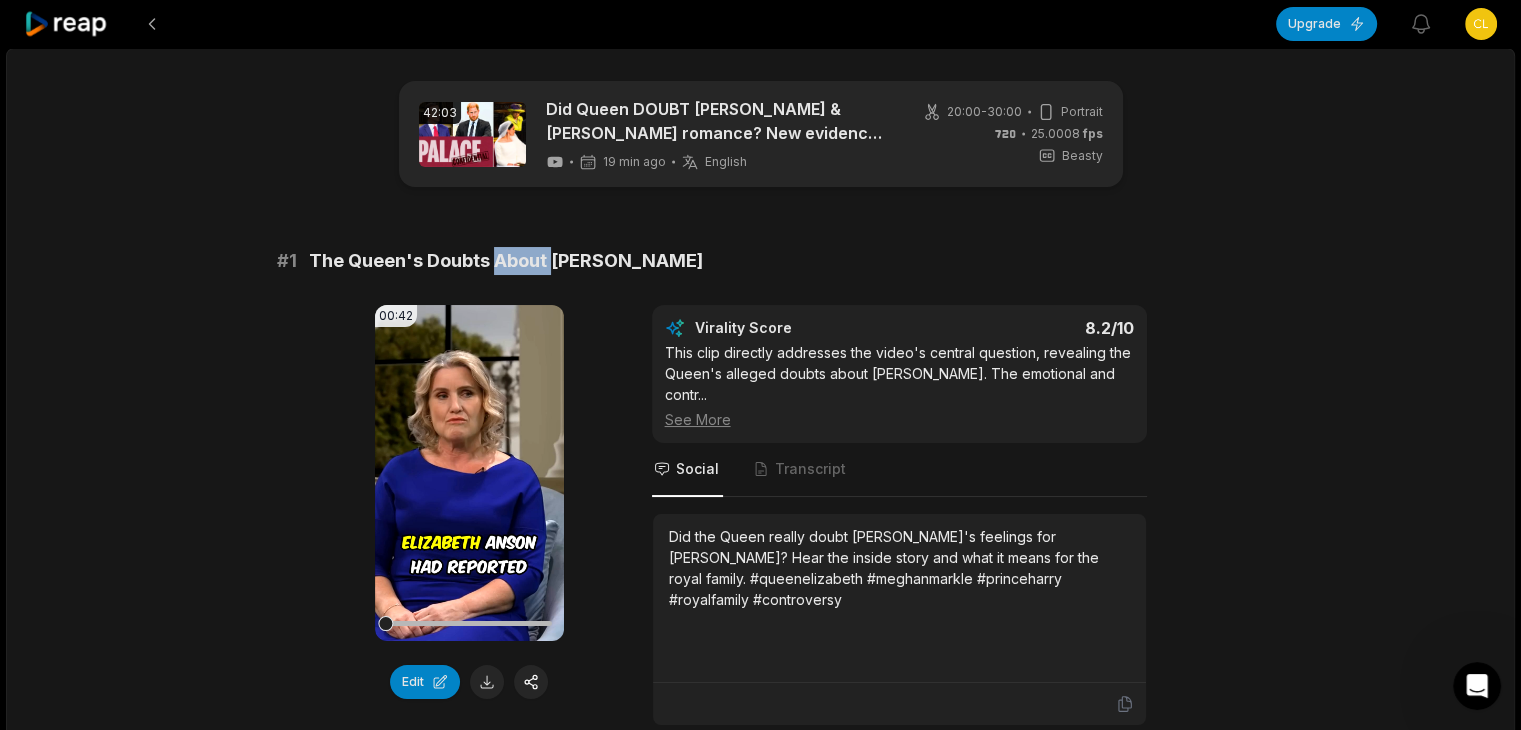 click on "The Queen's Doubts About [PERSON_NAME]" at bounding box center (506, 261) 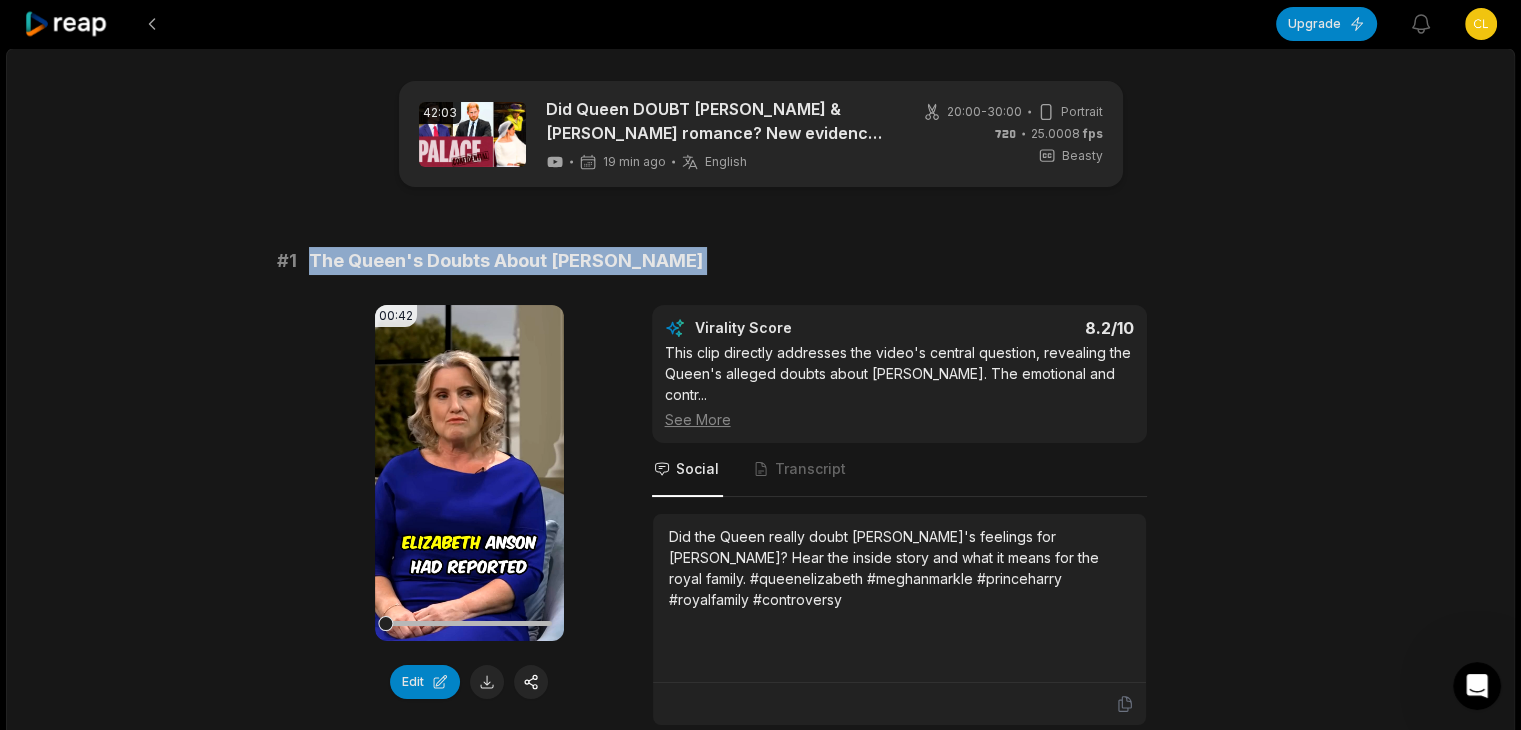 click on "The Queen's Doubts About [PERSON_NAME]" at bounding box center (506, 261) 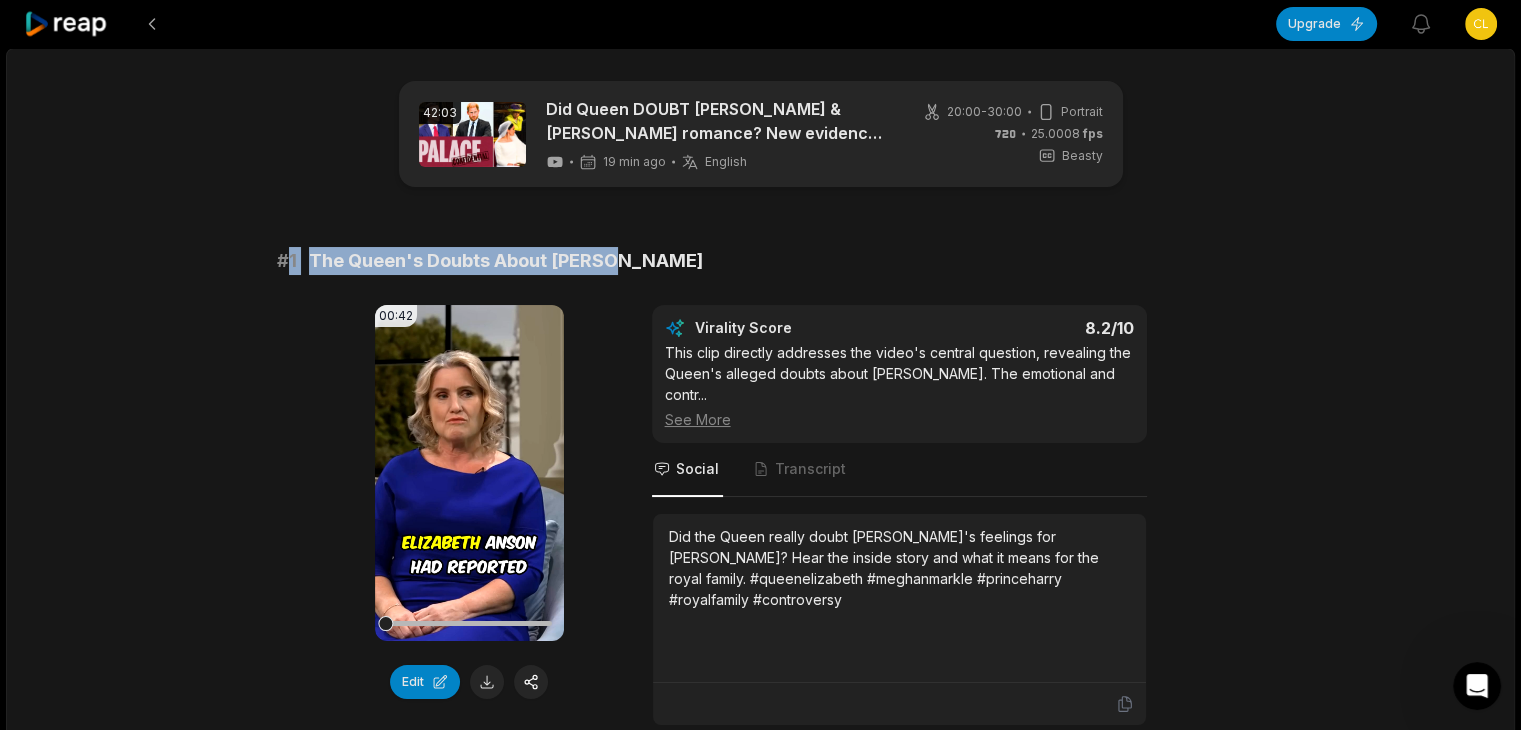 drag, startPoint x: 288, startPoint y: 254, endPoint x: 657, endPoint y: 256, distance: 369.00543 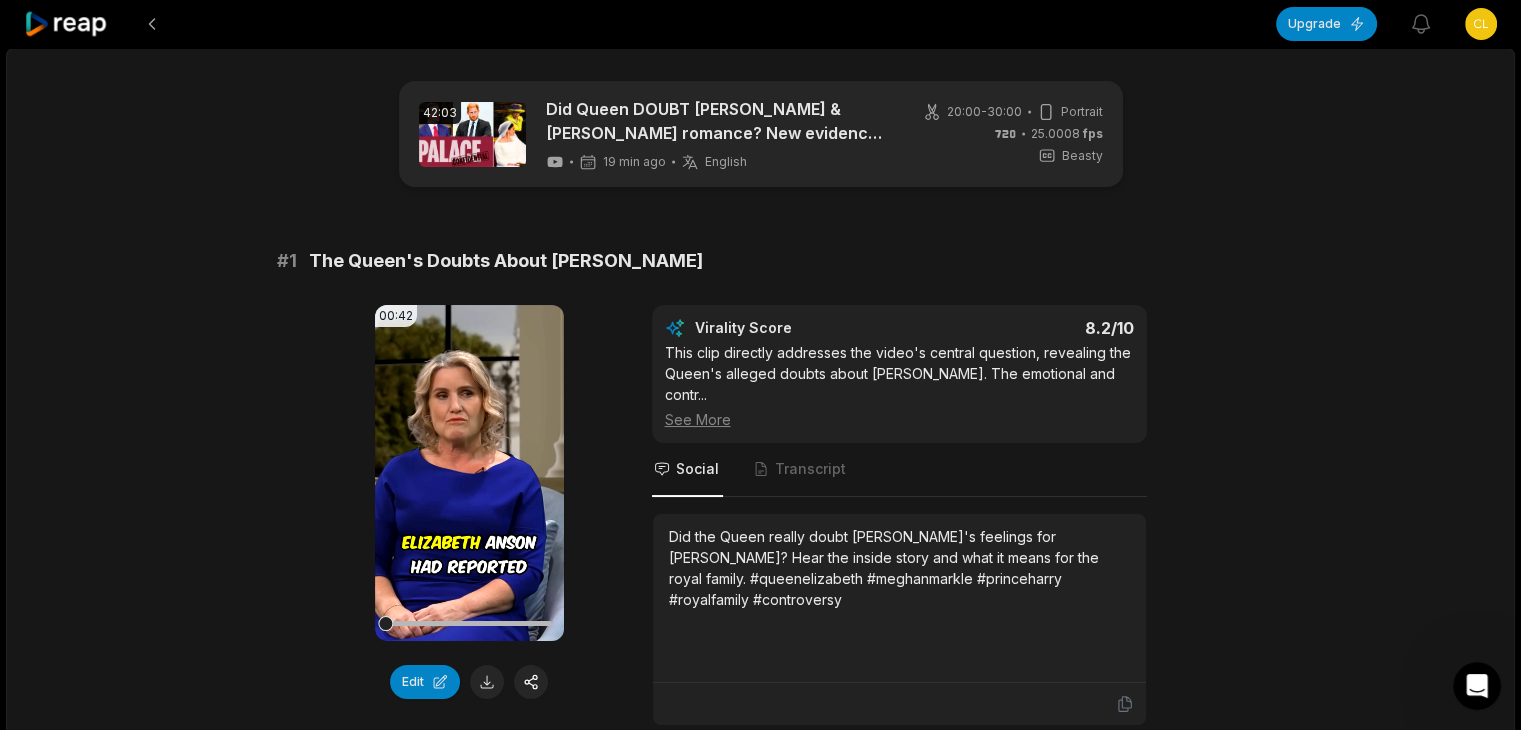 click on "Did the Queen really doubt [PERSON_NAME]'s feelings for [PERSON_NAME]? Hear the inside story and what it means for the royal family. #queenelizabeth #meghanmarkle #princeharry #royalfamily #controversy" at bounding box center [899, 568] 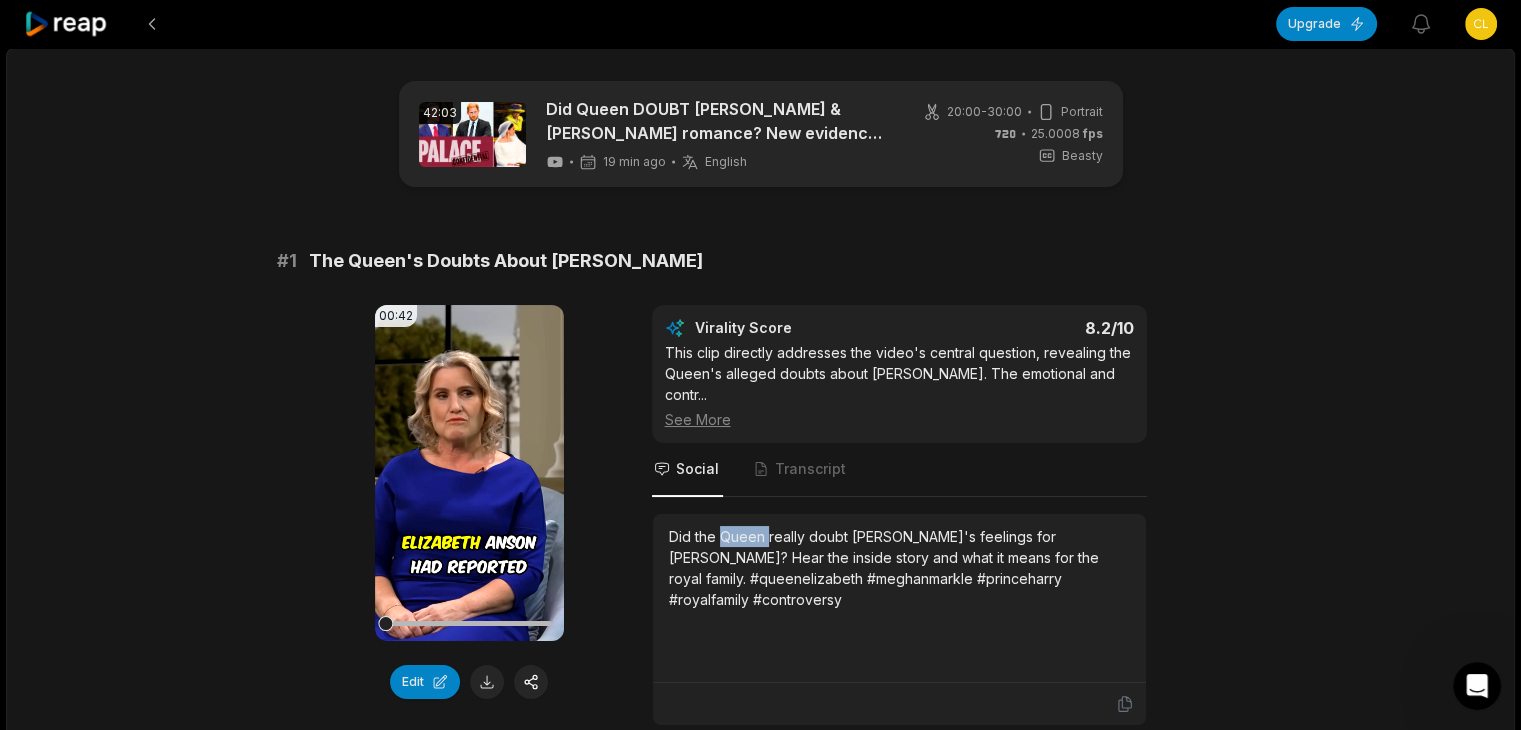 click on "Did the Queen really doubt [PERSON_NAME]'s feelings for [PERSON_NAME]? Hear the inside story and what it means for the royal family. #queenelizabeth #meghanmarkle #princeharry #royalfamily #controversy" at bounding box center [899, 568] 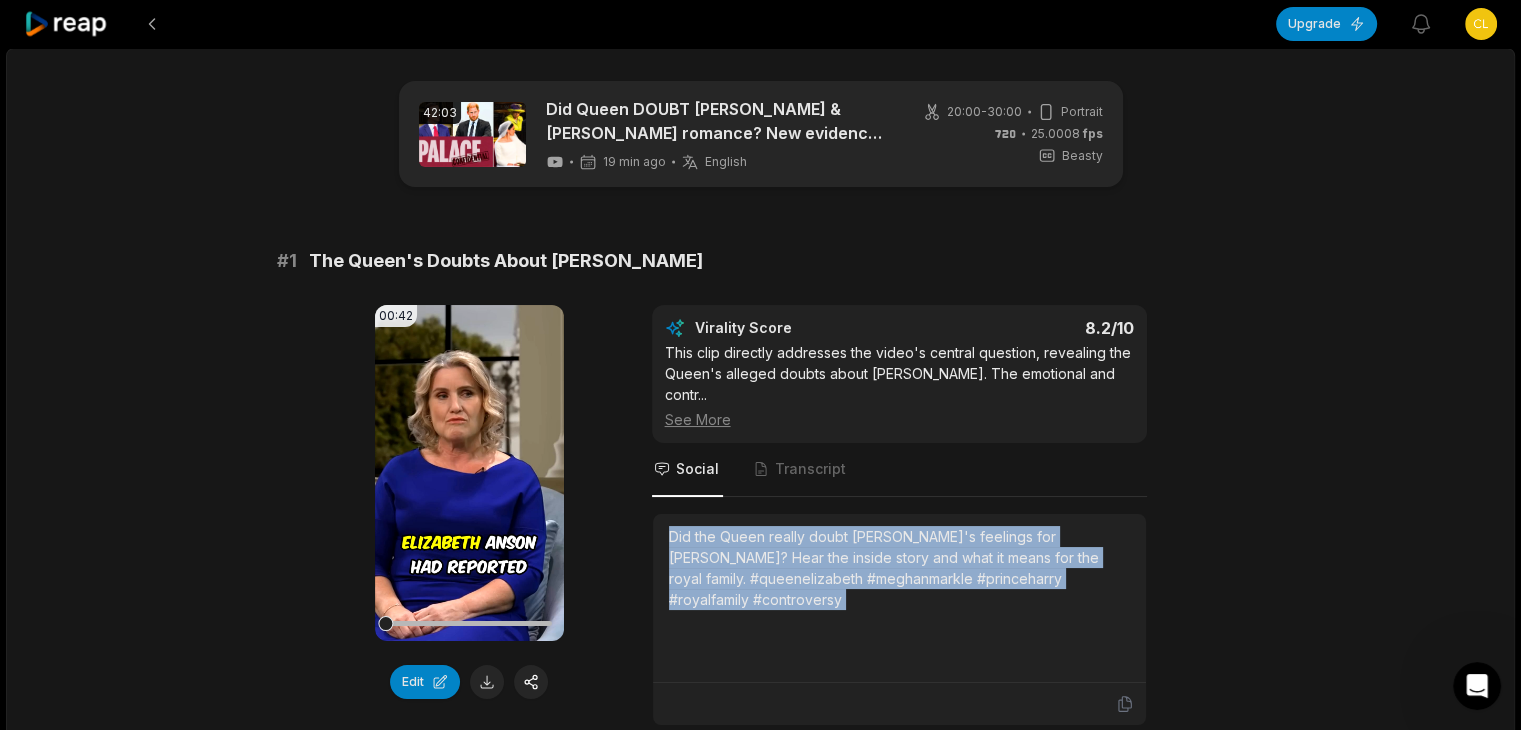 click on "Did the Queen really doubt [PERSON_NAME]'s feelings for [PERSON_NAME]? Hear the inside story and what it means for the royal family. #queenelizabeth #meghanmarkle #princeharry #royalfamily #controversy" at bounding box center [899, 568] 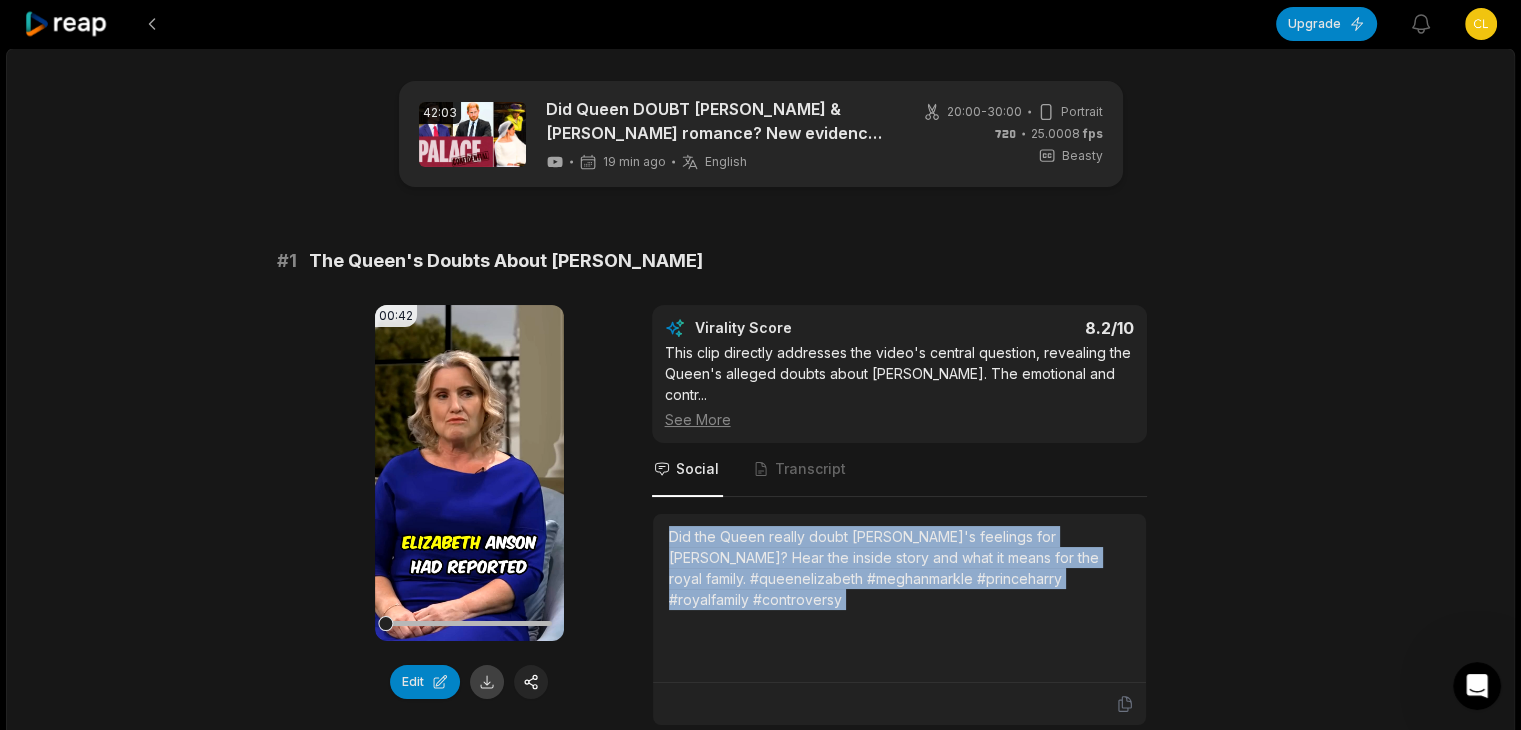 click at bounding box center (487, 682) 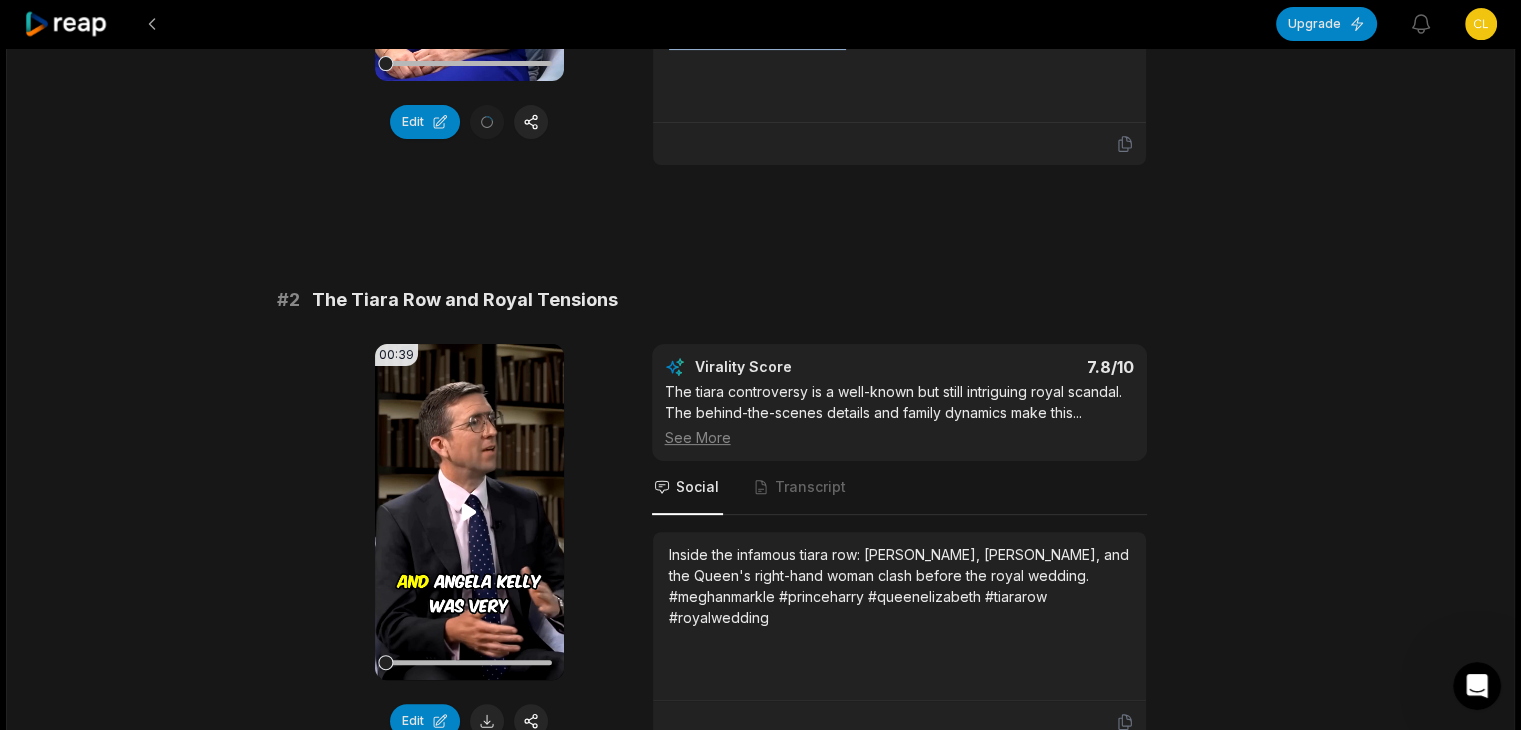 scroll, scrollTop: 600, scrollLeft: 0, axis: vertical 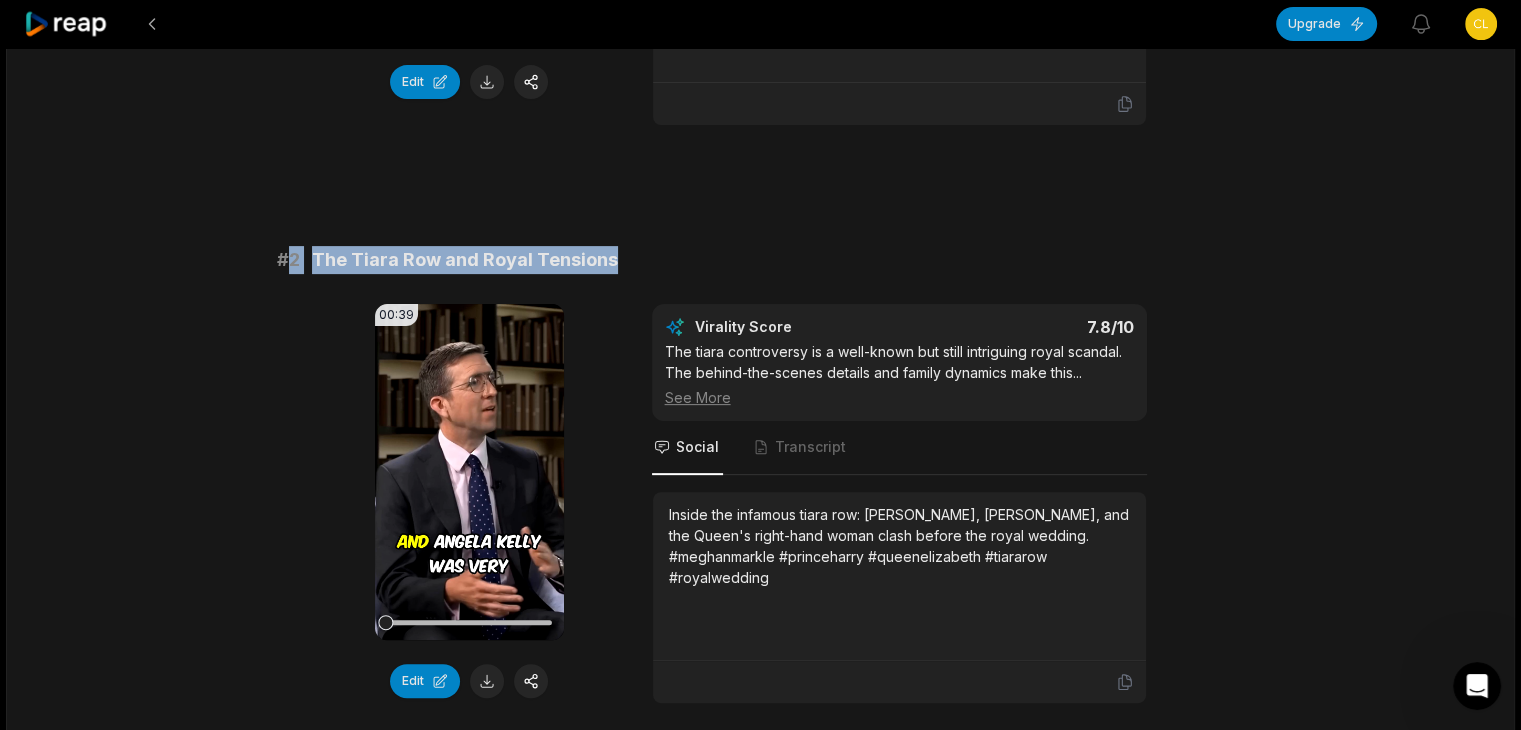 drag, startPoint x: 292, startPoint y: 229, endPoint x: 649, endPoint y: 239, distance: 357.14 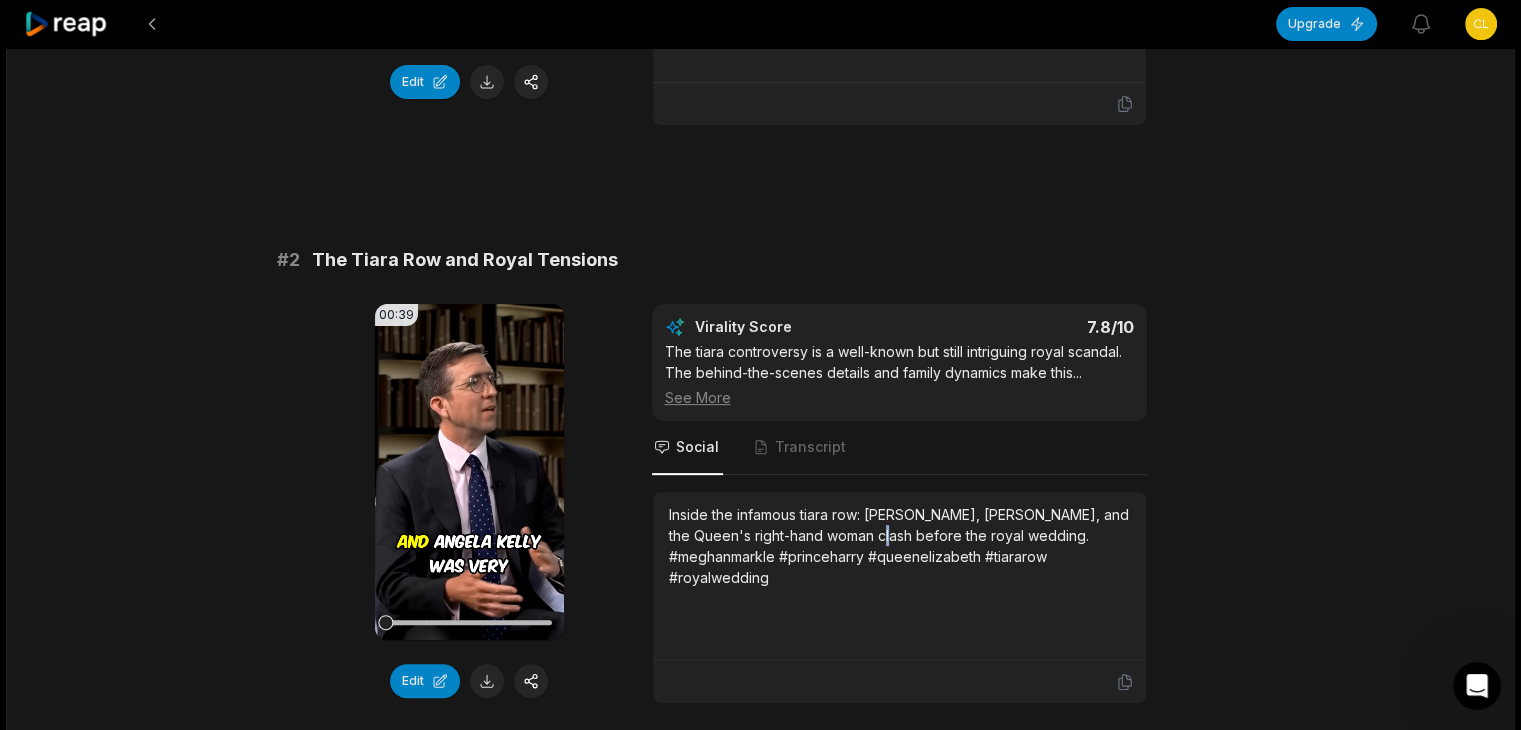 click on "Inside the infamous tiara row: [PERSON_NAME], [PERSON_NAME], and the Queen's right-hand woman clash before the royal wedding. #meghanmarkle #princeharry #queenelizabeth #tiararow #royalwedding" at bounding box center [899, 546] 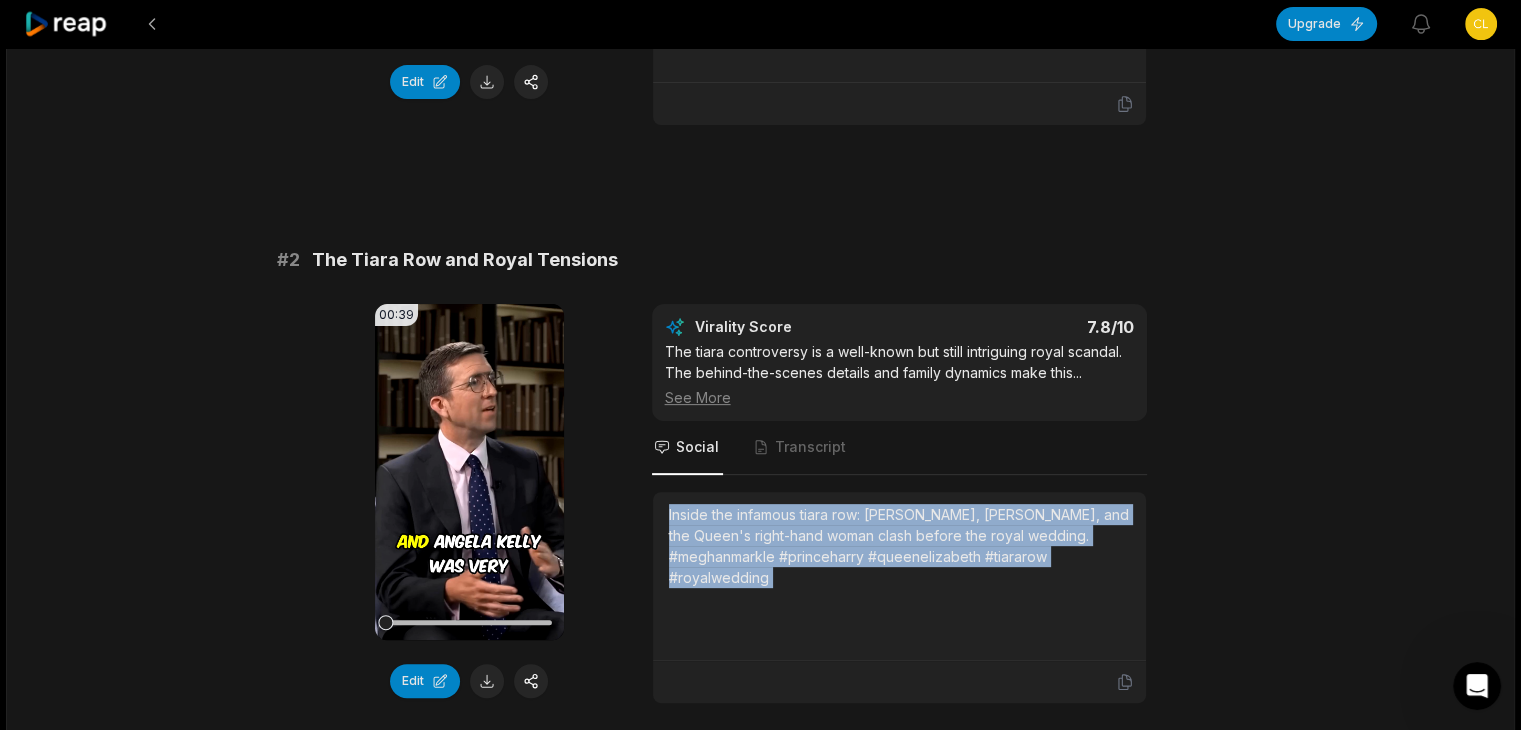 click on "Inside the infamous tiara row: [PERSON_NAME], [PERSON_NAME], and the Queen's right-hand woman clash before the royal wedding. #meghanmarkle #princeharry #queenelizabeth #tiararow #royalwedding" at bounding box center (899, 546) 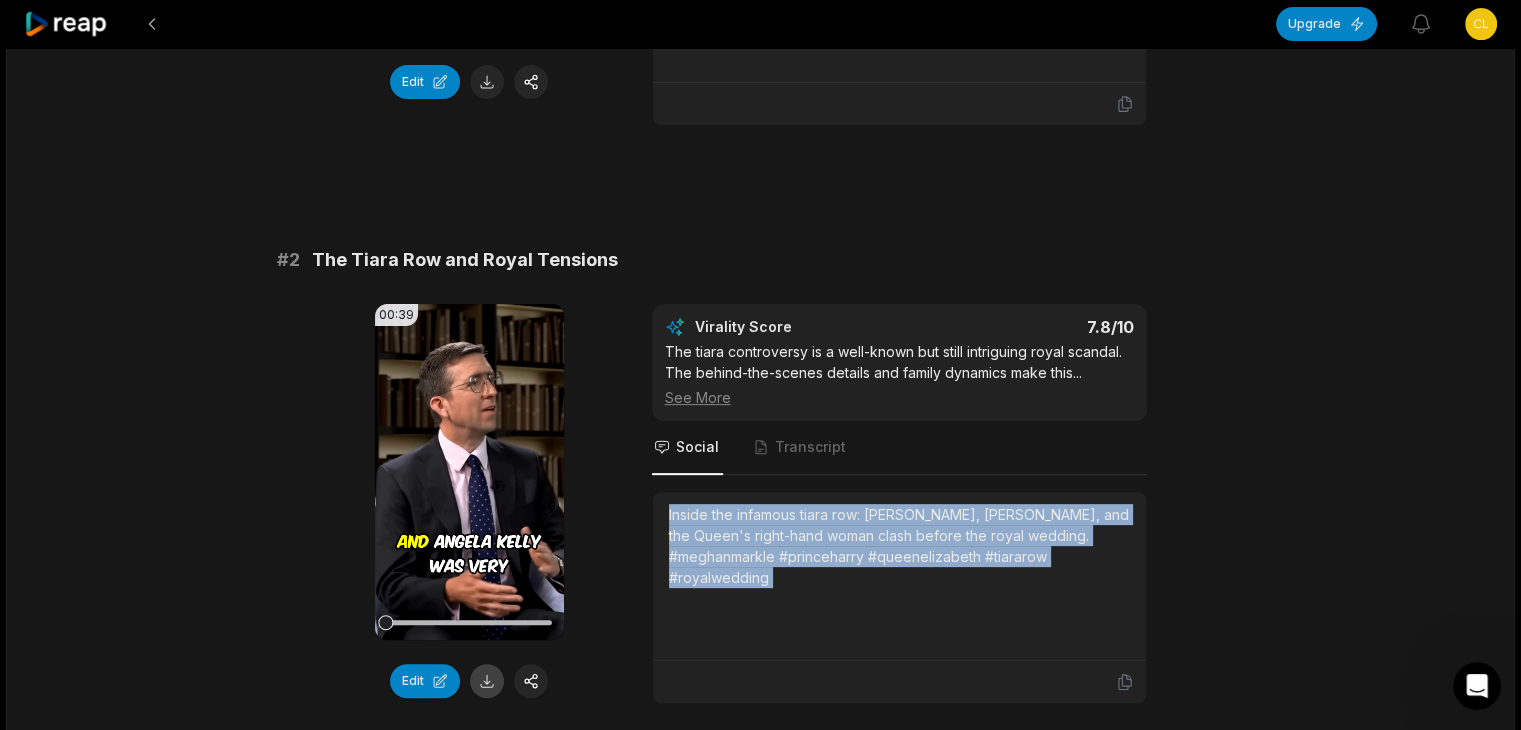 click at bounding box center [487, 681] 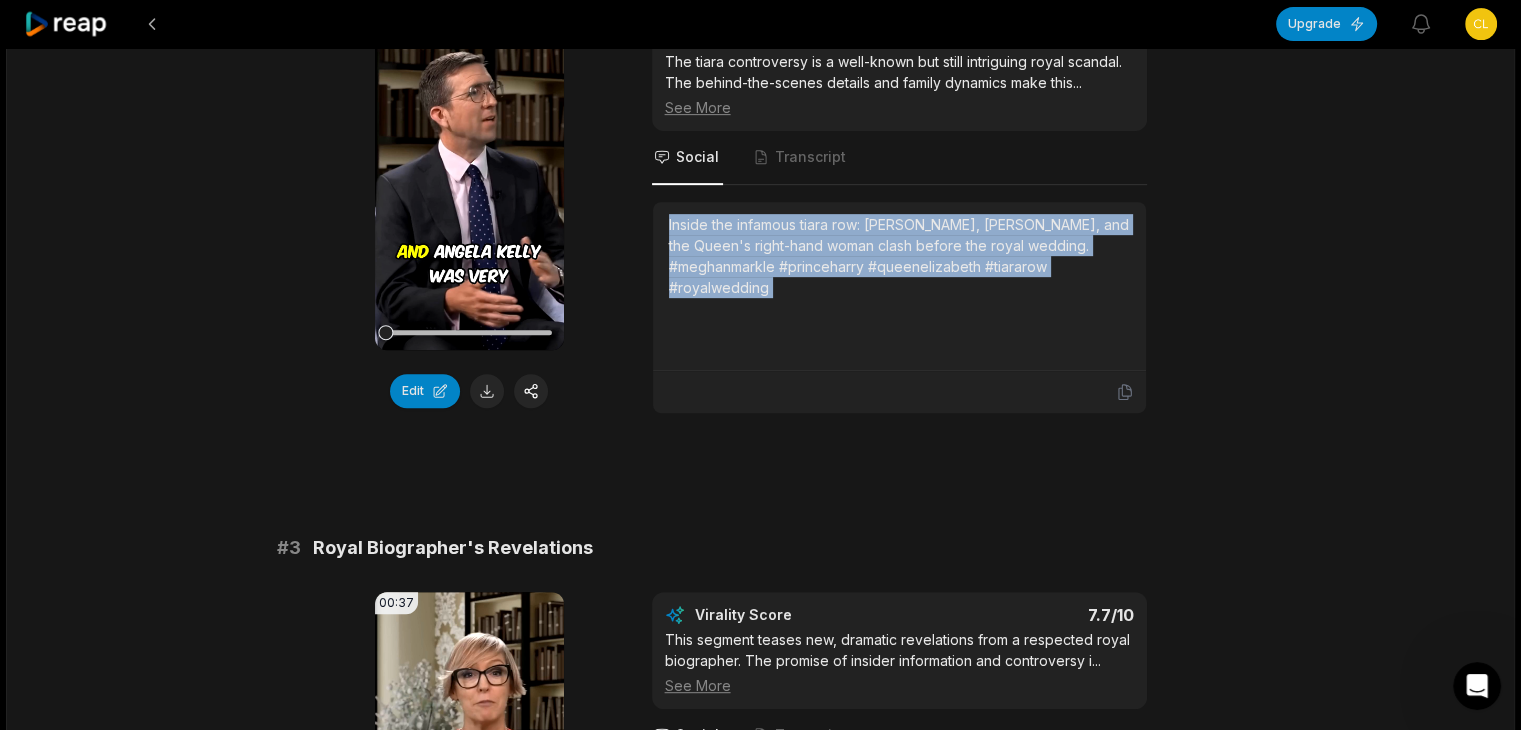 scroll, scrollTop: 900, scrollLeft: 0, axis: vertical 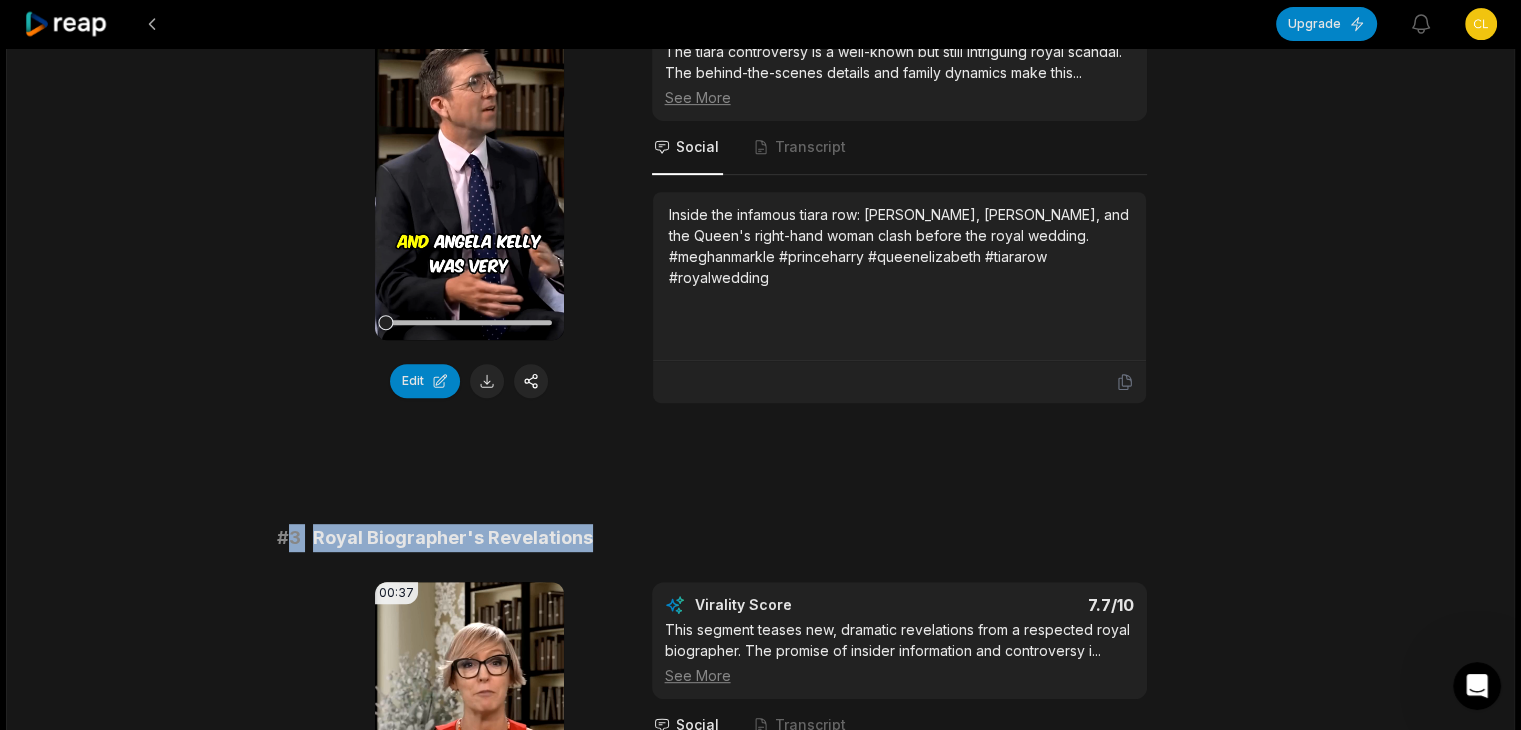 drag, startPoint x: 291, startPoint y: 511, endPoint x: 630, endPoint y: 513, distance: 339.0059 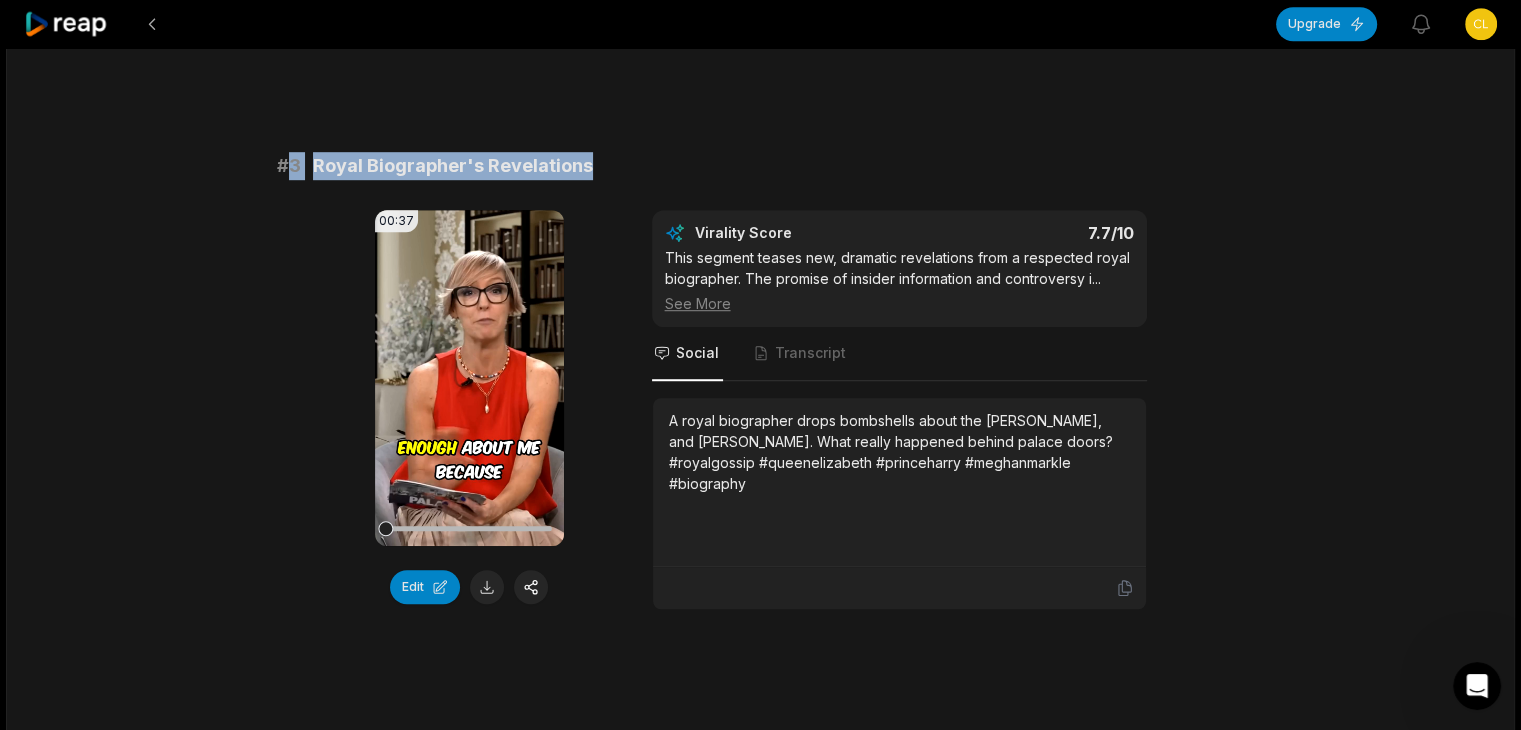 scroll, scrollTop: 1300, scrollLeft: 0, axis: vertical 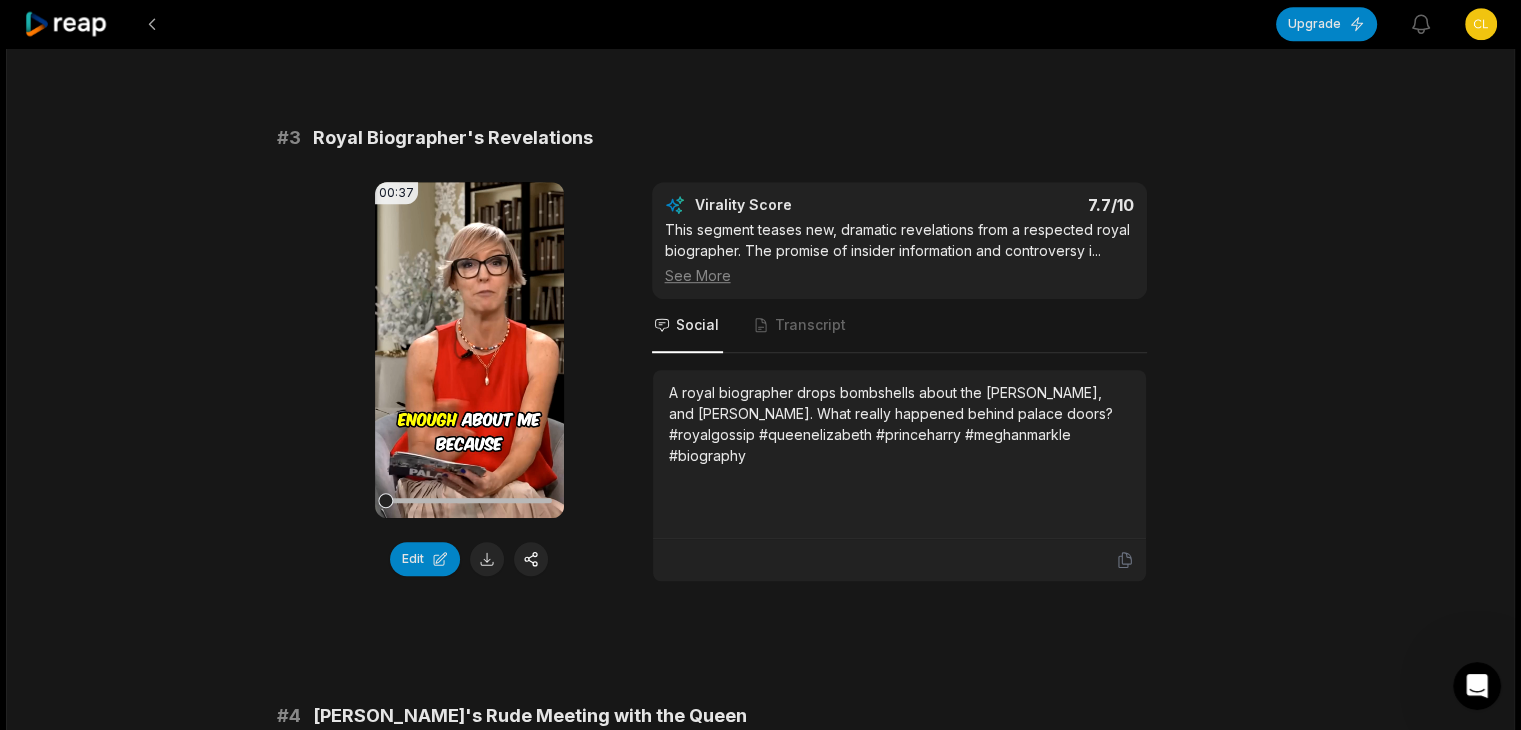 click on "A royal biographer drops bombshells about the [PERSON_NAME], and [PERSON_NAME]. What really happened behind palace doors? #royalgossip #queenelizabeth #princeharry #meghanmarkle #biography" at bounding box center [899, 424] 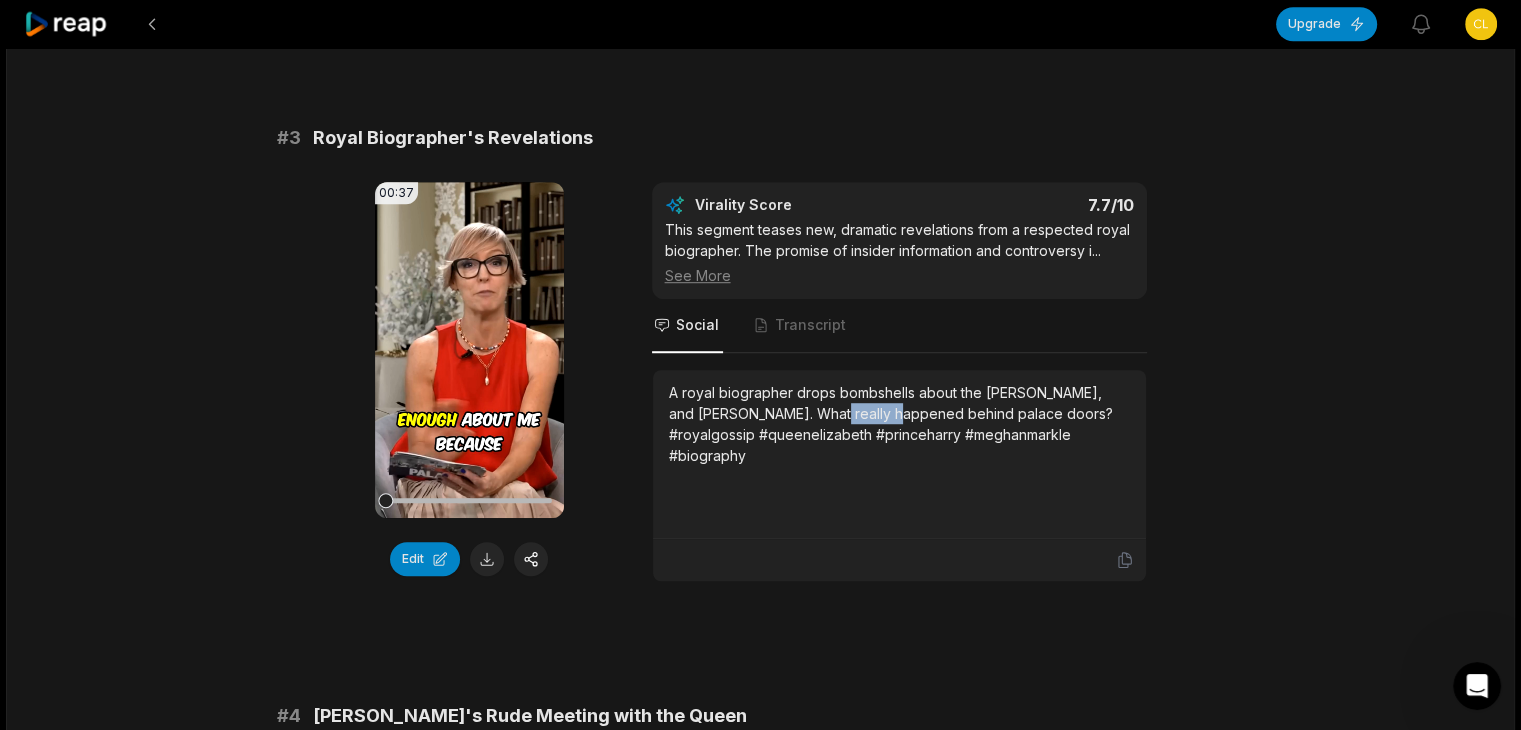 click on "A royal biographer drops bombshells about the [PERSON_NAME], and [PERSON_NAME]. What really happened behind palace doors? #royalgossip #queenelizabeth #princeharry #meghanmarkle #biography" at bounding box center (899, 424) 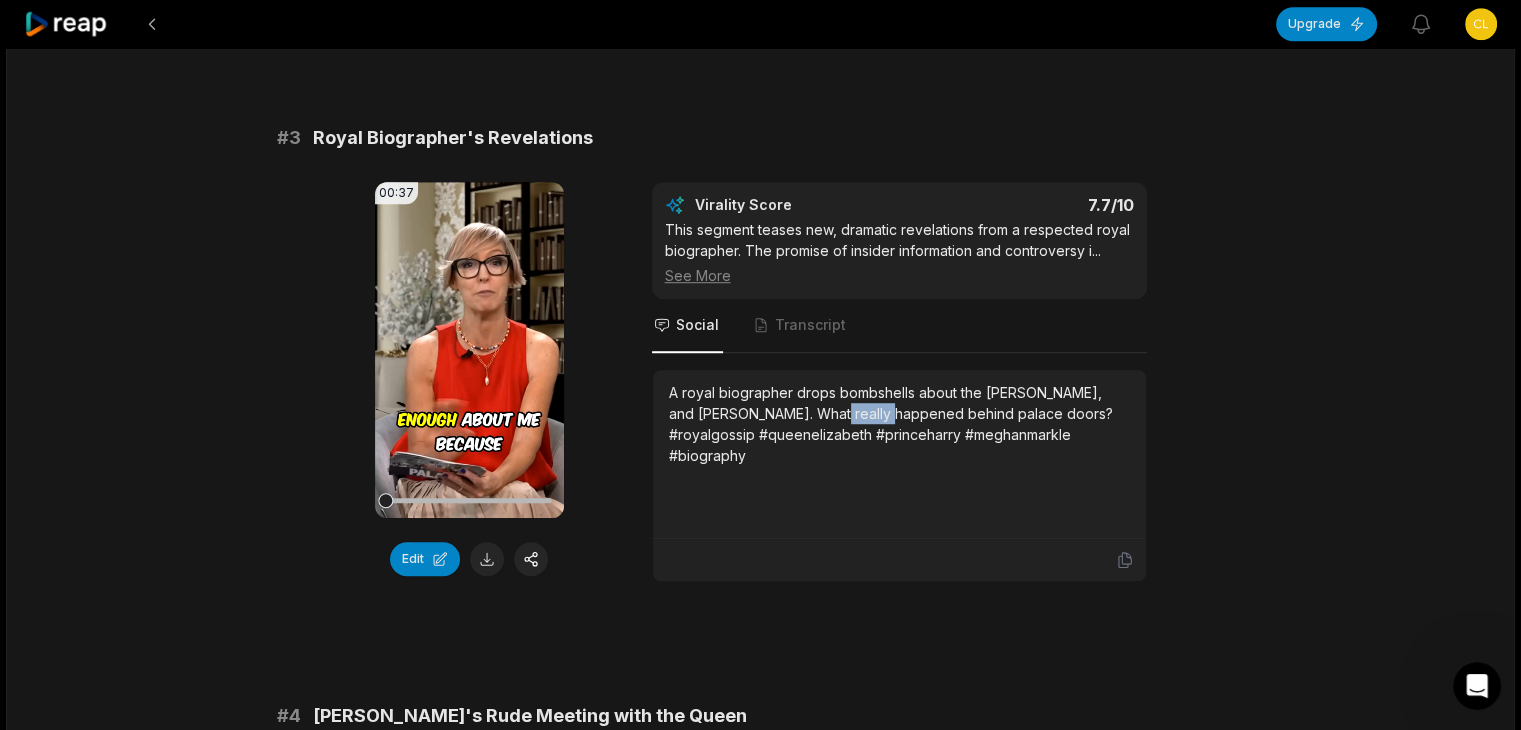 click on "A royal biographer drops bombshells about the [PERSON_NAME], and [PERSON_NAME]. What really happened behind palace doors? #royalgossip #queenelizabeth #princeharry #meghanmarkle #biography" at bounding box center (899, 424) 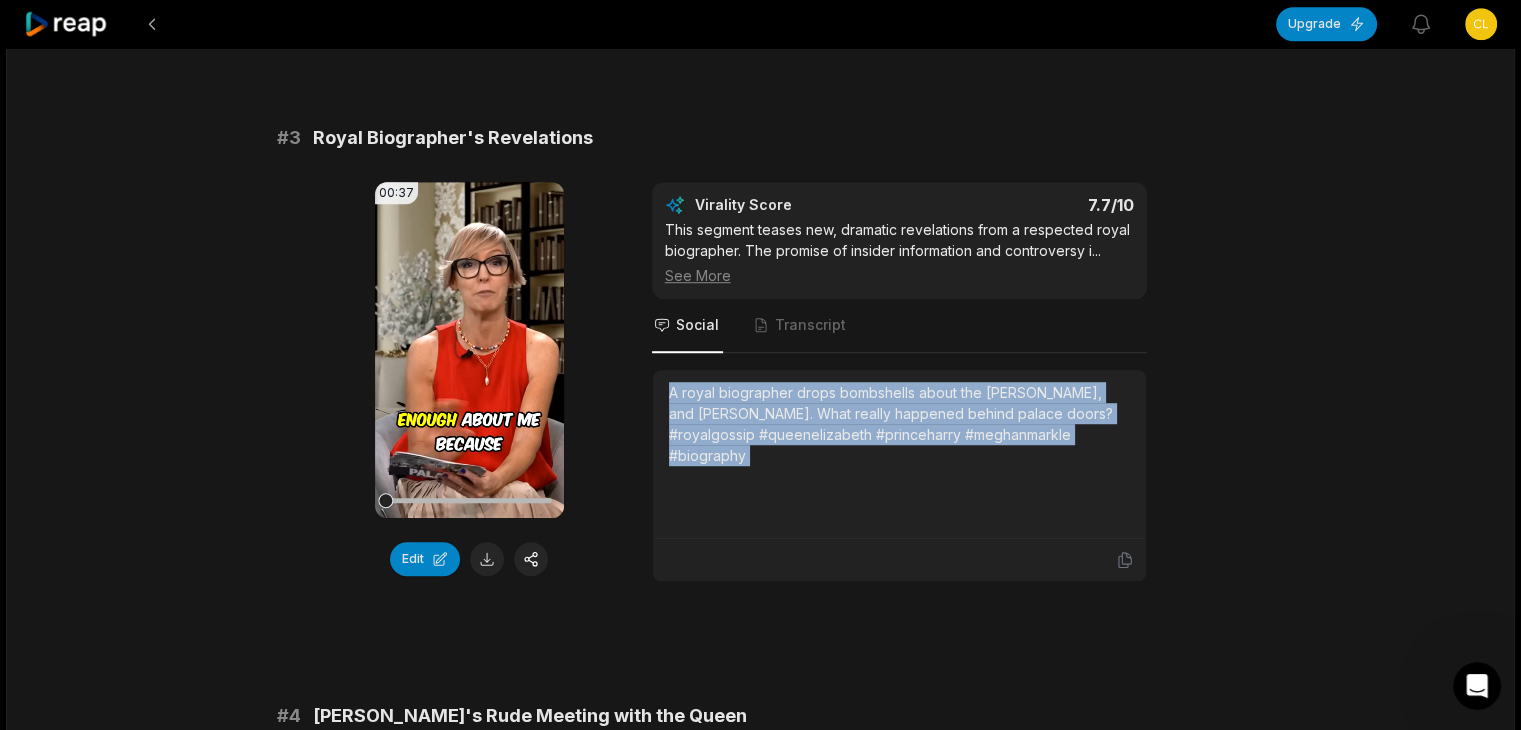 copy on "A royal biographer drops bombshells about the [PERSON_NAME], and [PERSON_NAME]. What really happened behind palace doors? #royalgossip #queenelizabeth #princeharry #meghanmarkle #biography" 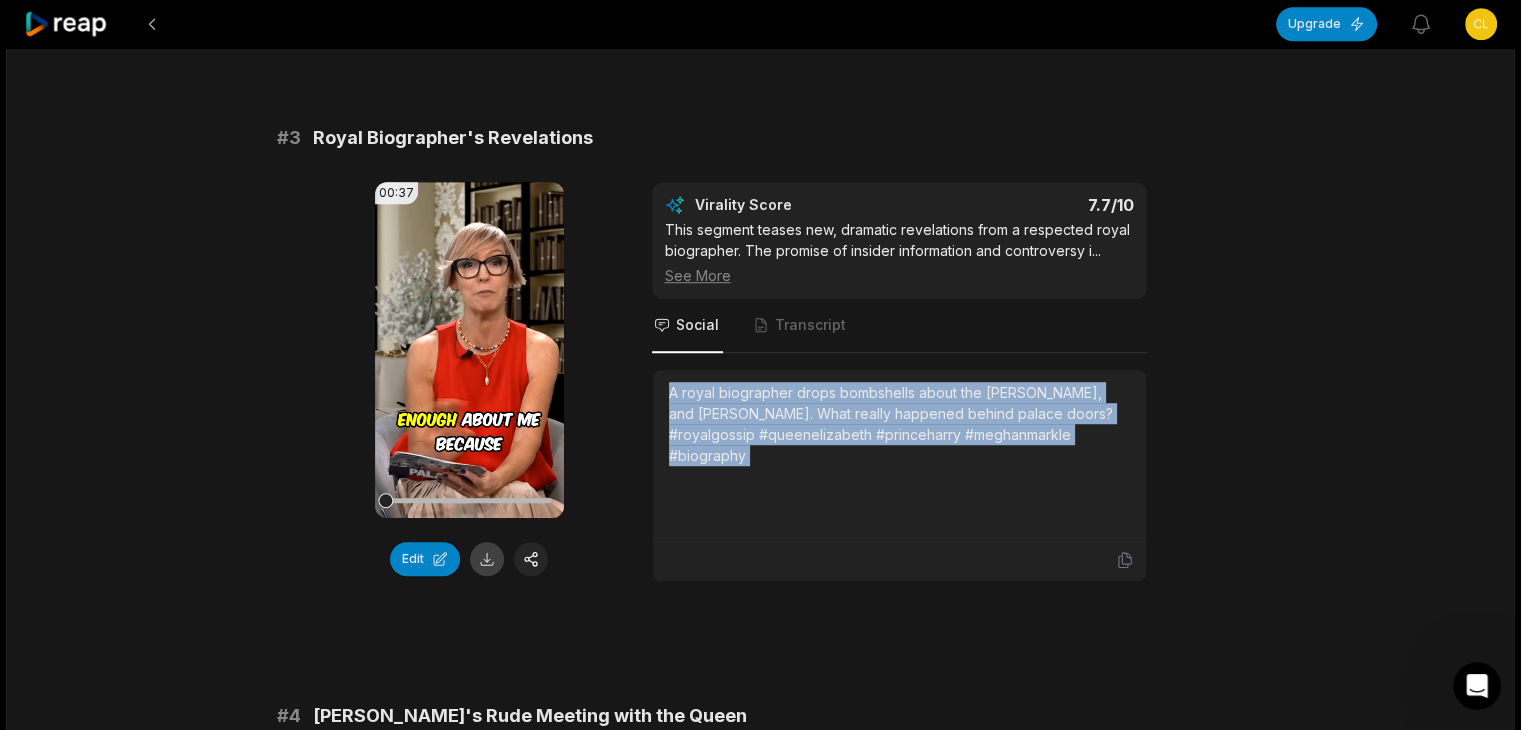 click at bounding box center (487, 559) 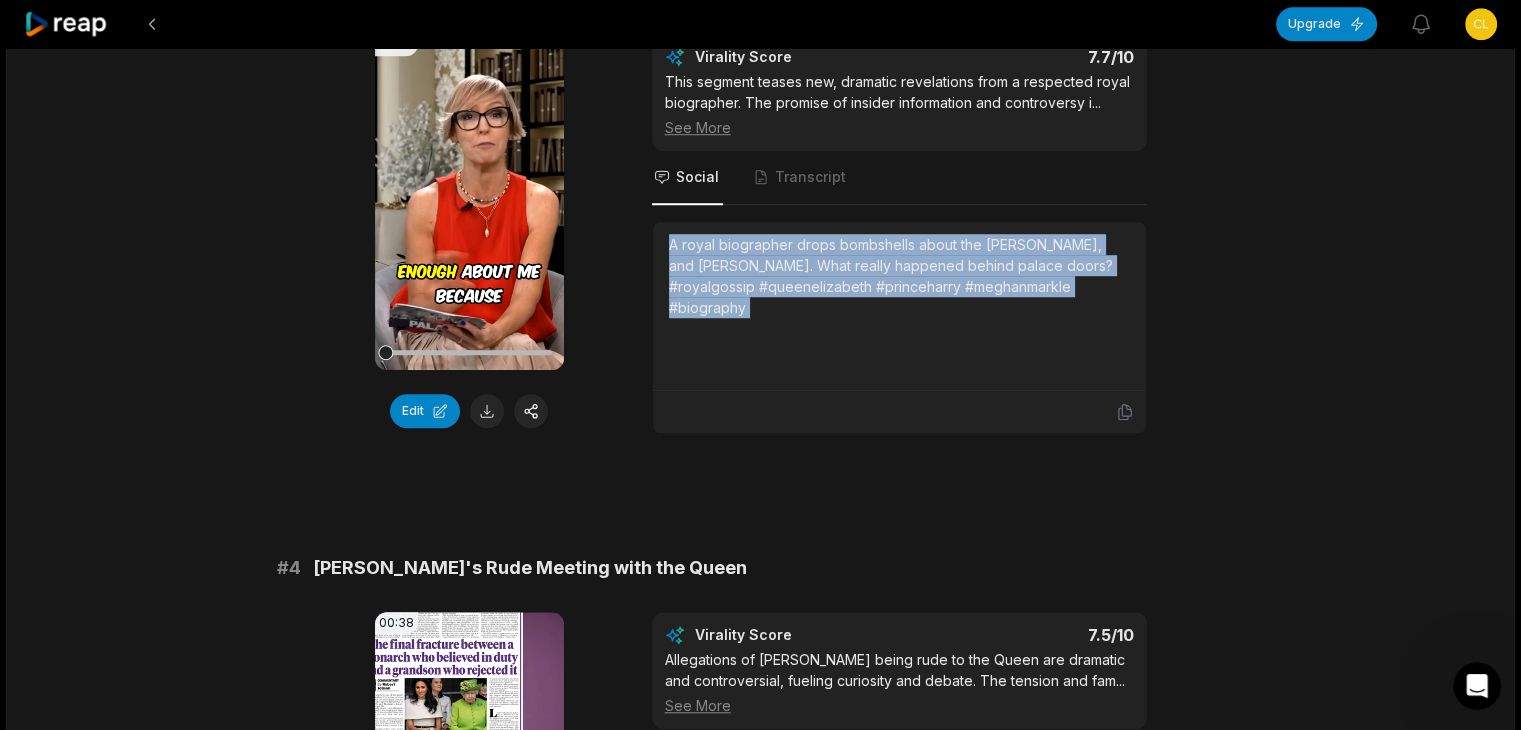 scroll, scrollTop: 1700, scrollLeft: 0, axis: vertical 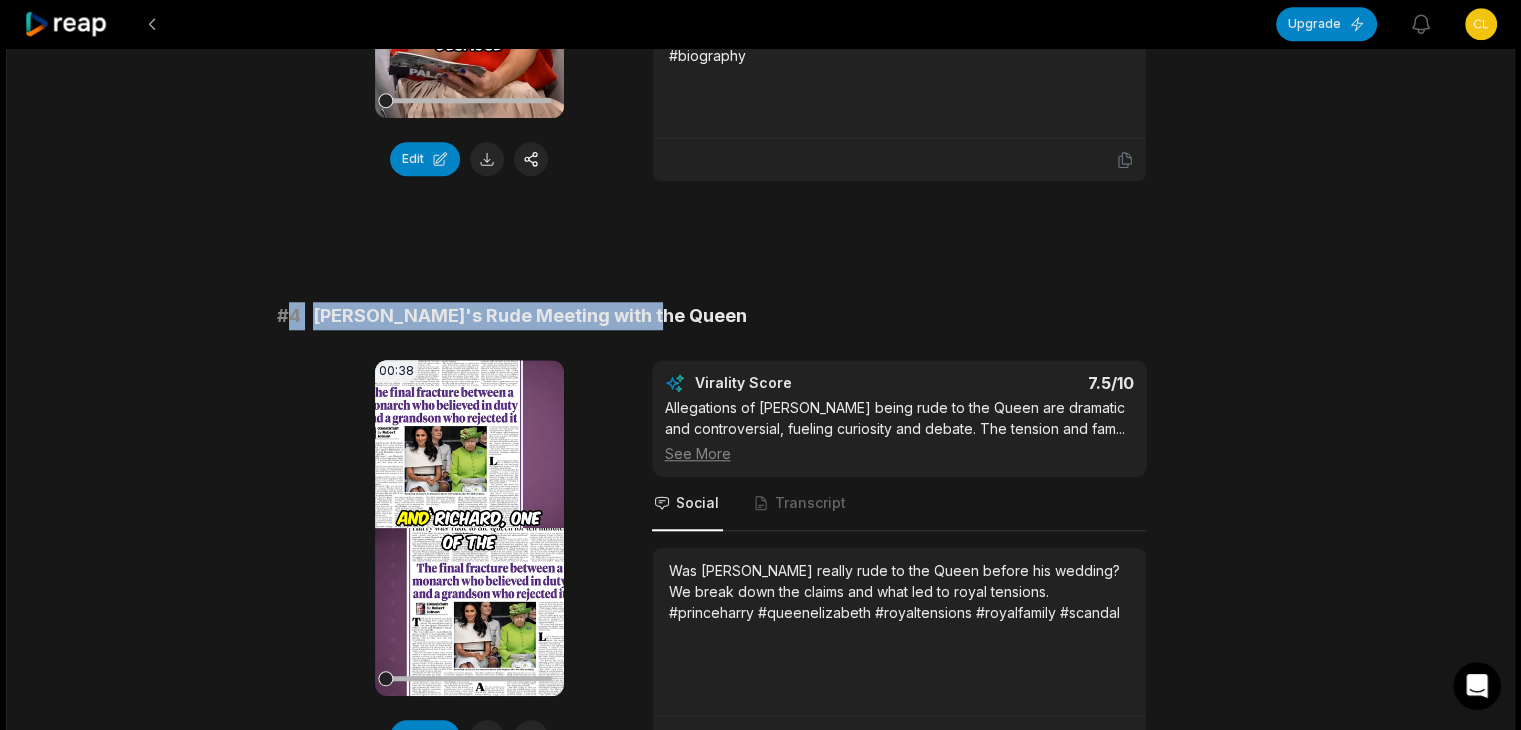 drag, startPoint x: 289, startPoint y: 284, endPoint x: 848, endPoint y: 293, distance: 559.07245 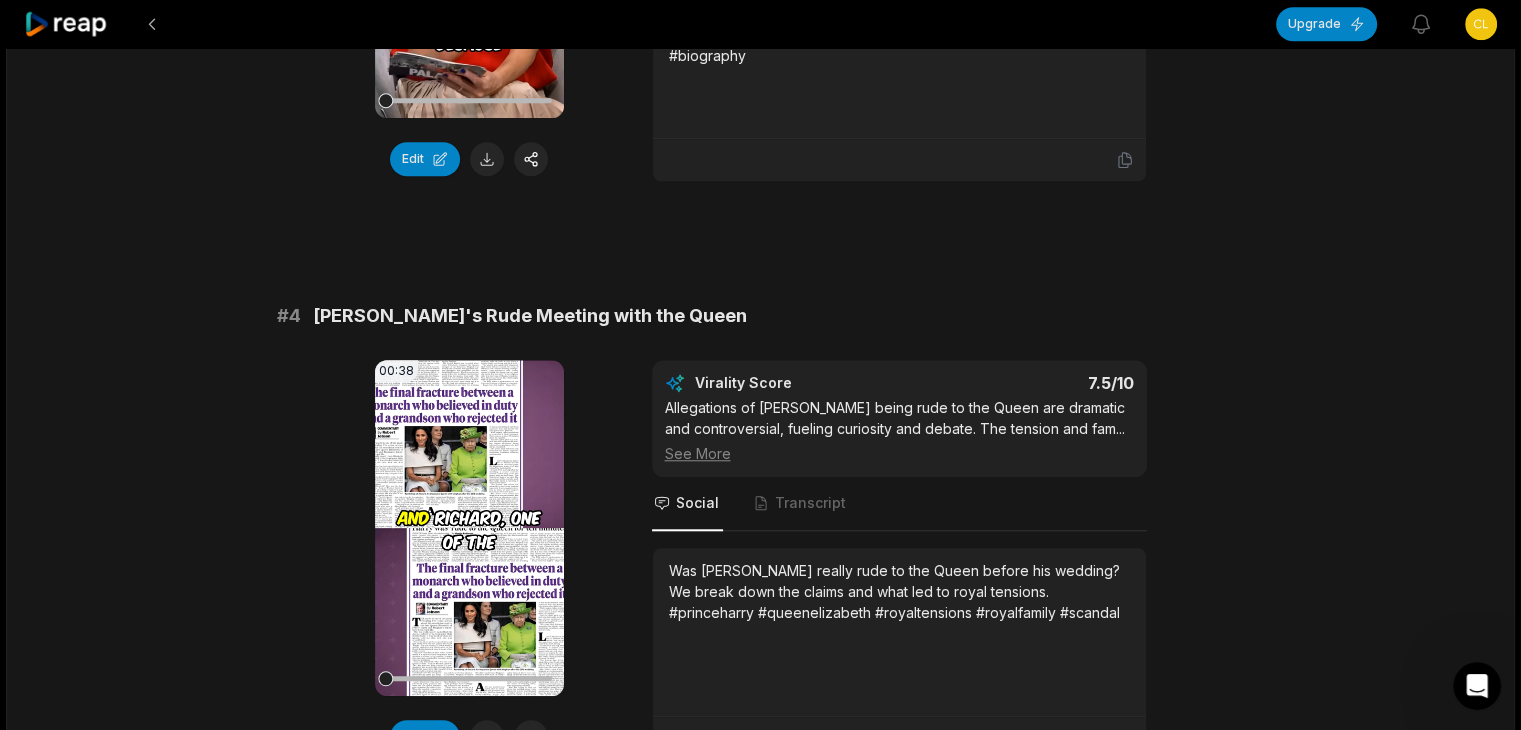 click on "Was [PERSON_NAME] really rude to the Queen before his wedding? We break down the claims and what led to royal tensions. #princeharry #queenelizabeth #royaltensions #royalfamily #scandal" at bounding box center (899, 591) 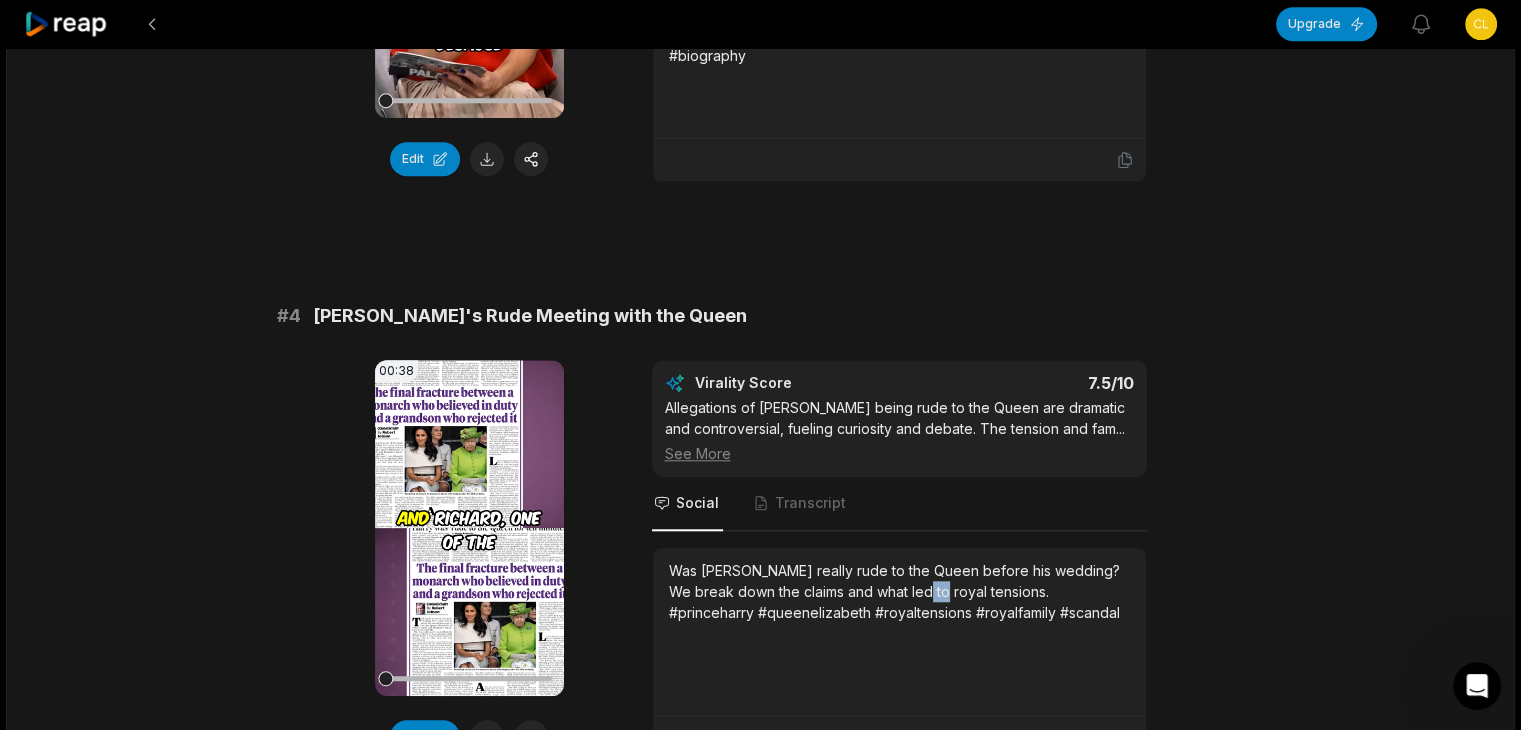 click on "Was [PERSON_NAME] really rude to the Queen before his wedding? We break down the claims and what led to royal tensions. #princeharry #queenelizabeth #royaltensions #royalfamily #scandal" at bounding box center [899, 591] 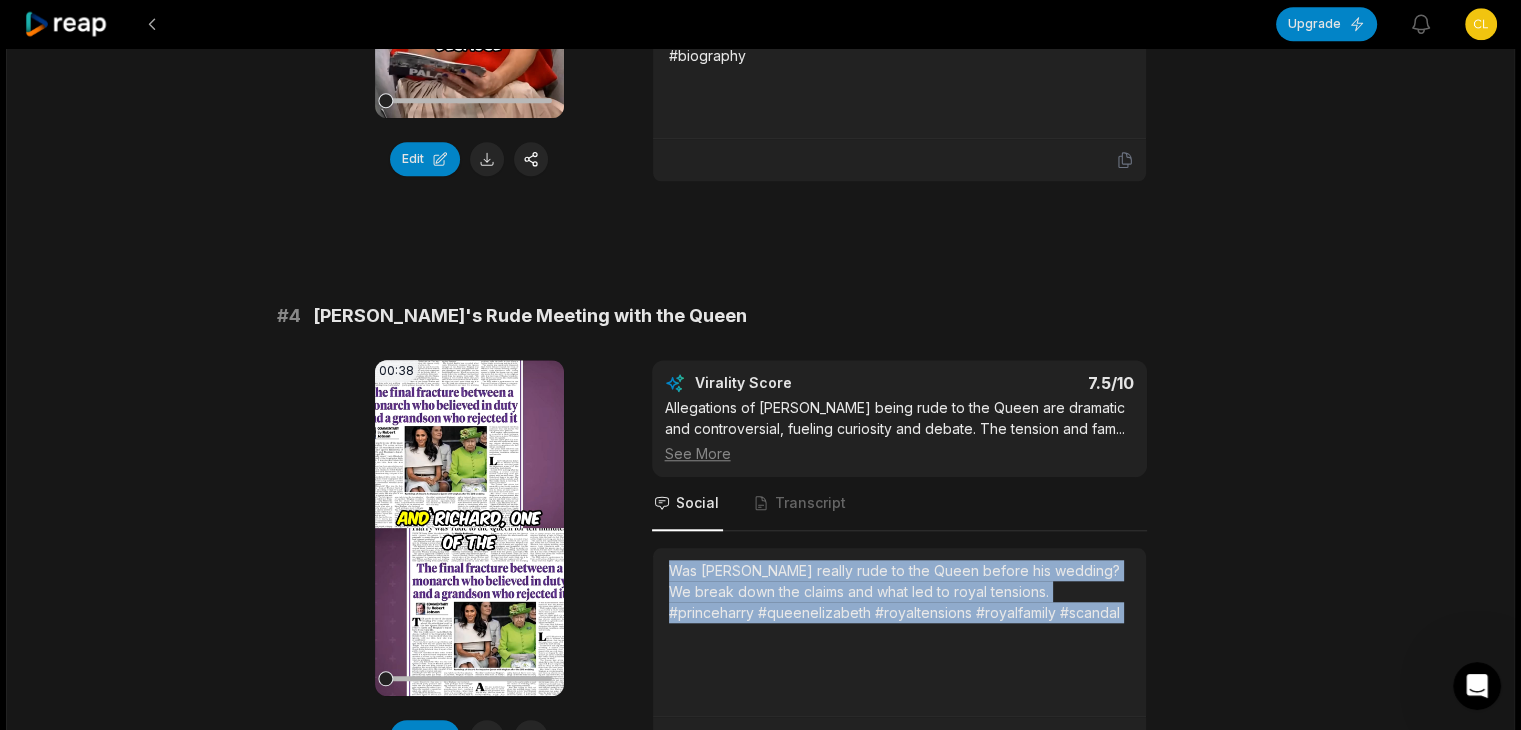 click on "Was [PERSON_NAME] really rude to the Queen before his wedding? We break down the claims and what led to royal tensions. #princeharry #queenelizabeth #royaltensions #royalfamily #scandal" at bounding box center [899, 591] 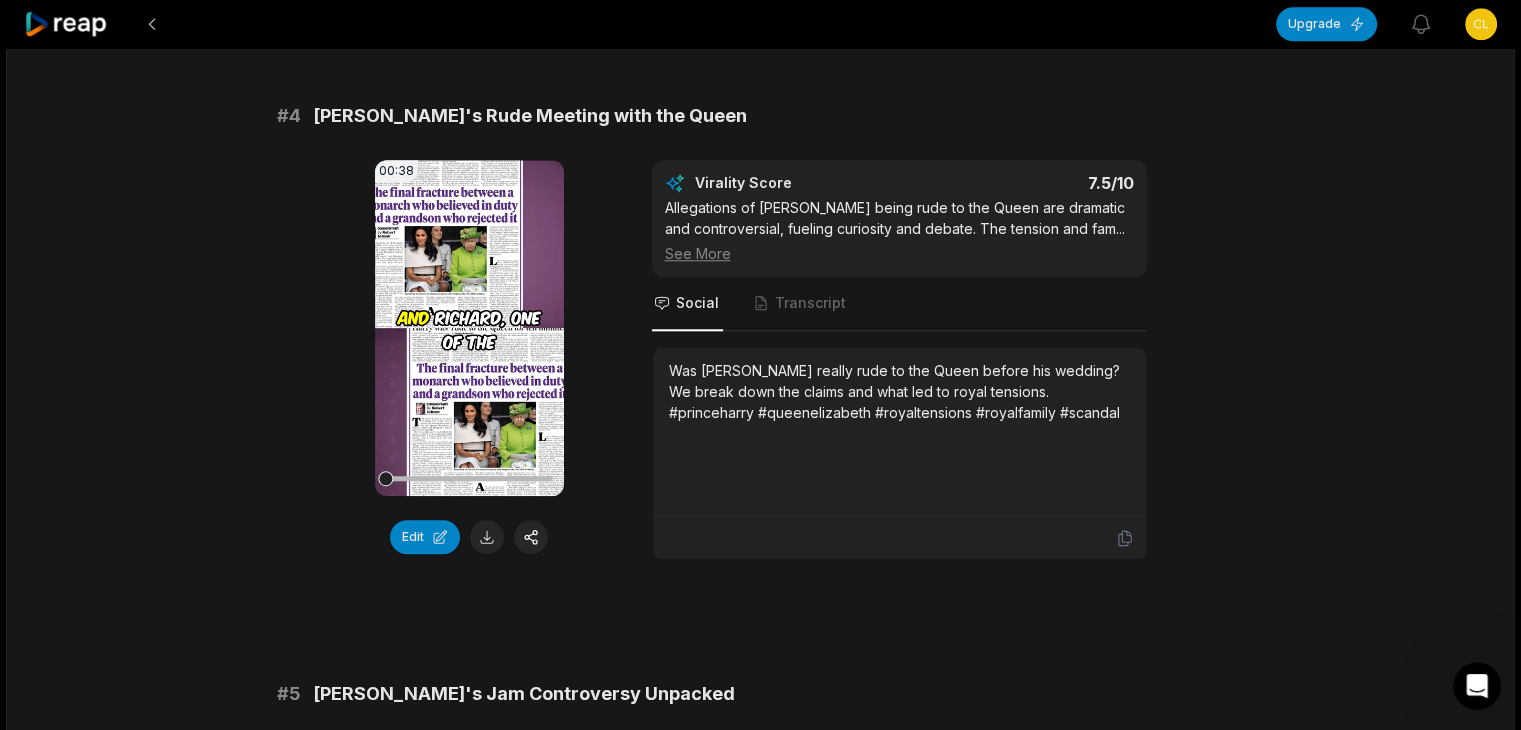 click on "Edit" at bounding box center (469, 537) 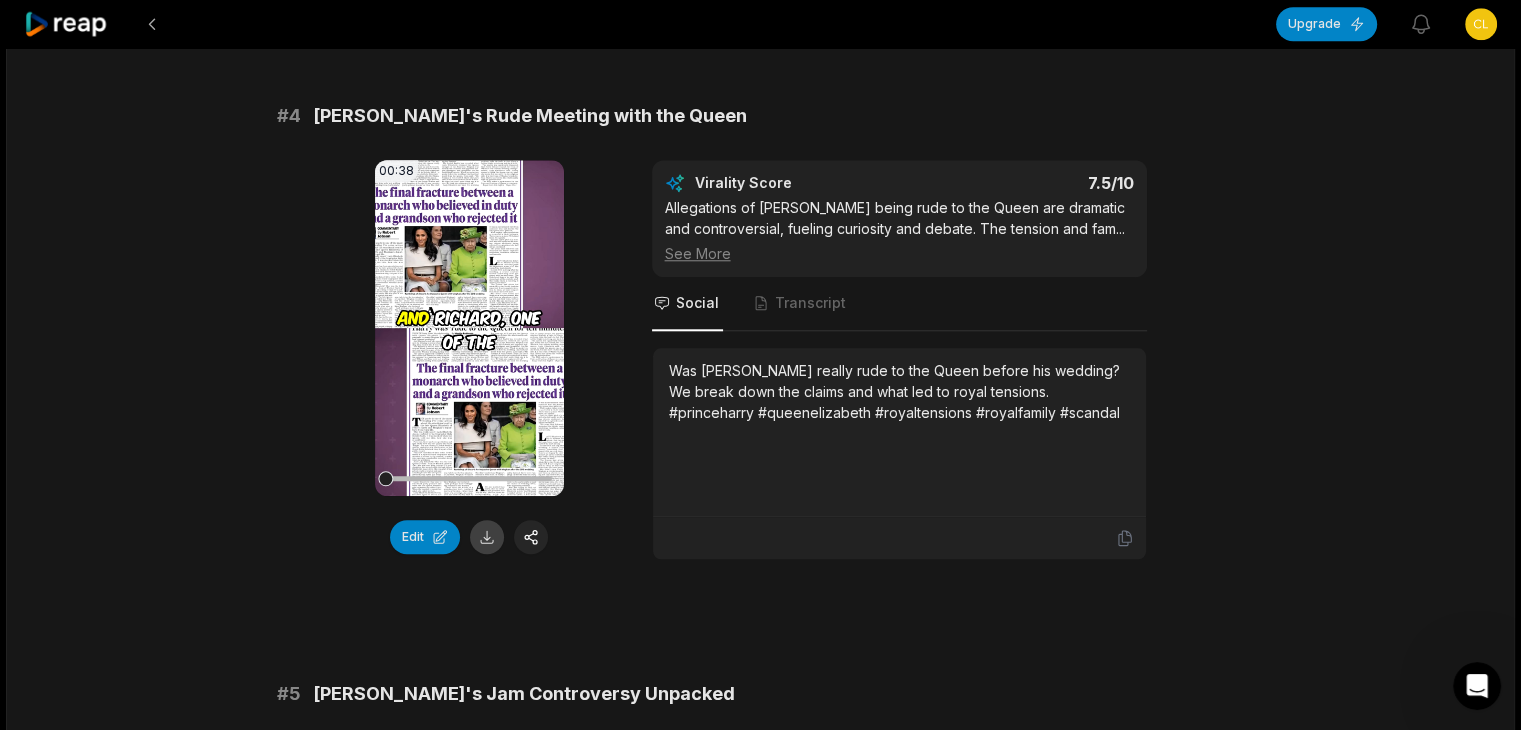 click at bounding box center [487, 537] 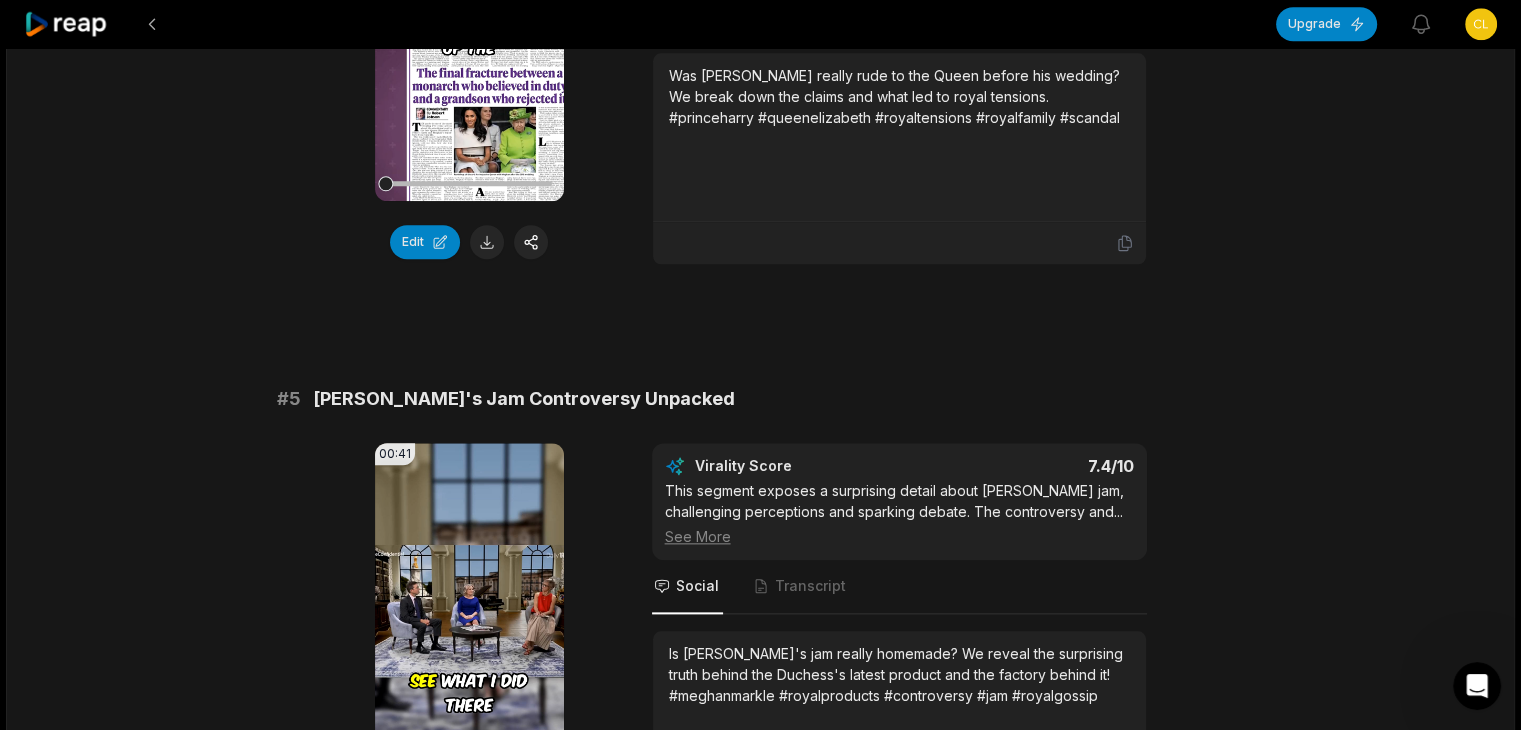 scroll, scrollTop: 2200, scrollLeft: 0, axis: vertical 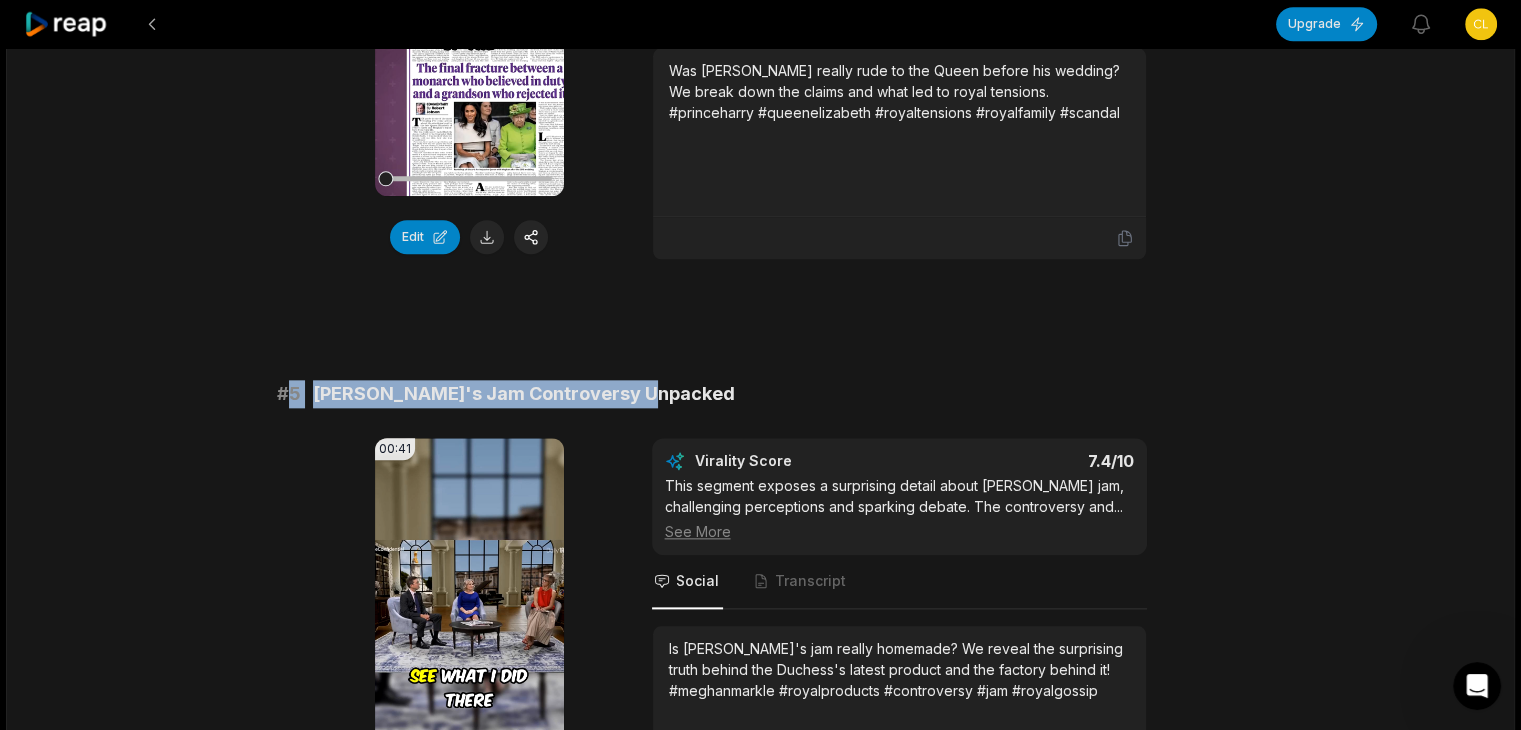 drag, startPoint x: 284, startPoint y: 365, endPoint x: 782, endPoint y: 353, distance: 498.14456 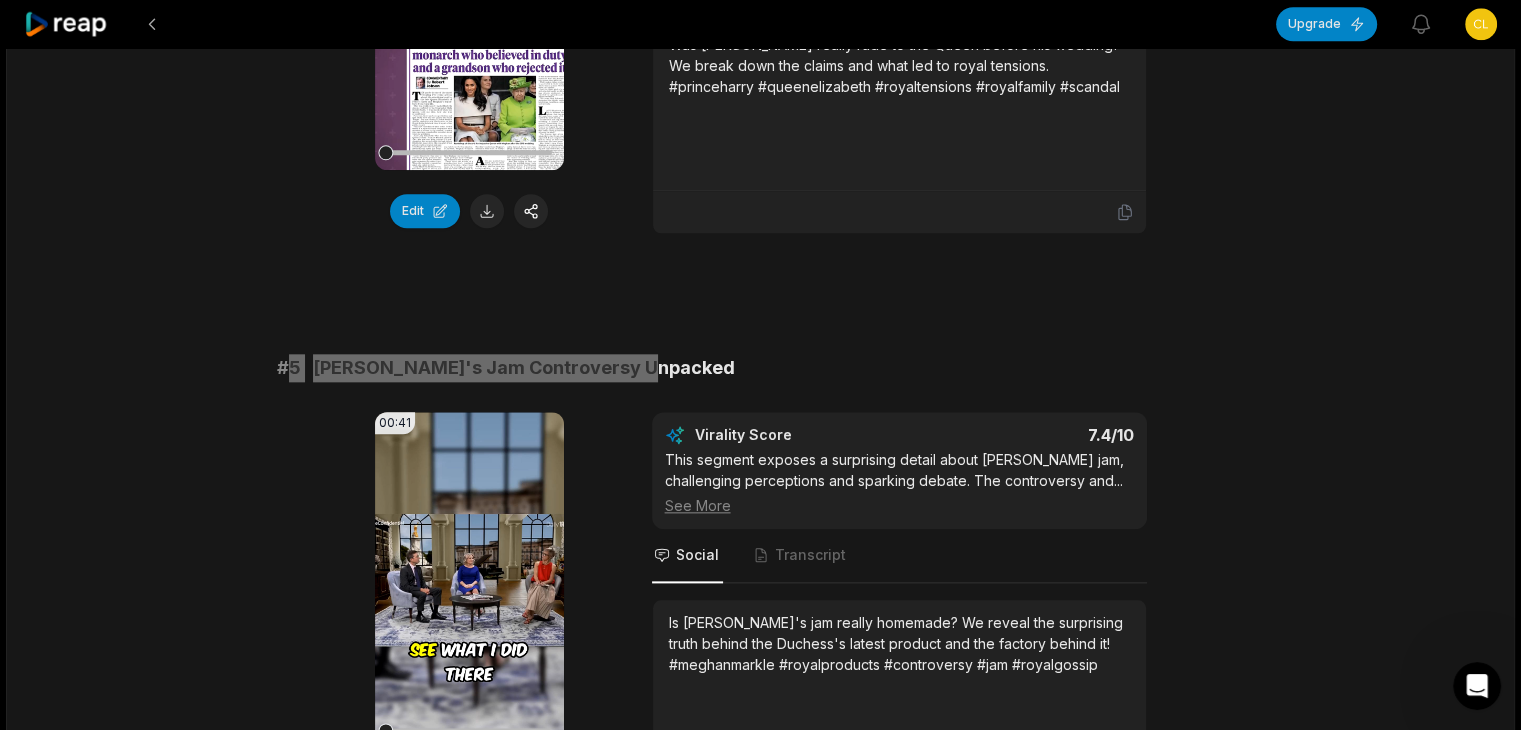 scroll, scrollTop: 2400, scrollLeft: 0, axis: vertical 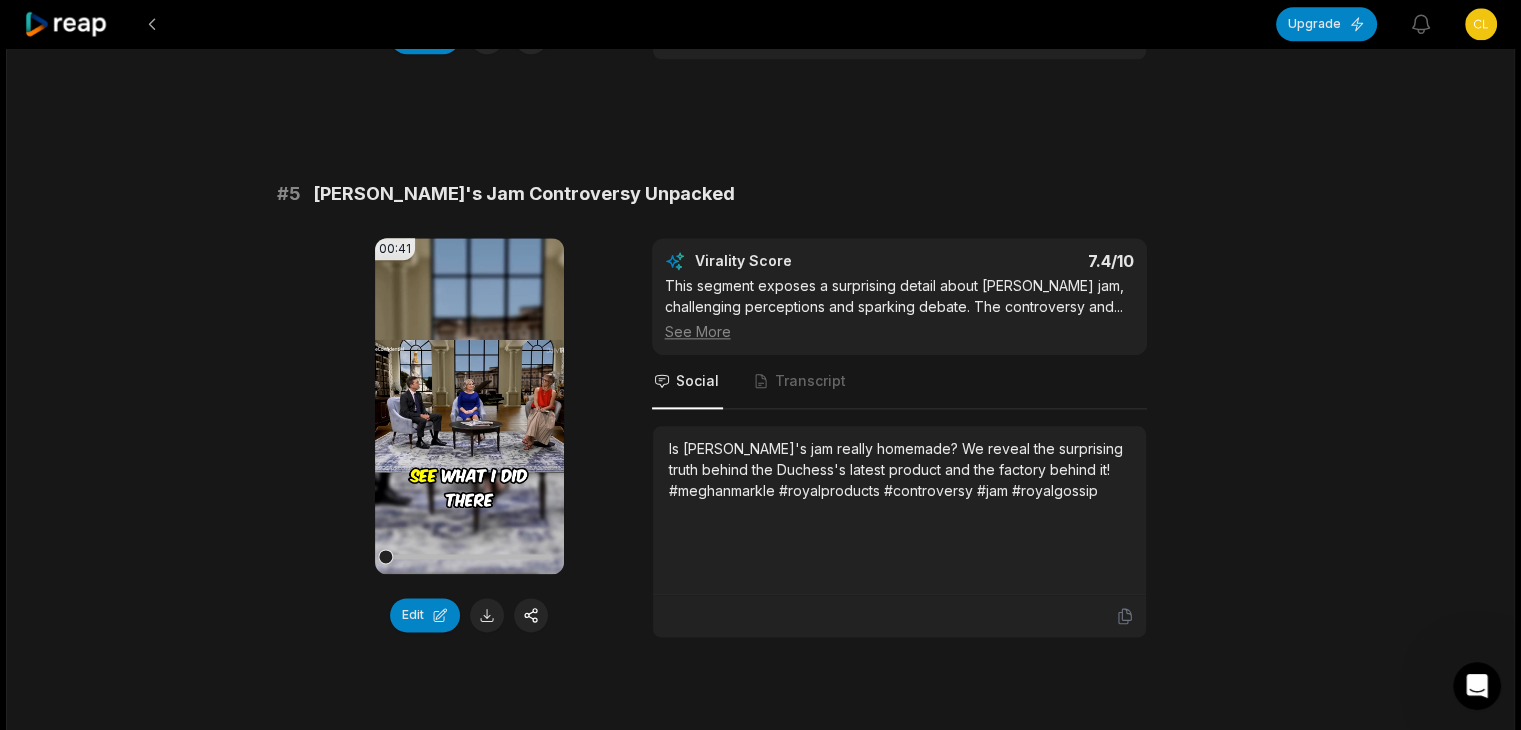 click on "Is [PERSON_NAME]'s jam really homemade? We reveal the surprising truth behind the Duchess's latest product and the factory behind it! #meghanmarkle #royalproducts #controversy #jam #royalgossip" at bounding box center (899, 469) 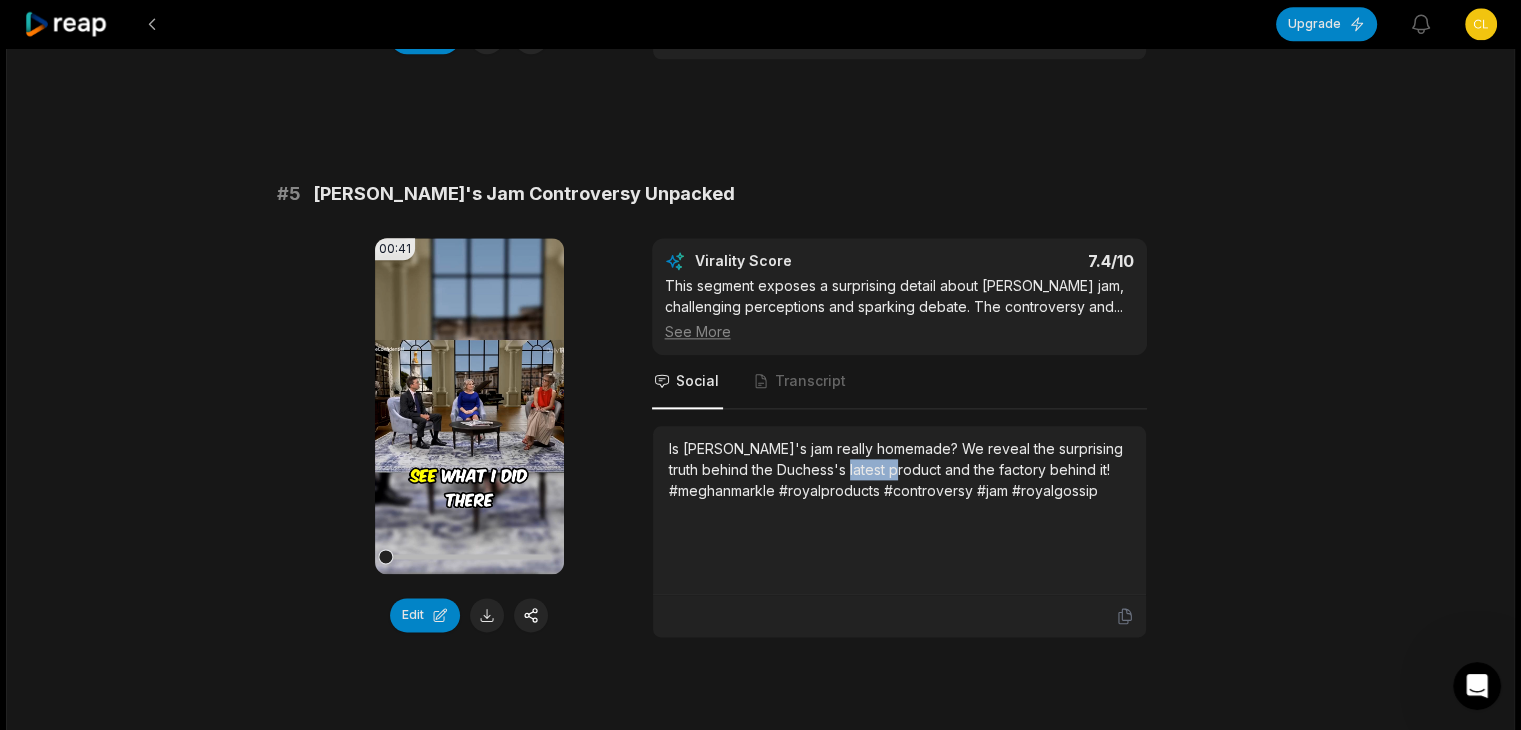 click on "Is [PERSON_NAME]'s jam really homemade? We reveal the surprising truth behind the Duchess's latest product and the factory behind it! #meghanmarkle #royalproducts #controversy #jam #royalgossip" at bounding box center [899, 469] 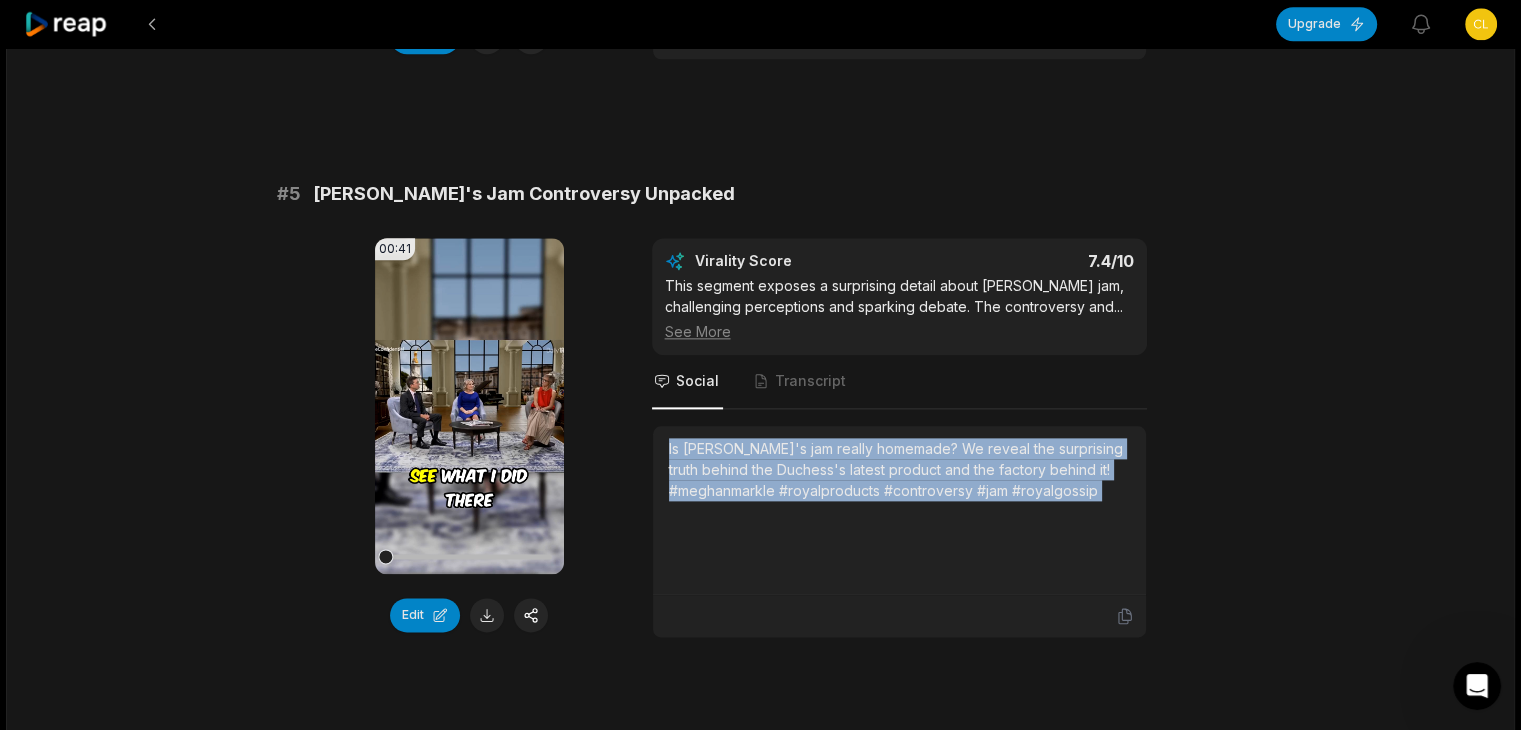 click on "Is [PERSON_NAME]'s jam really homemade? We reveal the surprising truth behind the Duchess's latest product and the factory behind it! #meghanmarkle #royalproducts #controversy #jam #royalgossip" at bounding box center (899, 469) 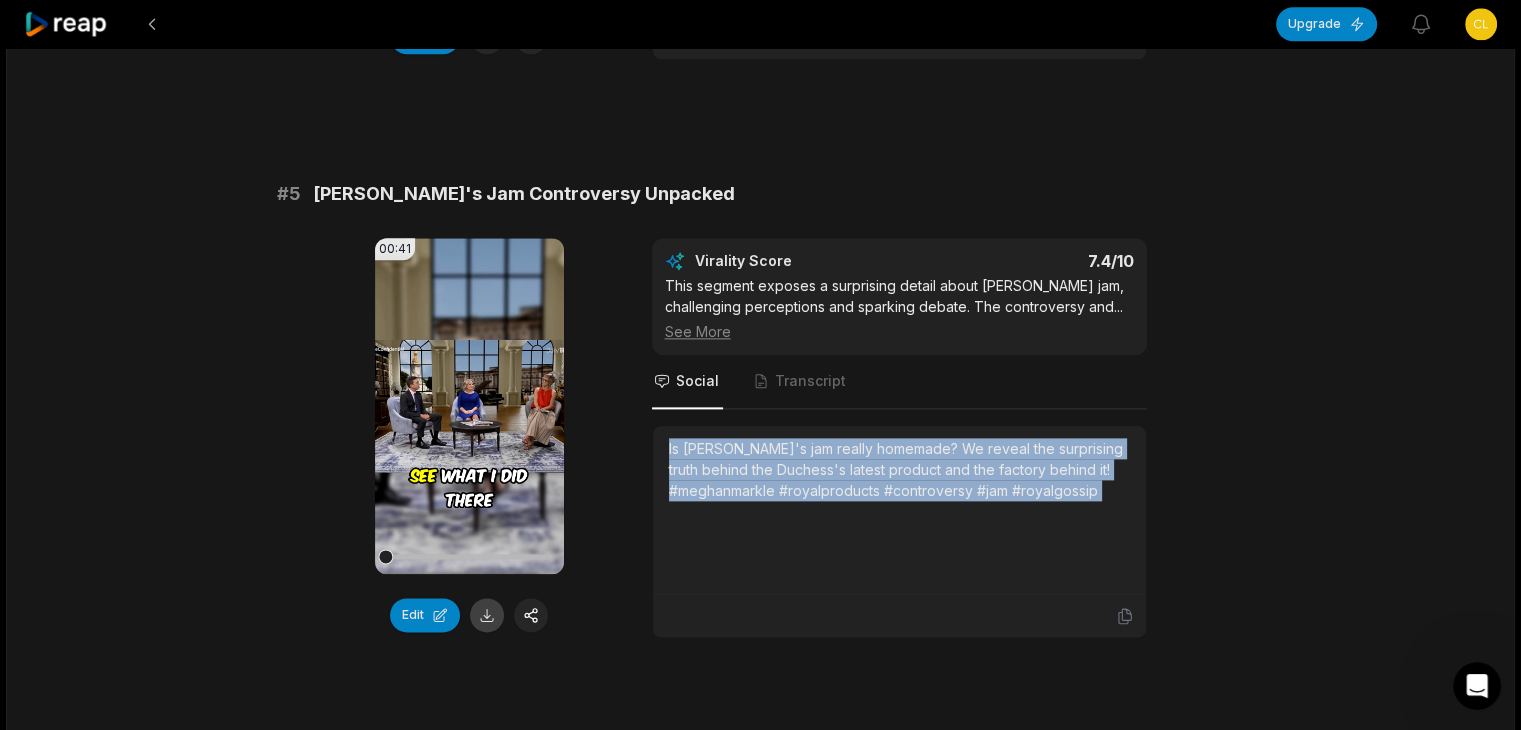 click at bounding box center [487, 615] 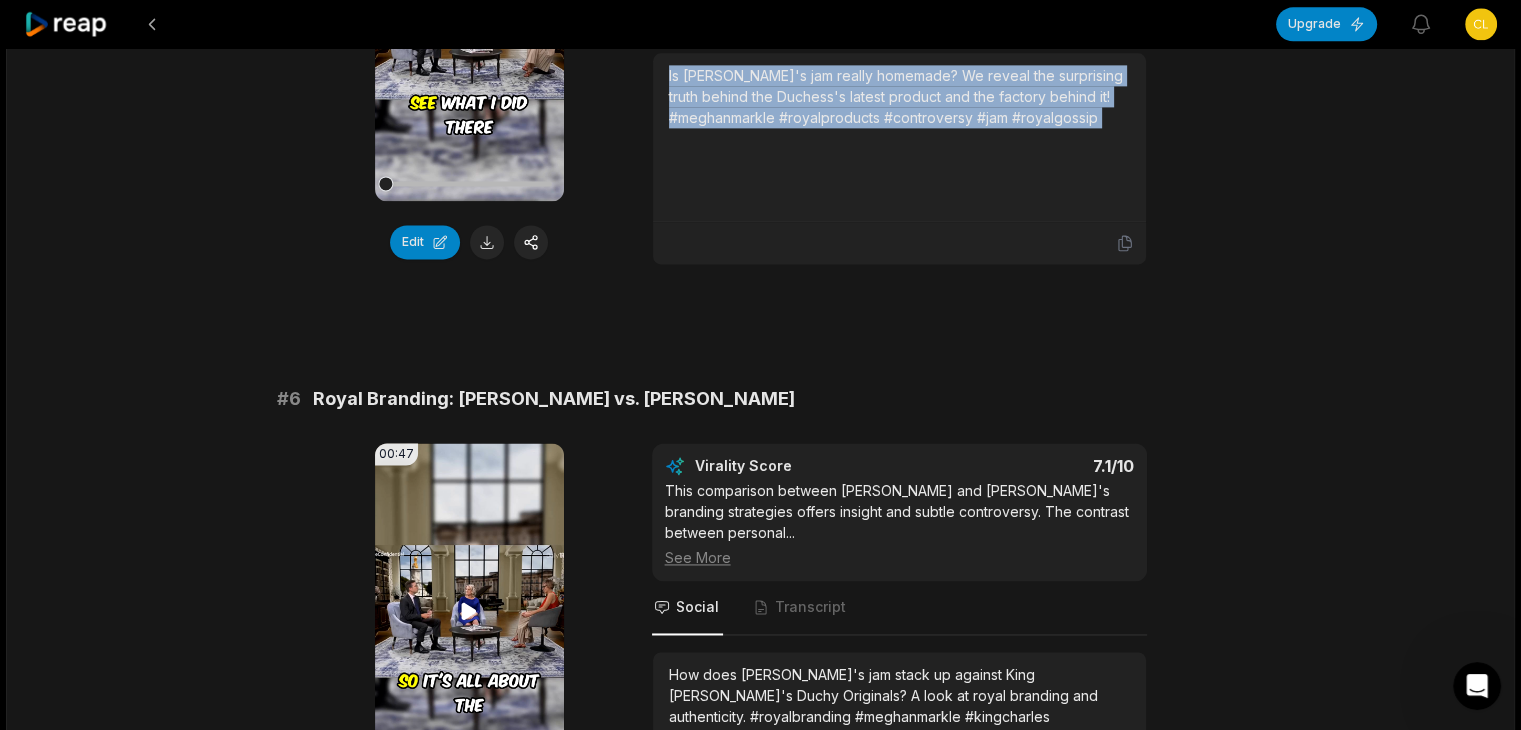 scroll, scrollTop: 2800, scrollLeft: 0, axis: vertical 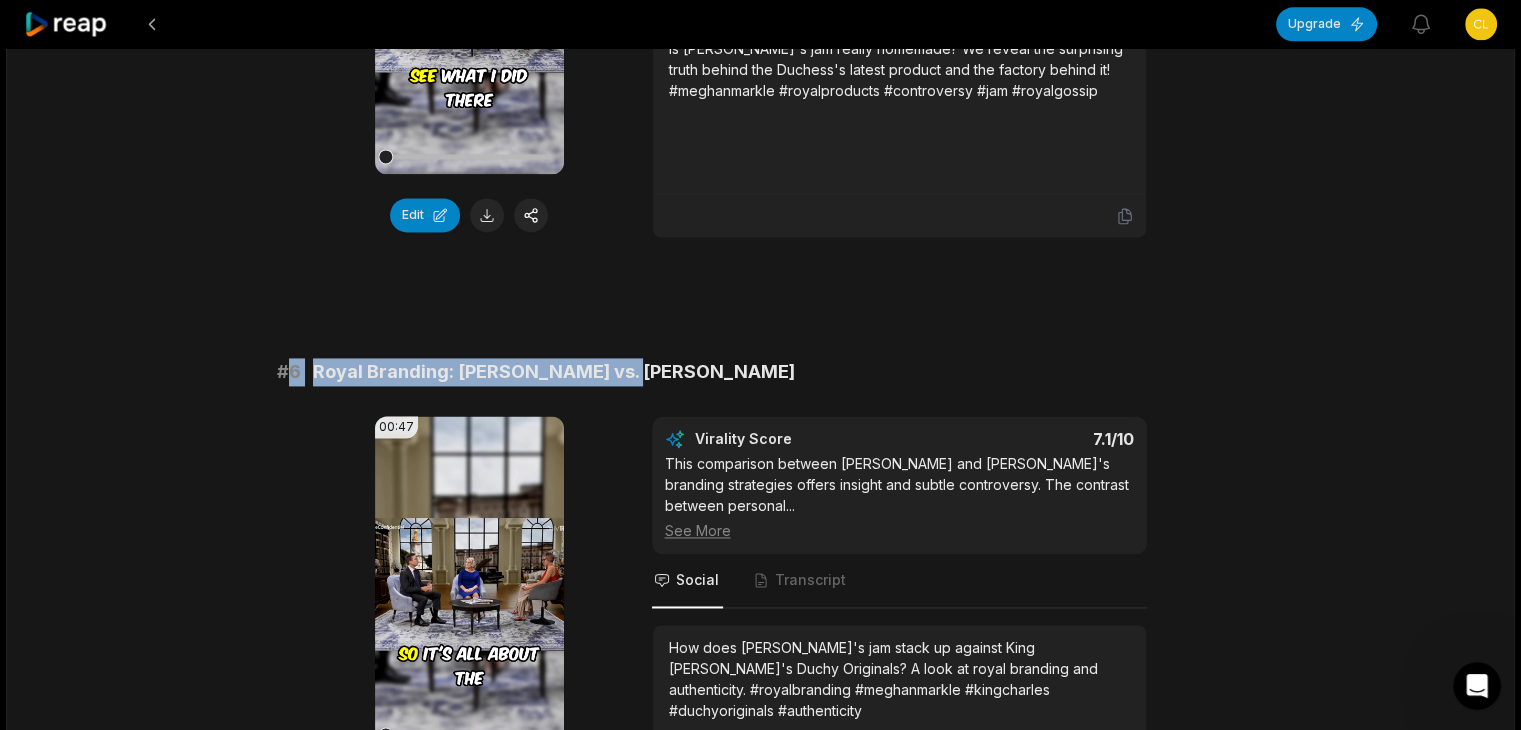 drag, startPoint x: 288, startPoint y: 338, endPoint x: 804, endPoint y: 353, distance: 516.21796 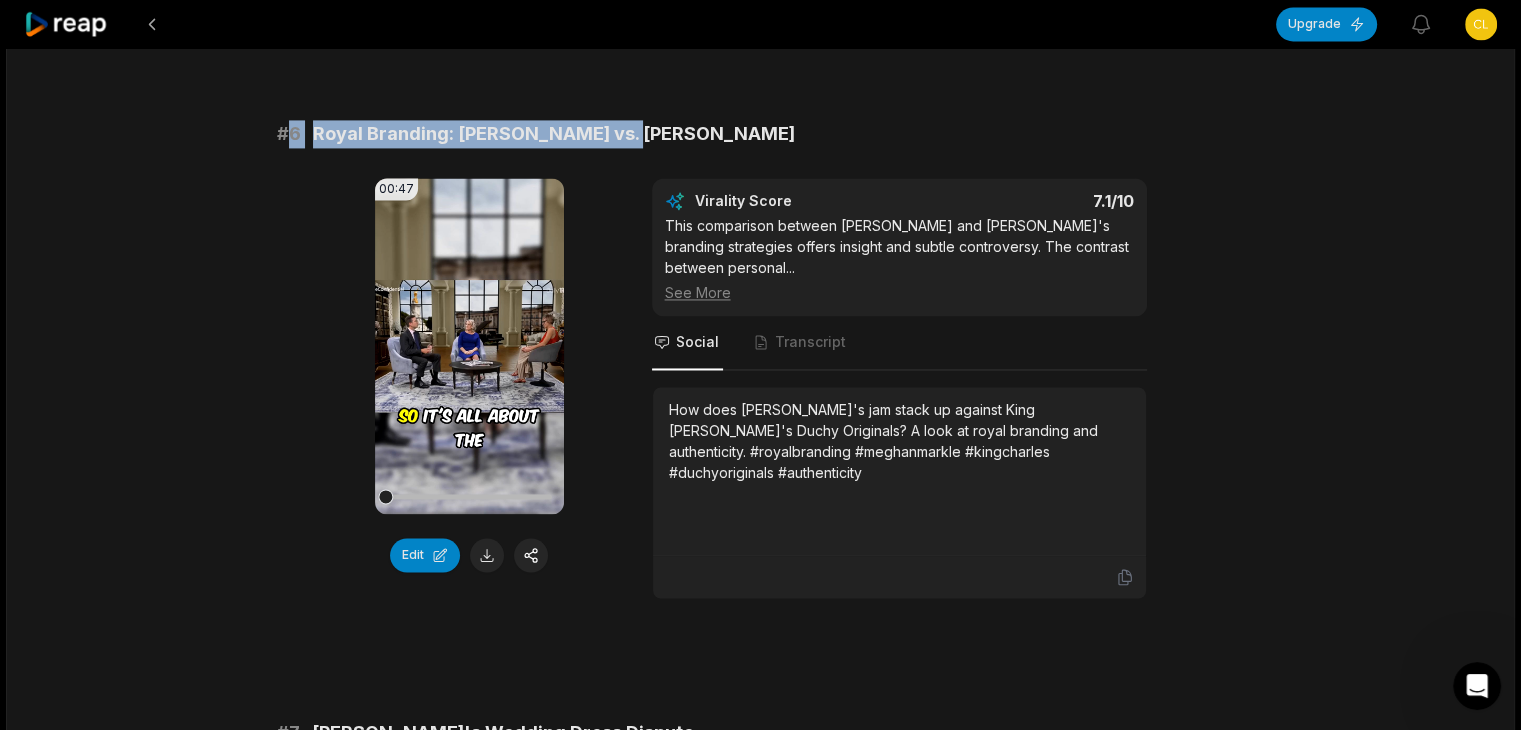 scroll, scrollTop: 3200, scrollLeft: 0, axis: vertical 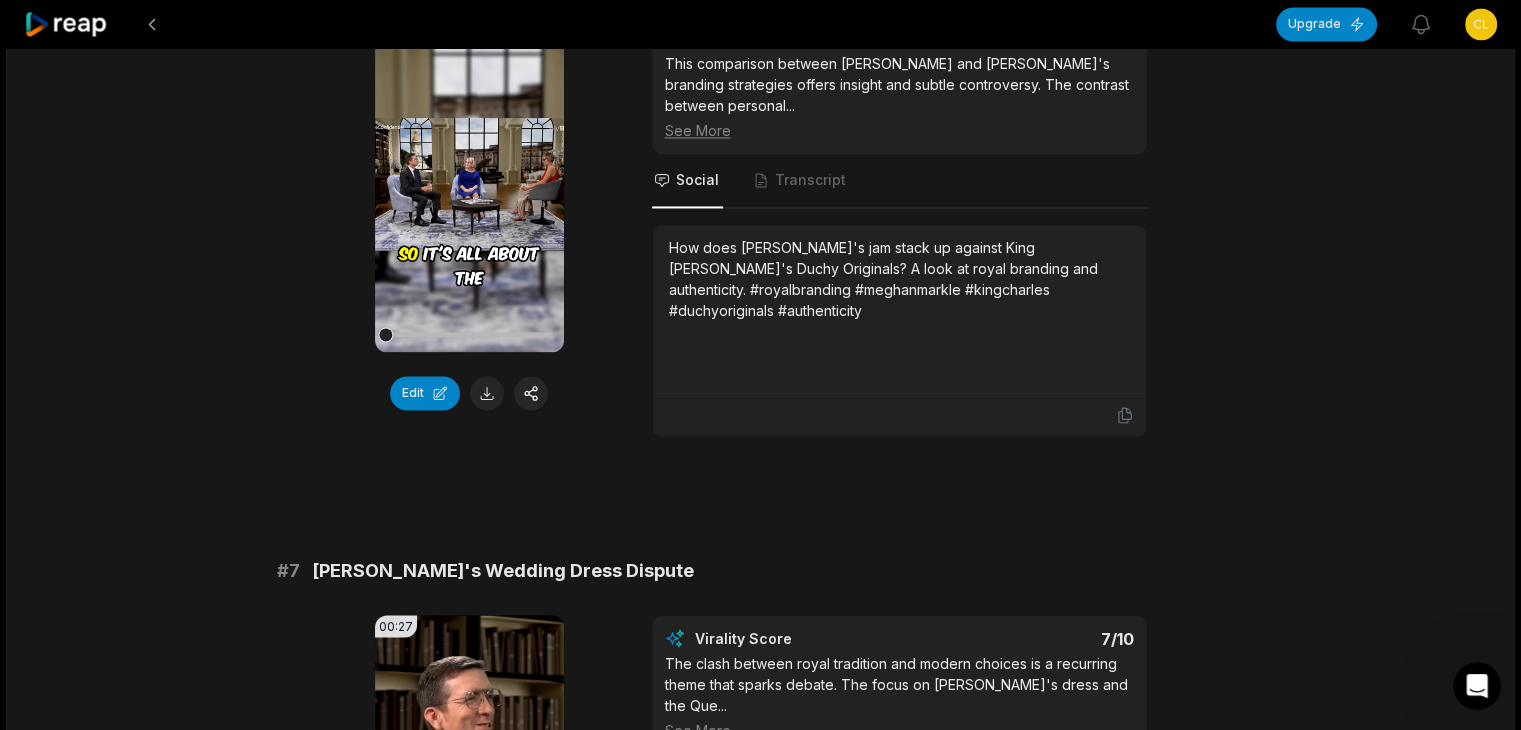 click on "How does [PERSON_NAME]'s jam stack up against King [PERSON_NAME]'s Duchy Originals? A look at royal branding and authenticity. #royalbranding #meghanmarkle #kingcharles #duchyoriginals #authenticity" at bounding box center [899, 279] 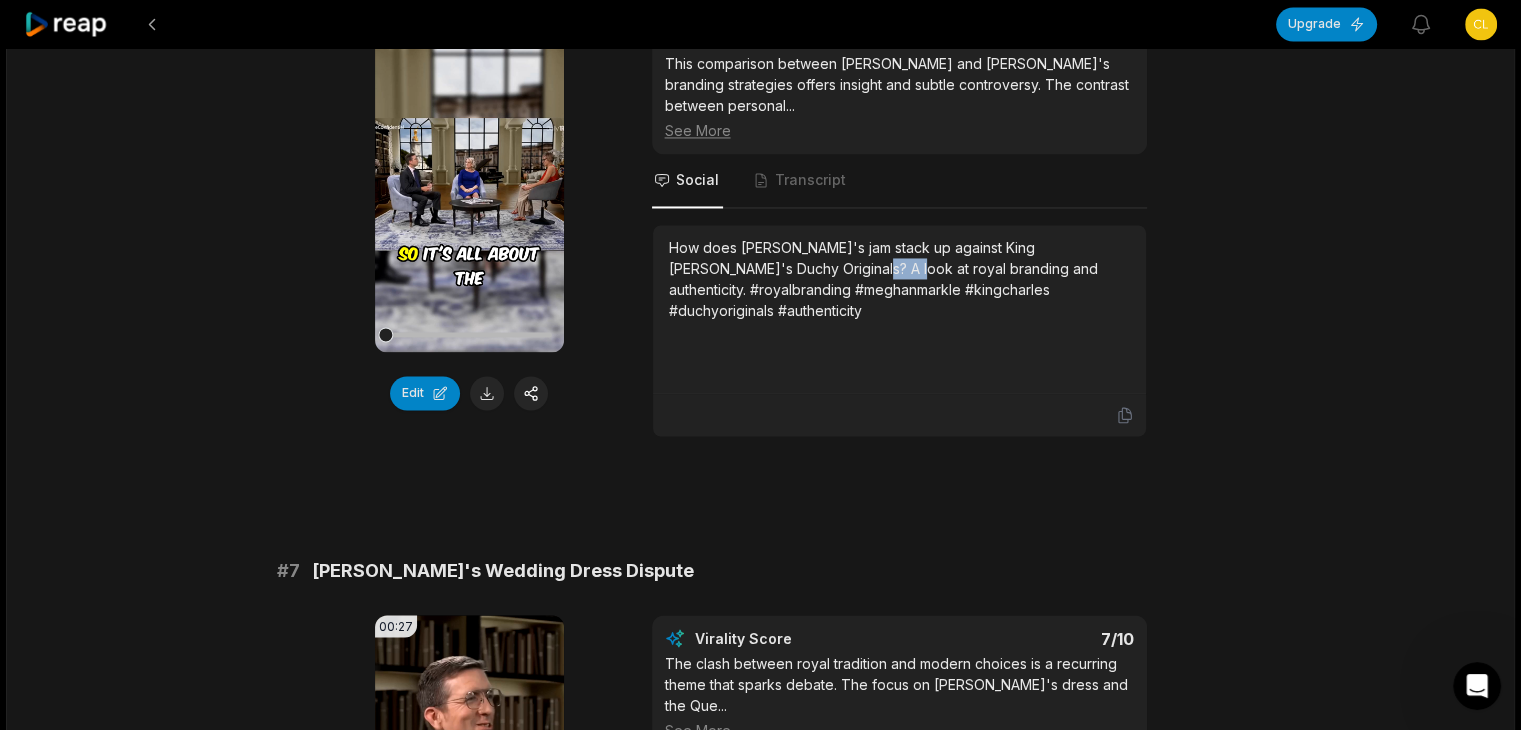 click on "How does [PERSON_NAME]'s jam stack up against King [PERSON_NAME]'s Duchy Originals? A look at royal branding and authenticity. #royalbranding #meghanmarkle #kingcharles #duchyoriginals #authenticity" at bounding box center (899, 279) 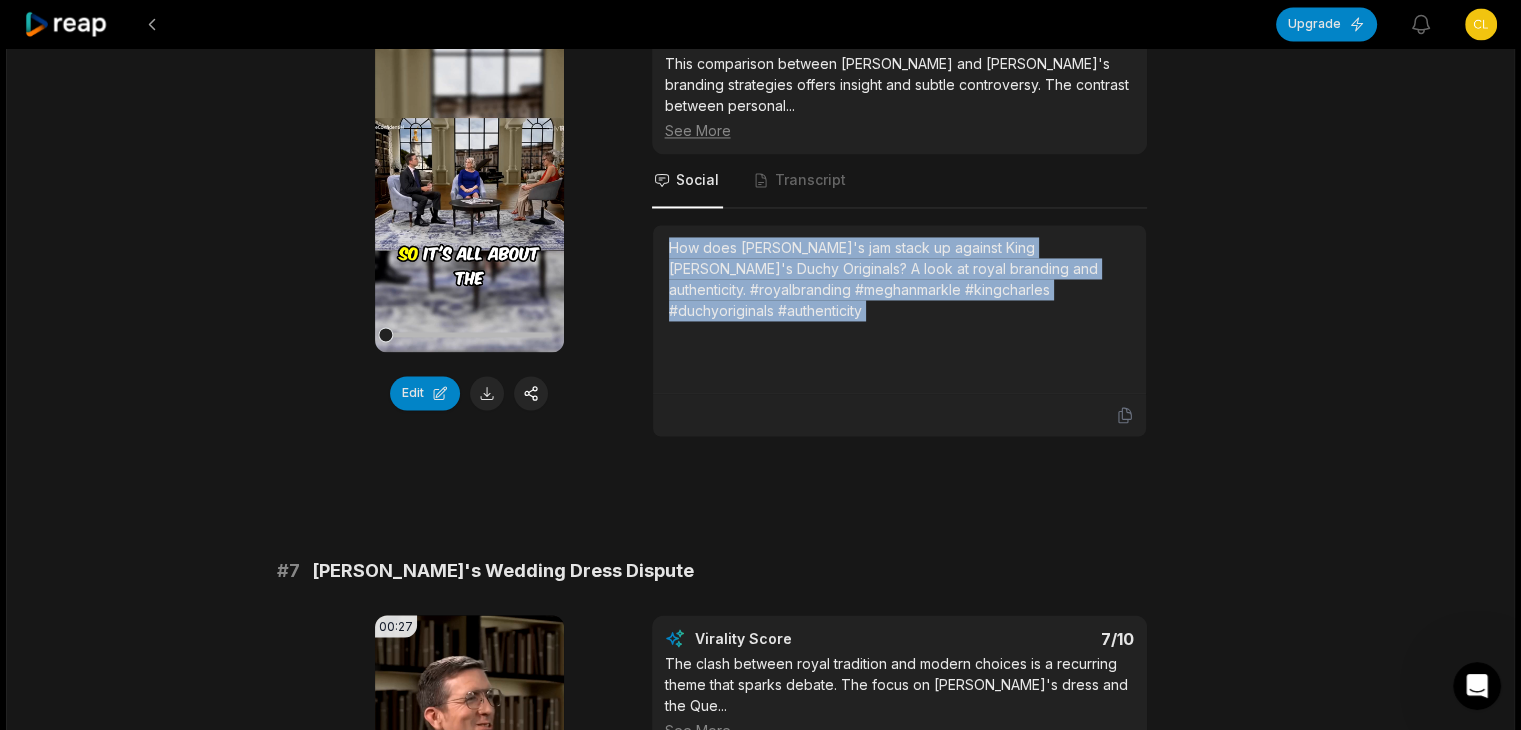 click on "How does [PERSON_NAME]'s jam stack up against King [PERSON_NAME]'s Duchy Originals? A look at royal branding and authenticity. #royalbranding #meghanmarkle #kingcharles #duchyoriginals #authenticity" at bounding box center (899, 279) 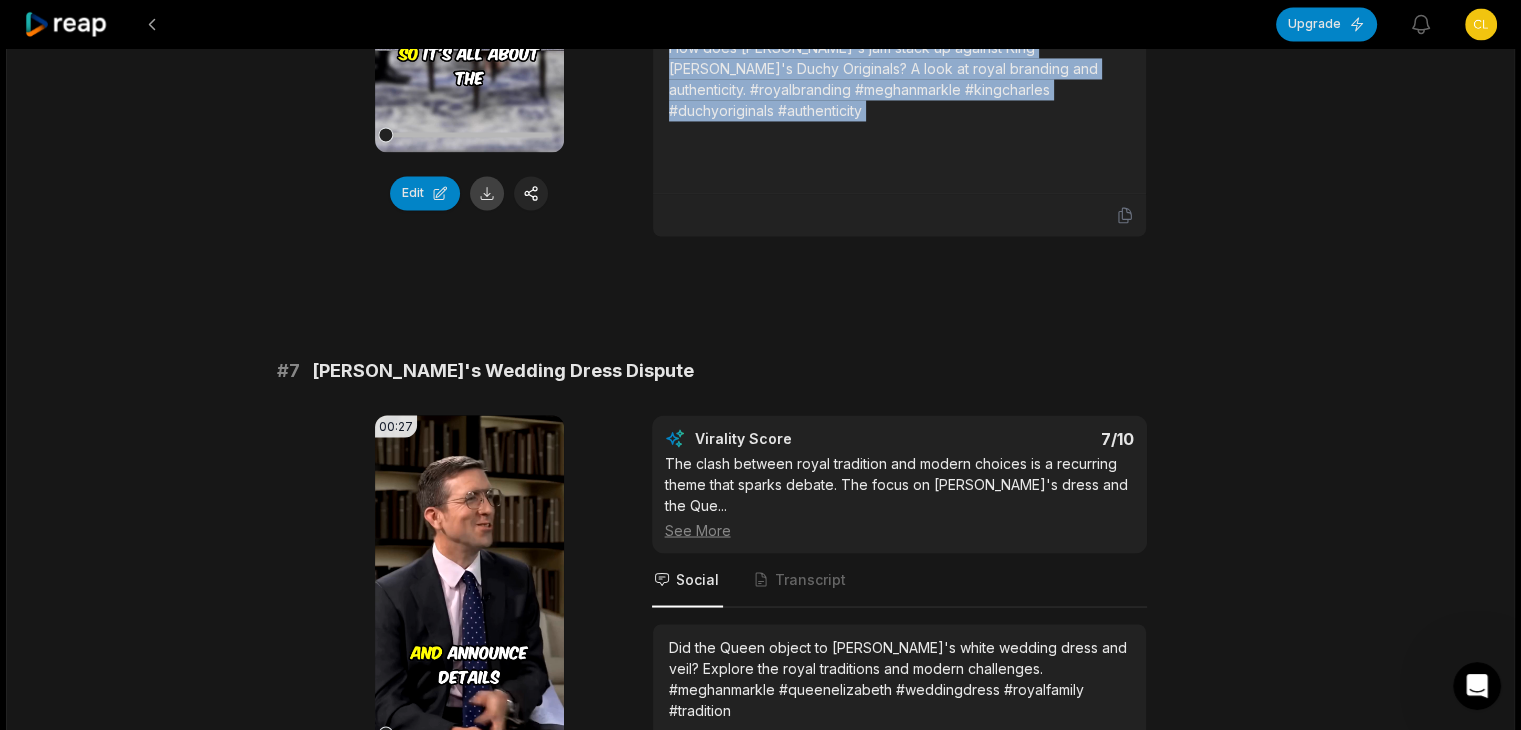click at bounding box center (487, 193) 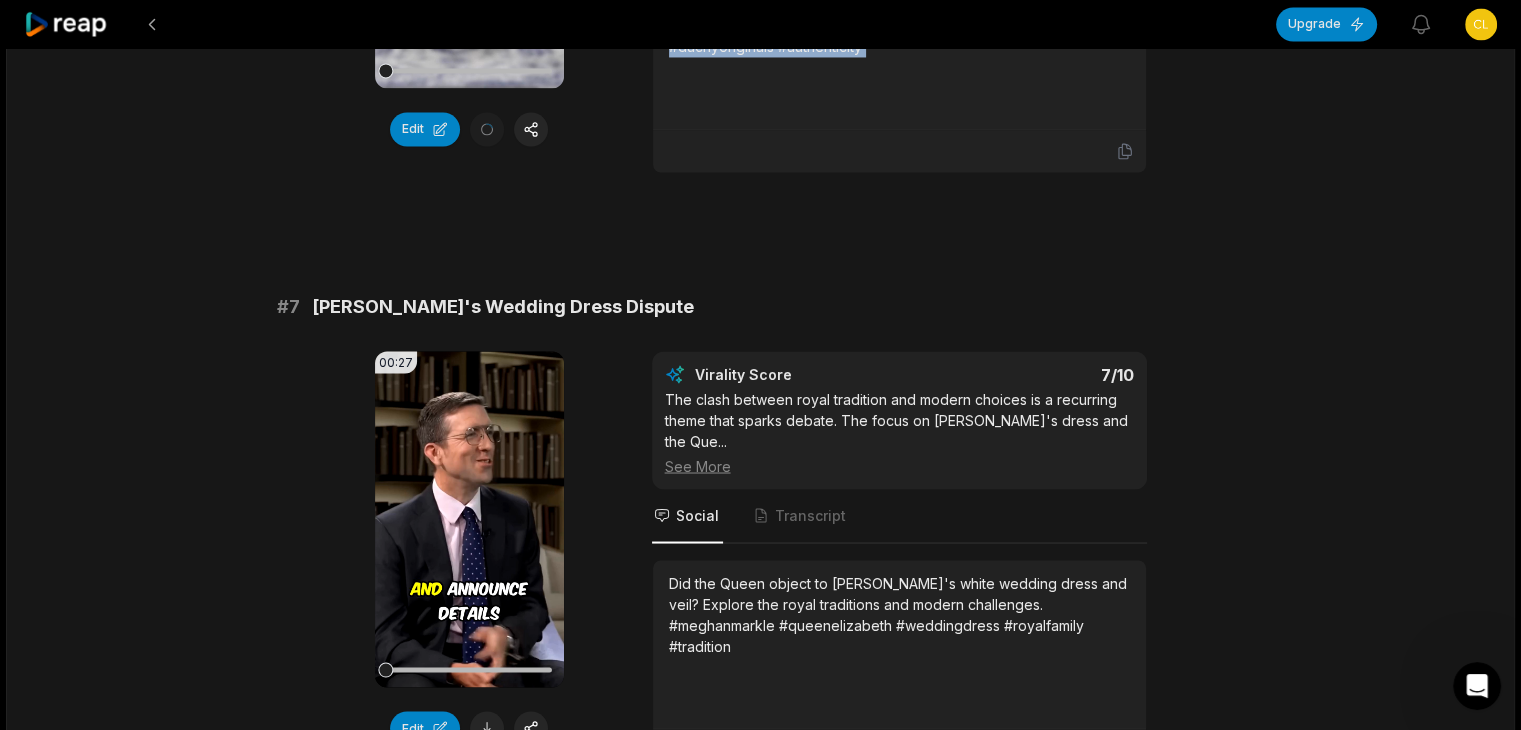 scroll, scrollTop: 3500, scrollLeft: 0, axis: vertical 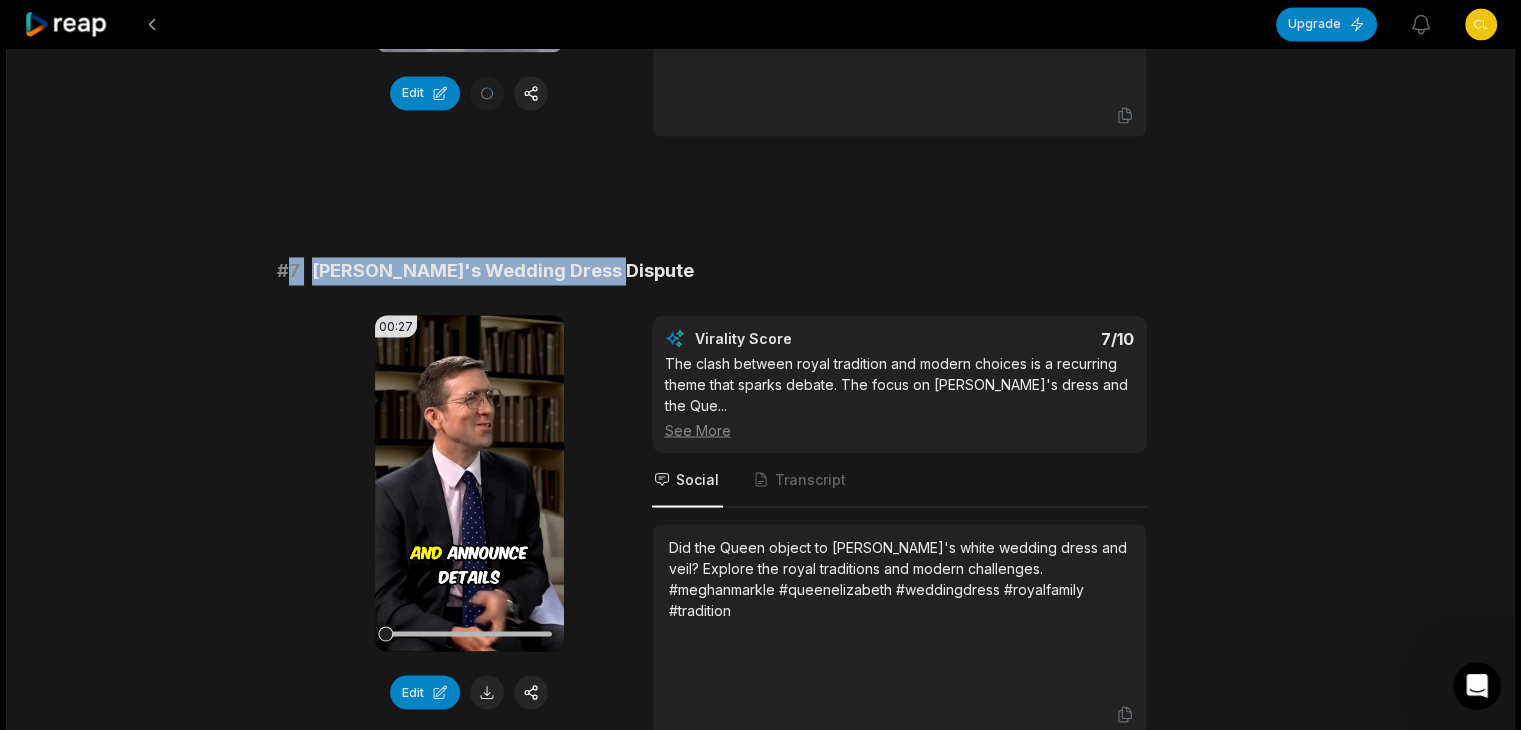 drag, startPoint x: 287, startPoint y: 220, endPoint x: 828, endPoint y: 221, distance: 541.0009 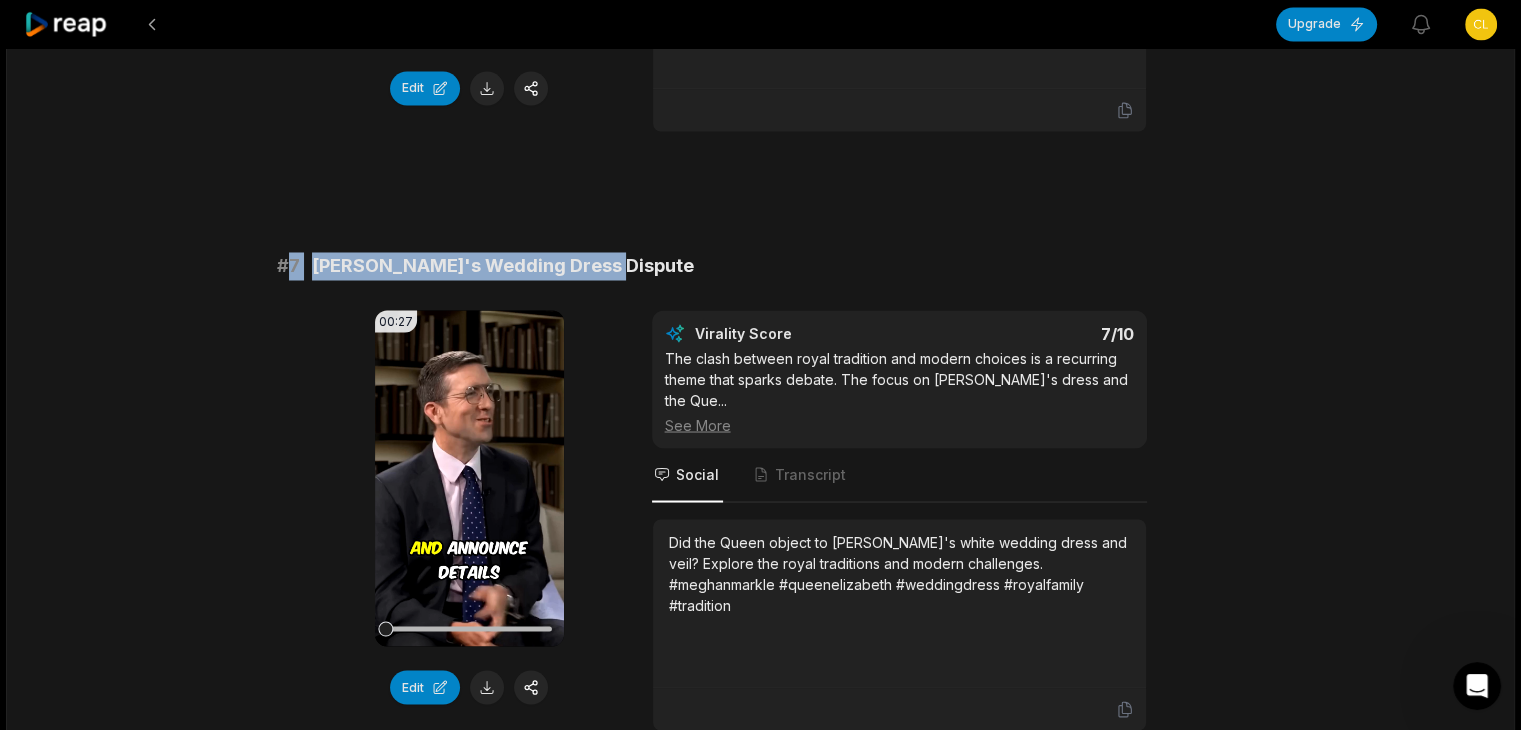 scroll, scrollTop: 3700, scrollLeft: 0, axis: vertical 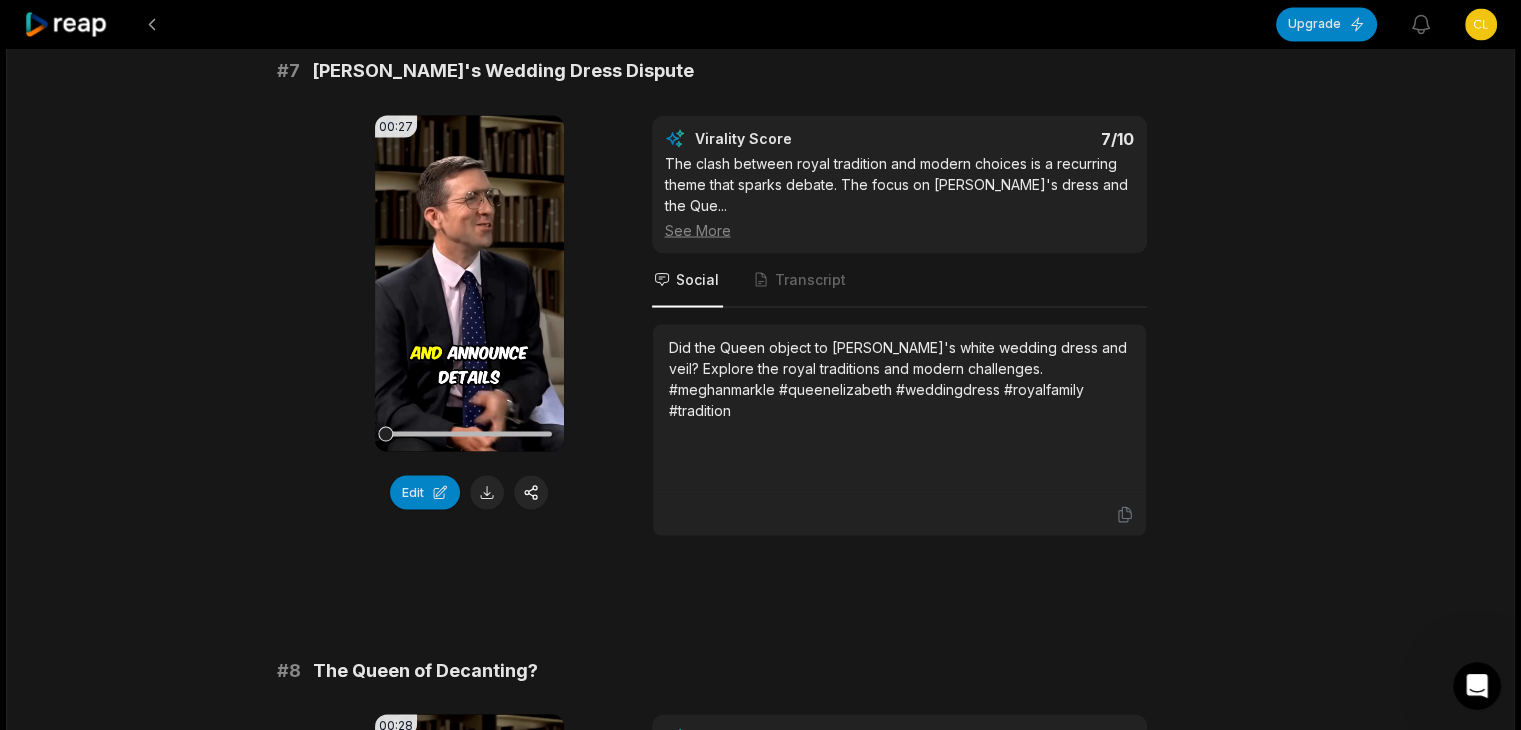 click on "Did the Queen object to [PERSON_NAME]'s white wedding dress and veil? Explore the royal traditions and modern challenges. #meghanmarkle #queenelizabeth #weddingdress #royalfamily #tradition" at bounding box center (899, 378) 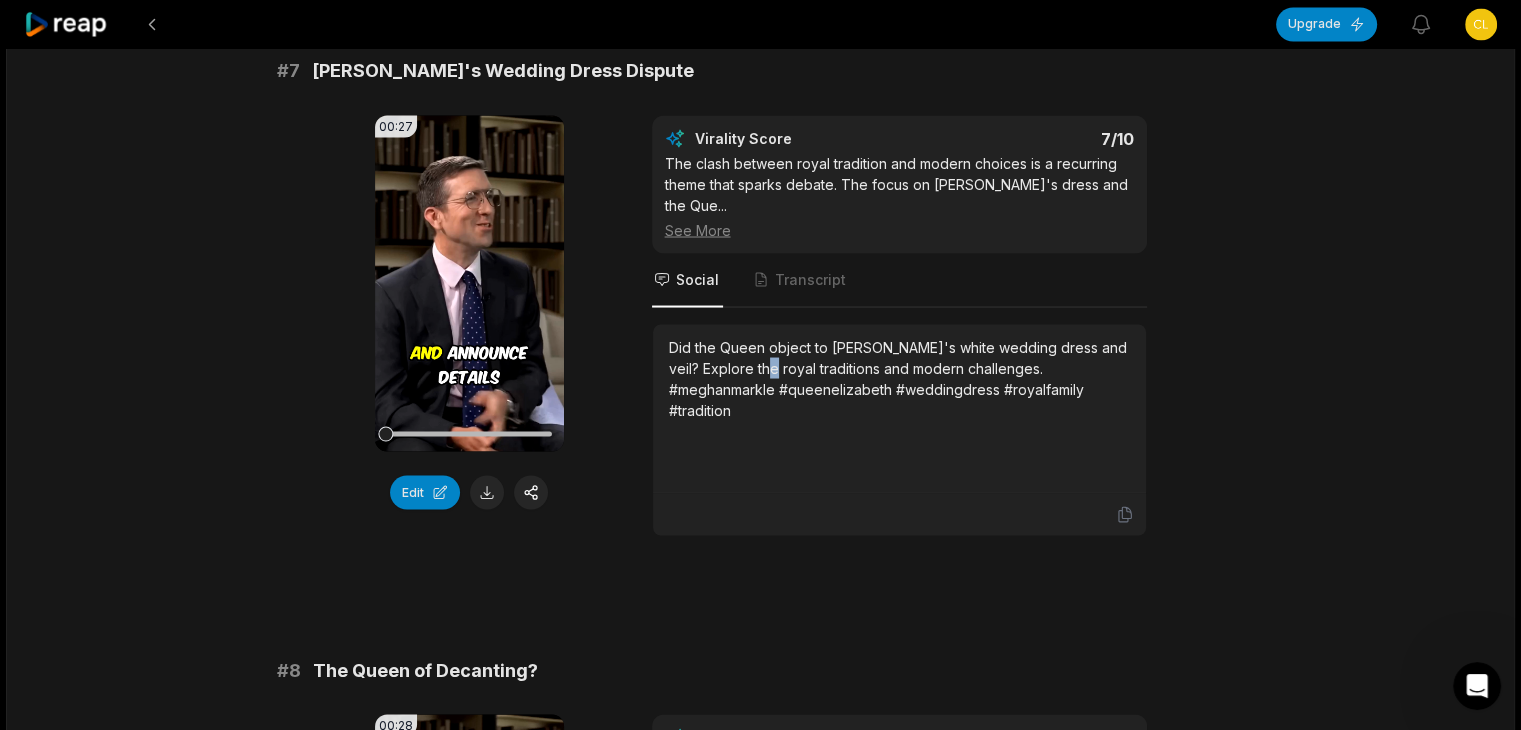 click on "Did the Queen object to [PERSON_NAME]'s white wedding dress and veil? Explore the royal traditions and modern challenges. #meghanmarkle #queenelizabeth #weddingdress #royalfamily #tradition" at bounding box center (899, 378) 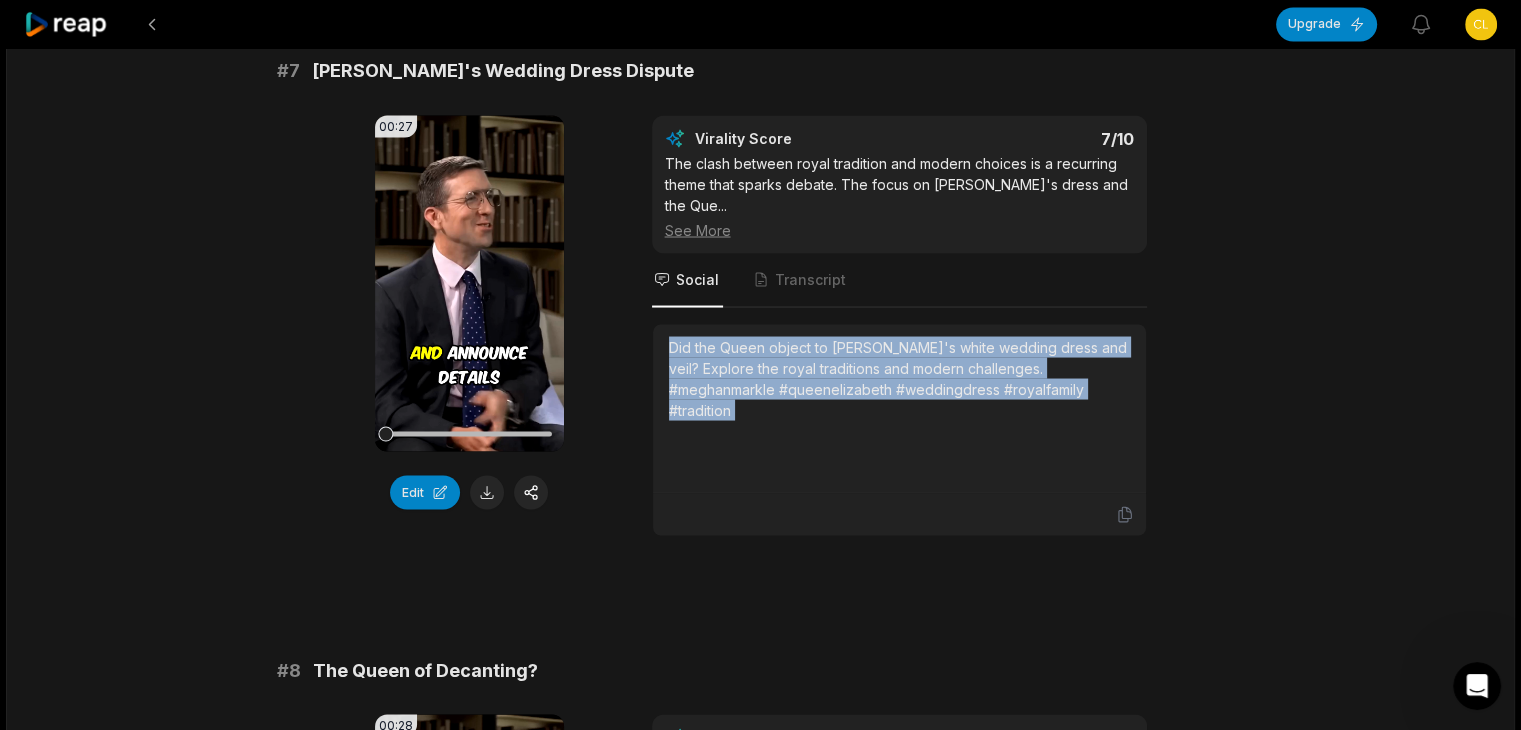 click on "Did the Queen object to [PERSON_NAME]'s white wedding dress and veil? Explore the royal traditions and modern challenges. #meghanmarkle #queenelizabeth #weddingdress #royalfamily #tradition" at bounding box center (899, 378) 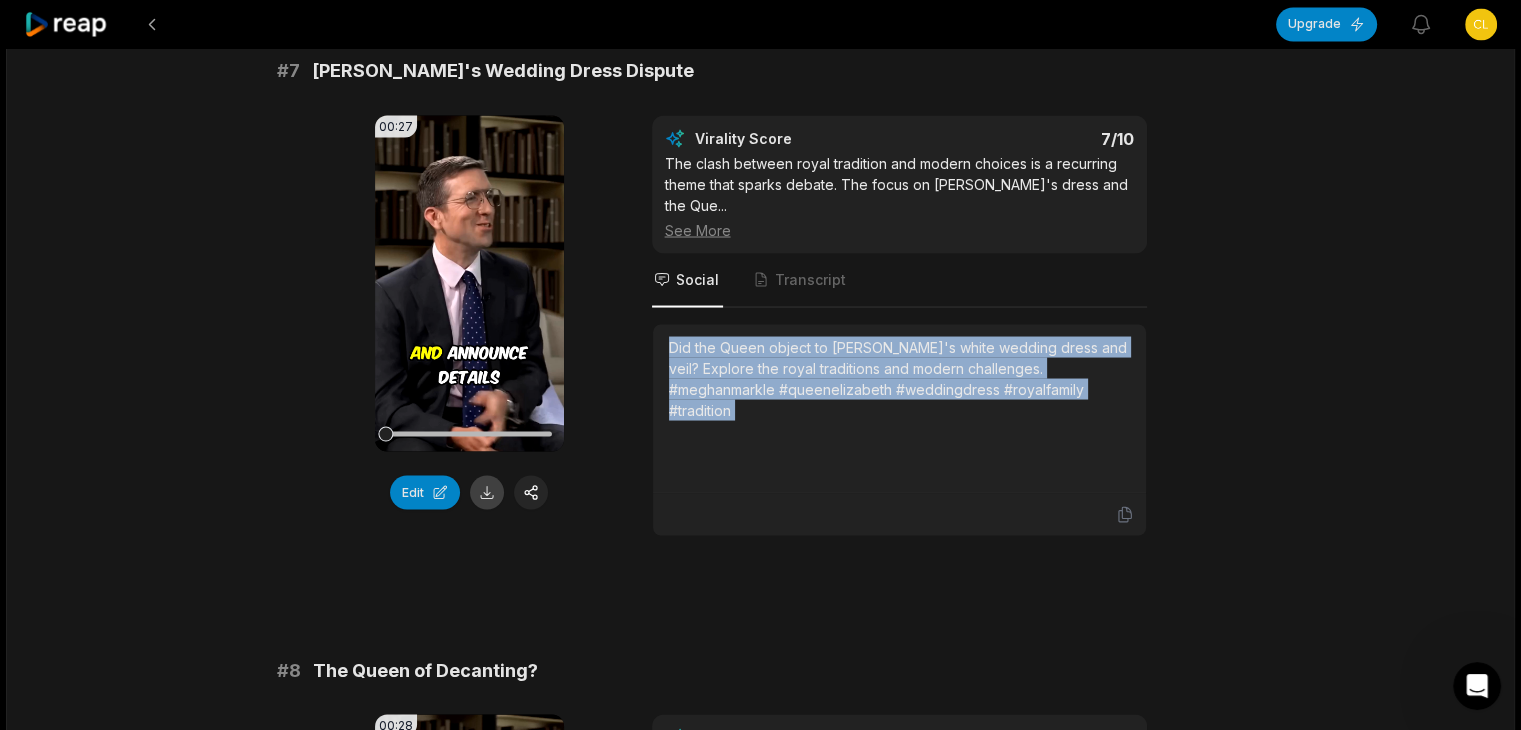 click at bounding box center (487, 492) 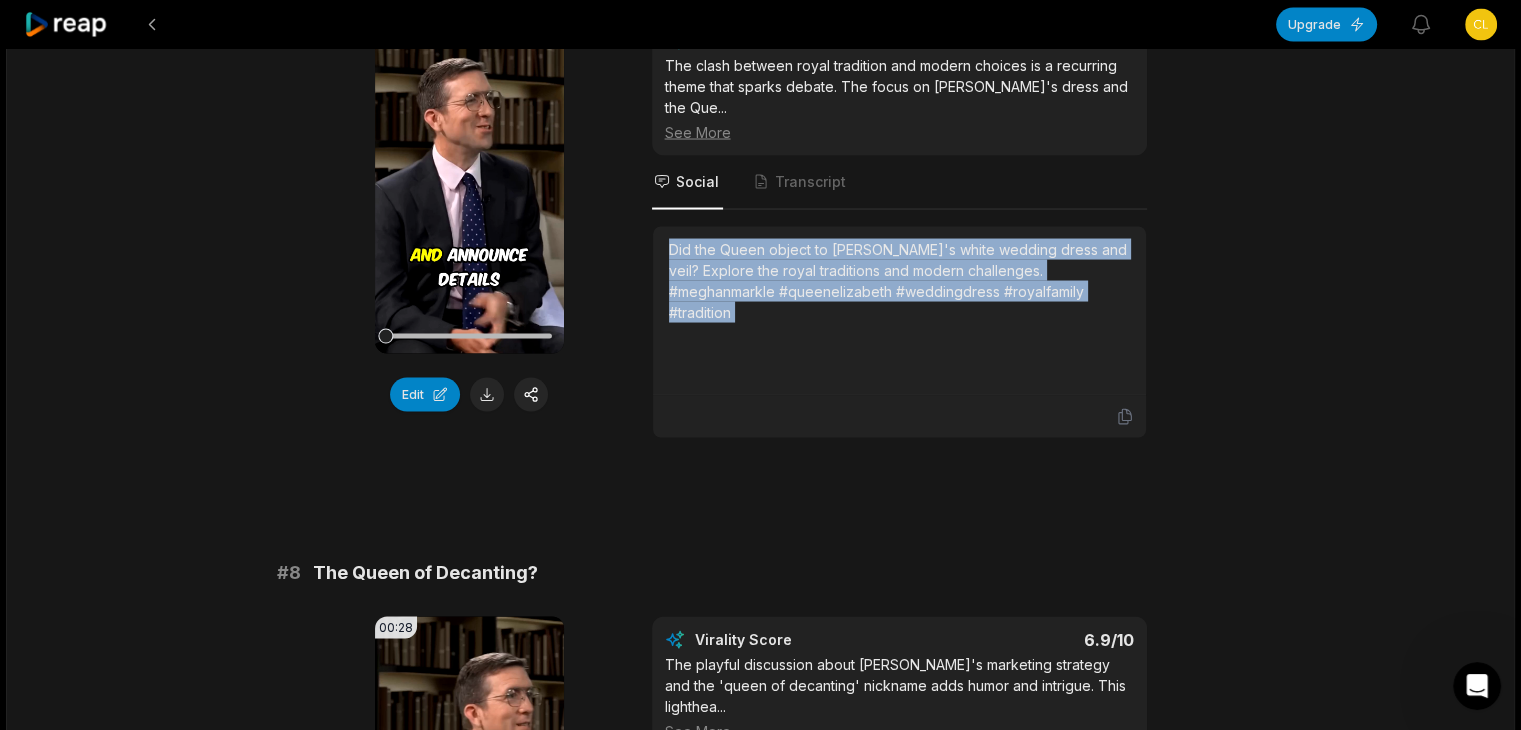 scroll, scrollTop: 3900, scrollLeft: 0, axis: vertical 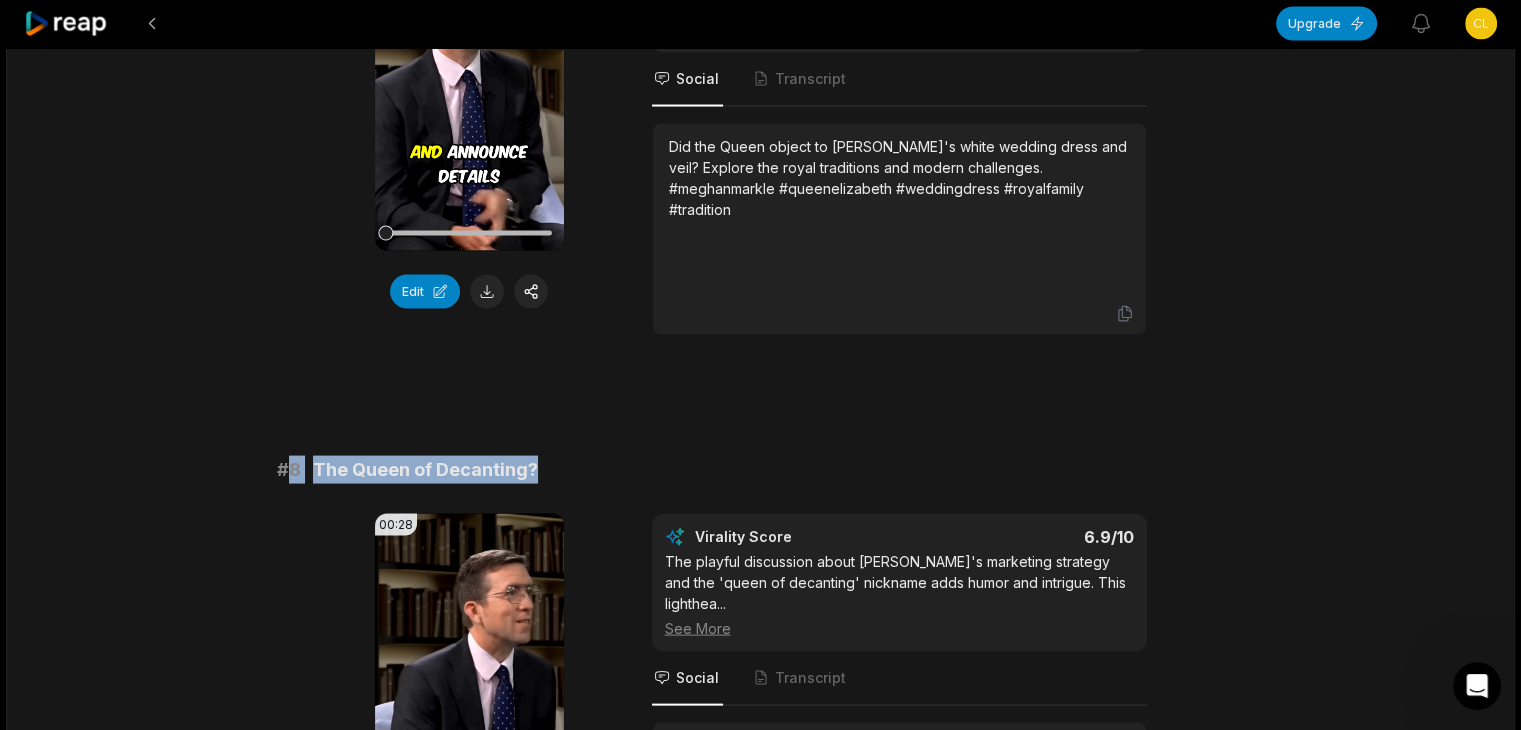 drag, startPoint x: 292, startPoint y: 413, endPoint x: 631, endPoint y: 416, distance: 339.01328 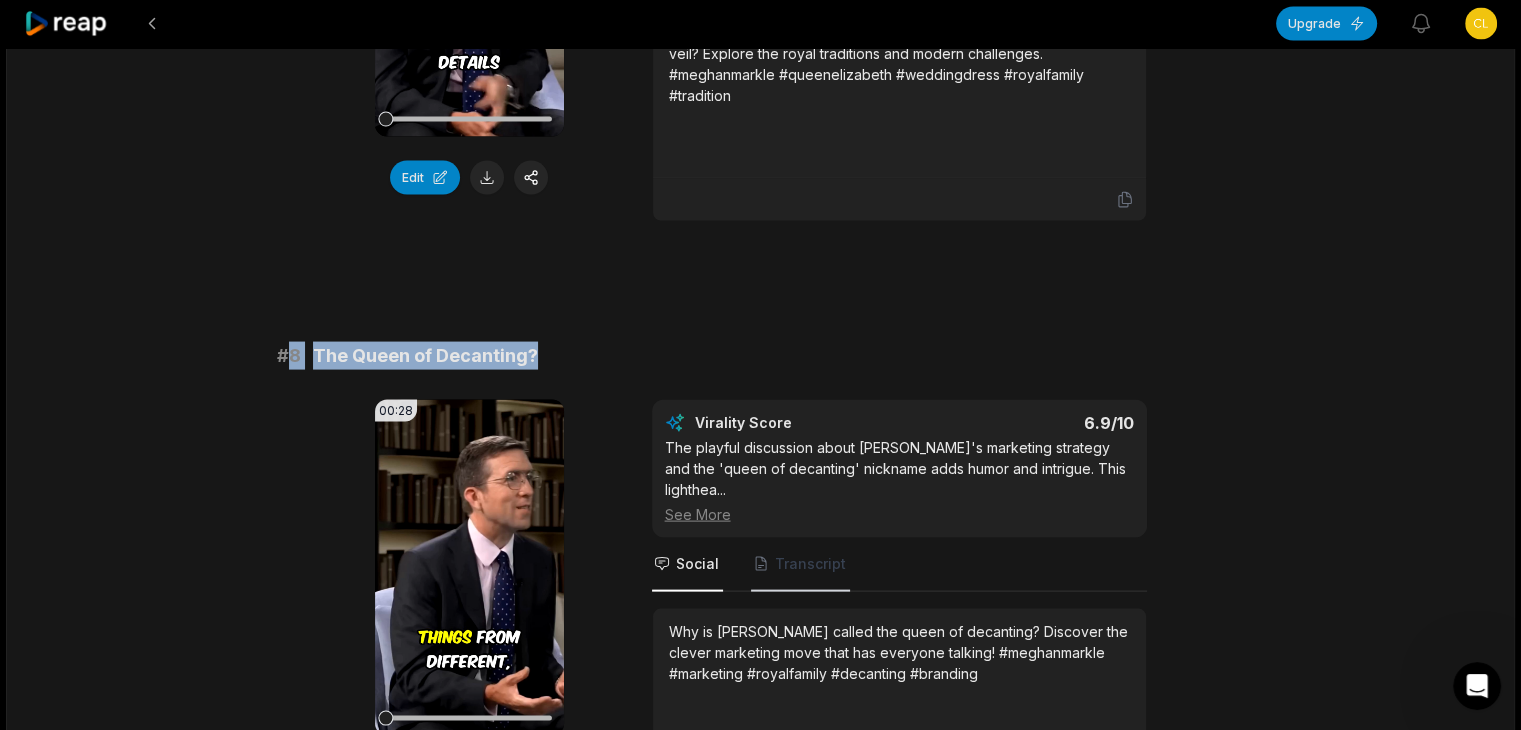 scroll, scrollTop: 4100, scrollLeft: 0, axis: vertical 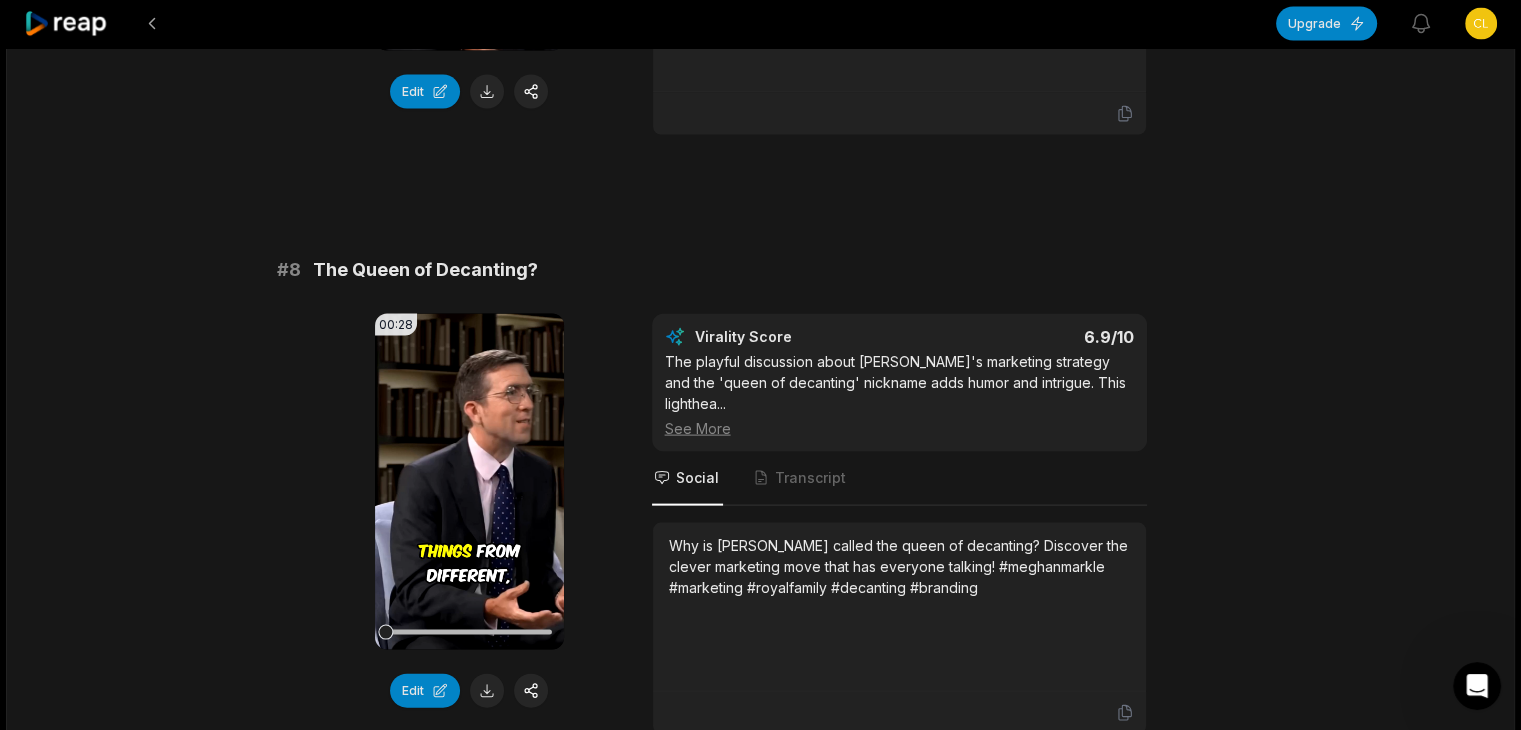 click on "Why is [PERSON_NAME] called the queen of decanting? Discover the clever marketing move that has everyone talking! #meghanmarkle #marketing #royalfamily #decanting #branding" at bounding box center [899, 566] 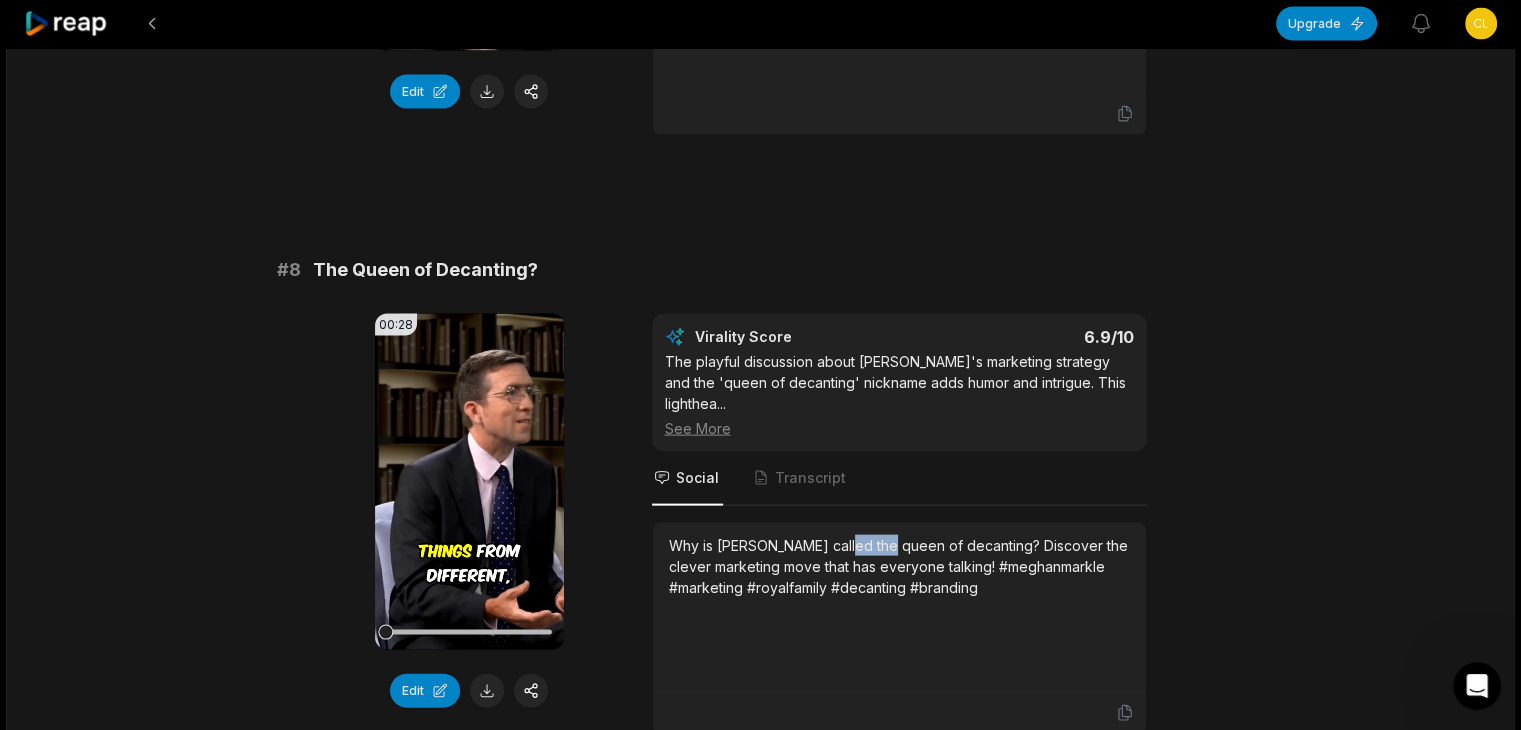 click on "Why is [PERSON_NAME] called the queen of decanting? Discover the clever marketing move that has everyone talking! #meghanmarkle #marketing #royalfamily #decanting #branding" at bounding box center [899, 566] 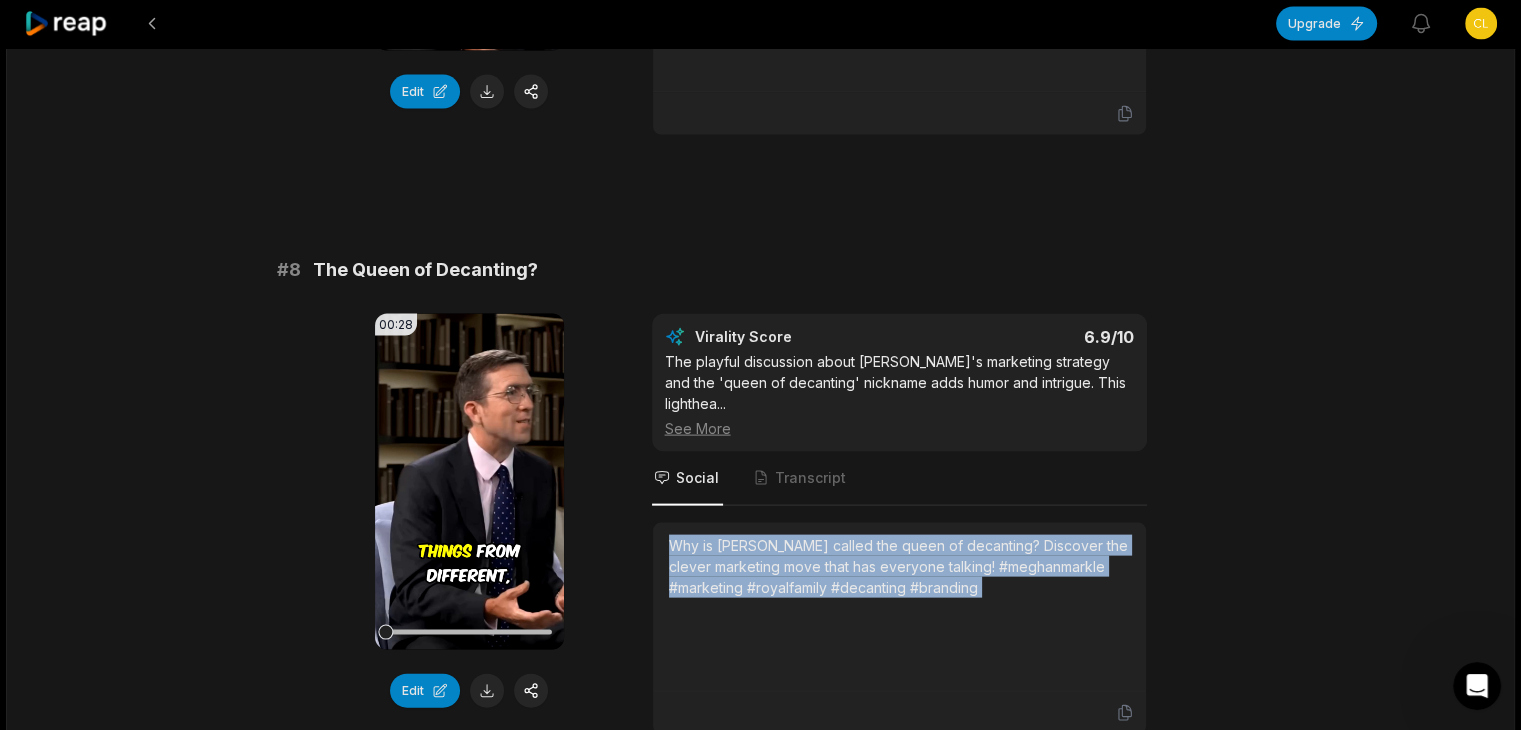 click on "Why is [PERSON_NAME] called the queen of decanting? Discover the clever marketing move that has everyone talking! #meghanmarkle #marketing #royalfamily #decanting #branding" at bounding box center [899, 566] 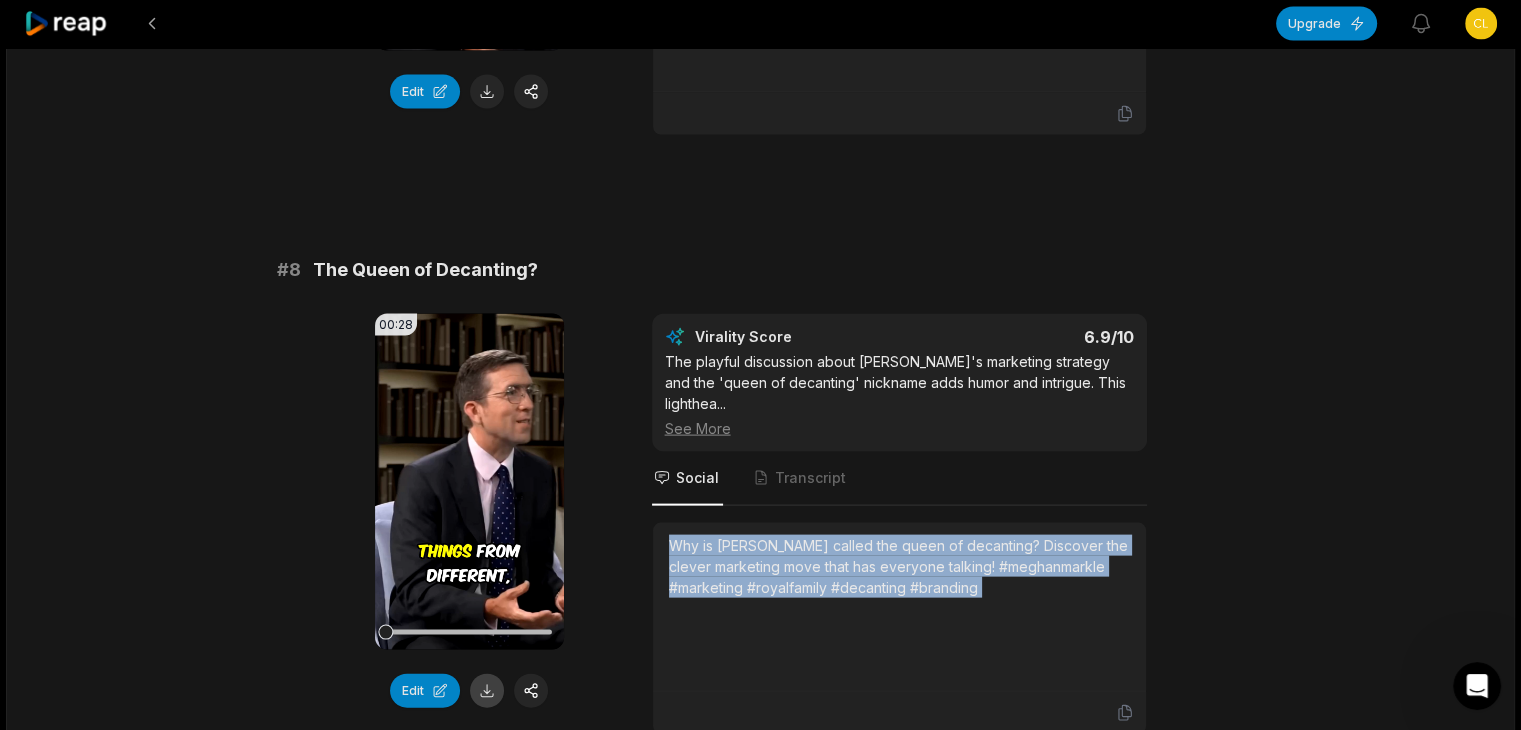 click at bounding box center (487, 691) 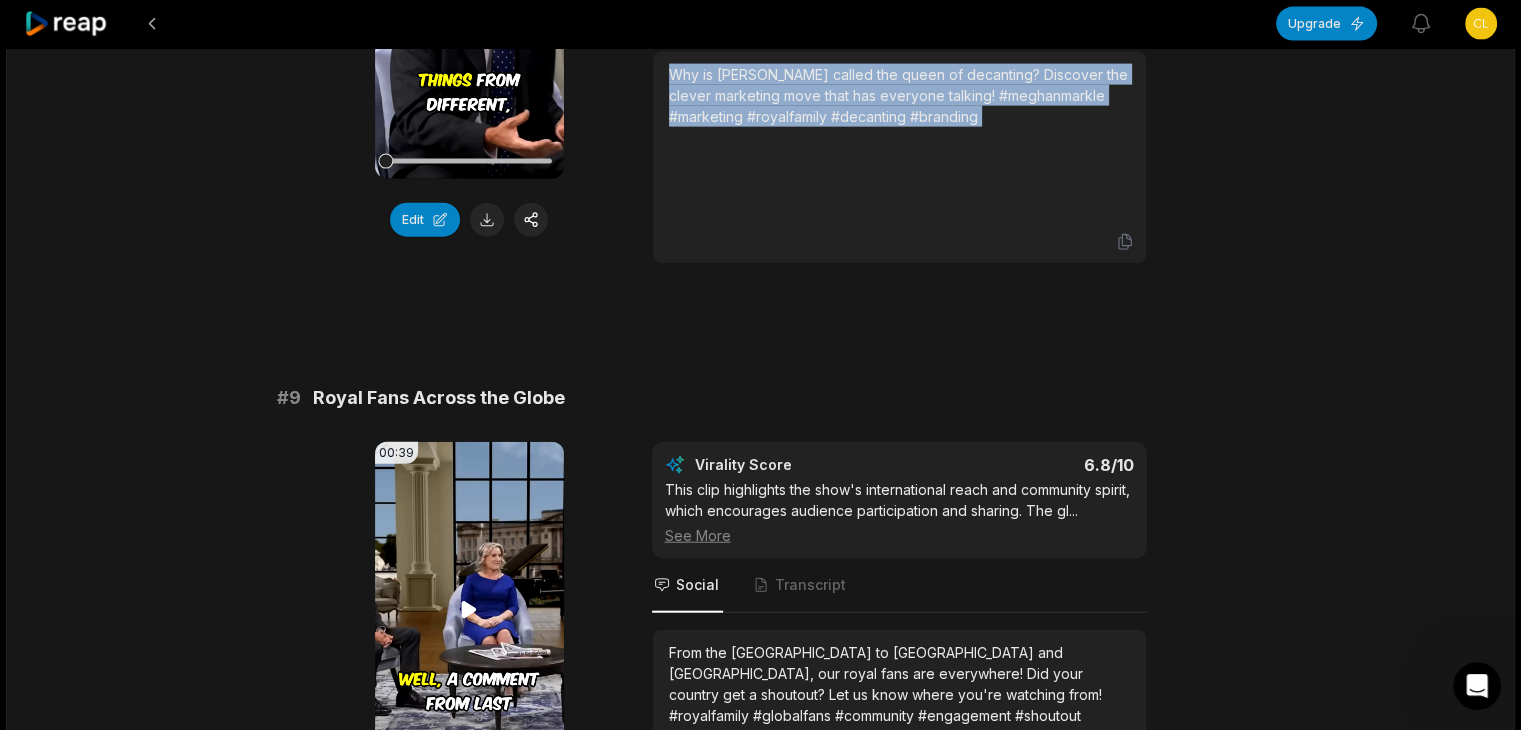 scroll, scrollTop: 4600, scrollLeft: 0, axis: vertical 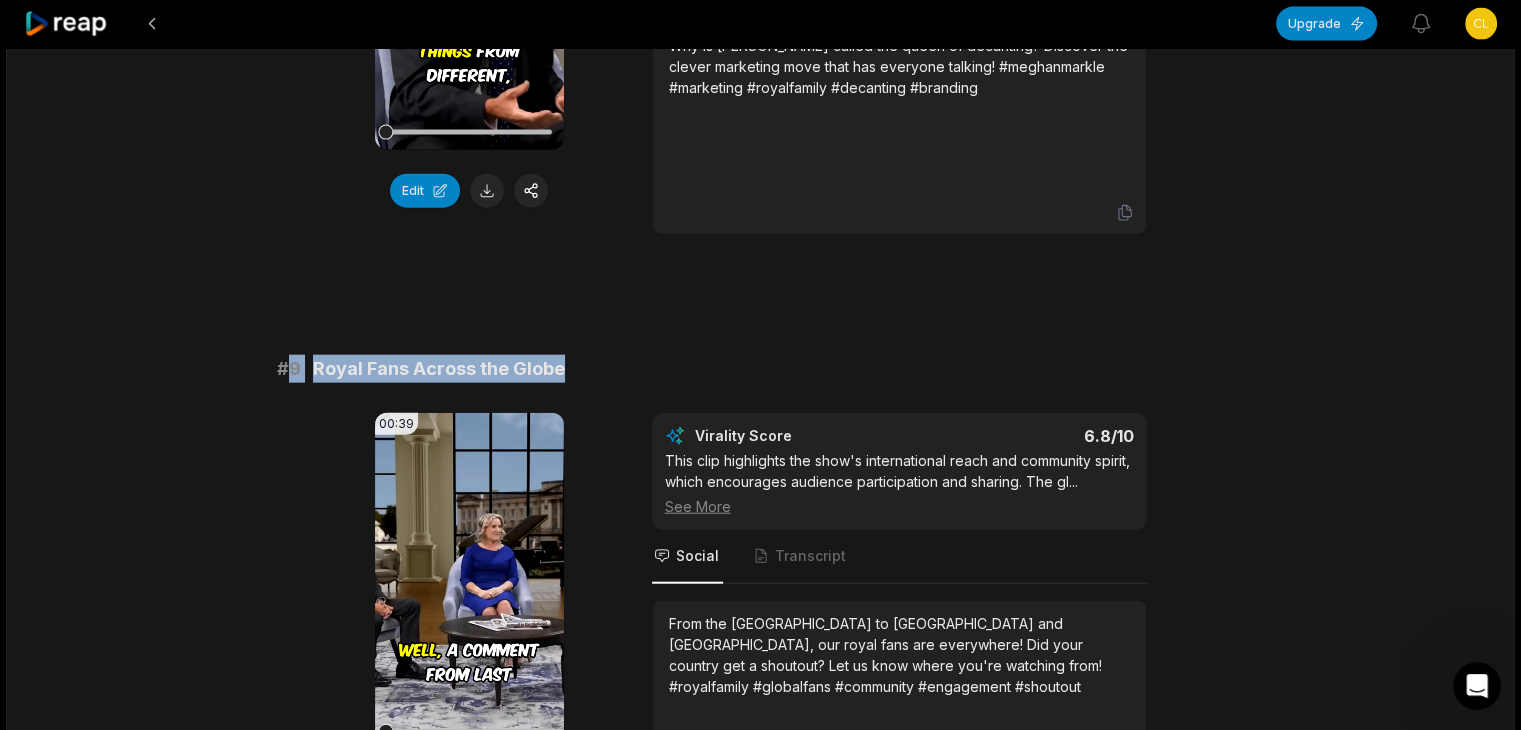 drag, startPoint x: 287, startPoint y: 309, endPoint x: 792, endPoint y: 315, distance: 505.03564 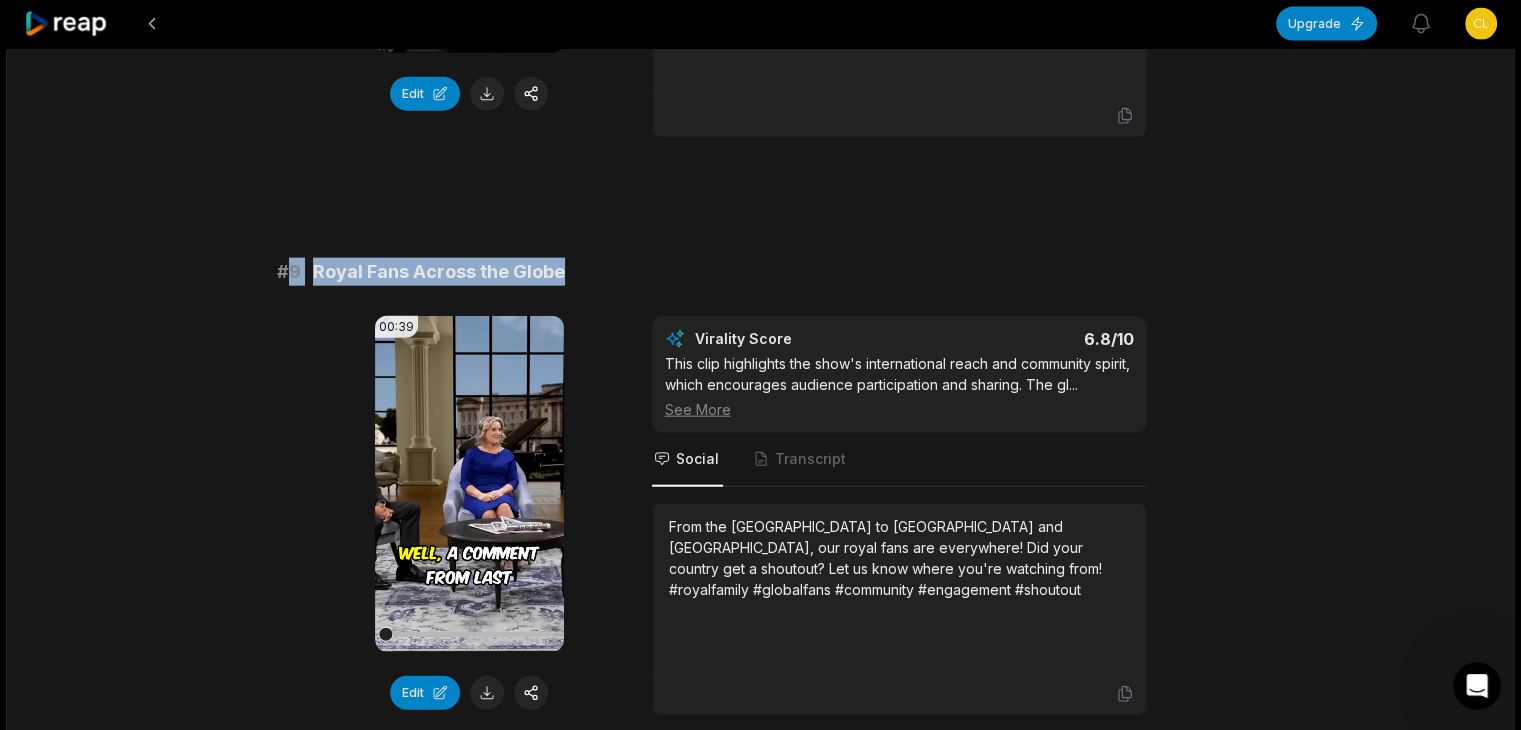 scroll, scrollTop: 4700, scrollLeft: 0, axis: vertical 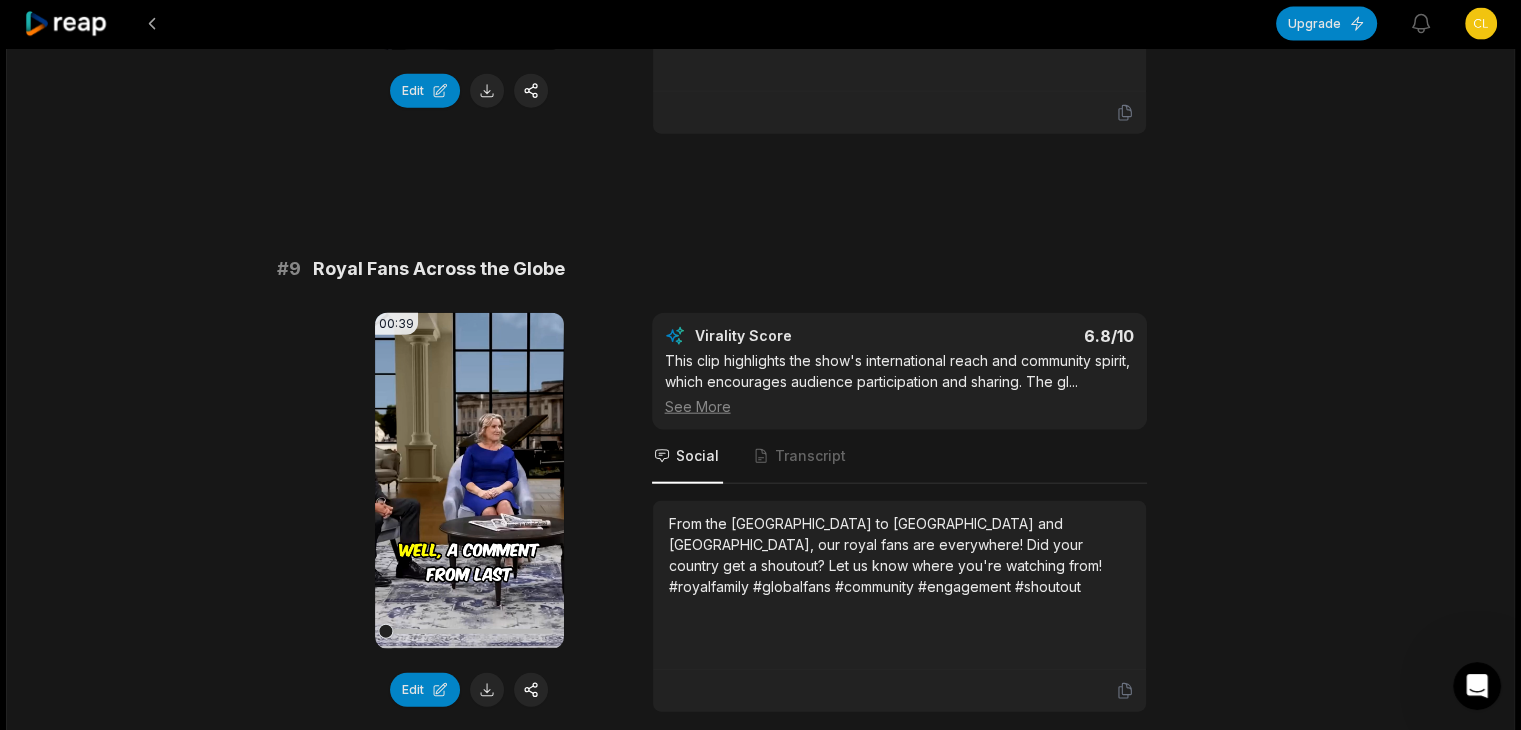 click on "From the [GEOGRAPHIC_DATA] to [GEOGRAPHIC_DATA] and [GEOGRAPHIC_DATA], our royal fans are everywhere! Did your country get a shoutout? Let us know where you're watching from! #royalfamily #globalfans #community #engagement #shoutout" at bounding box center [899, 555] 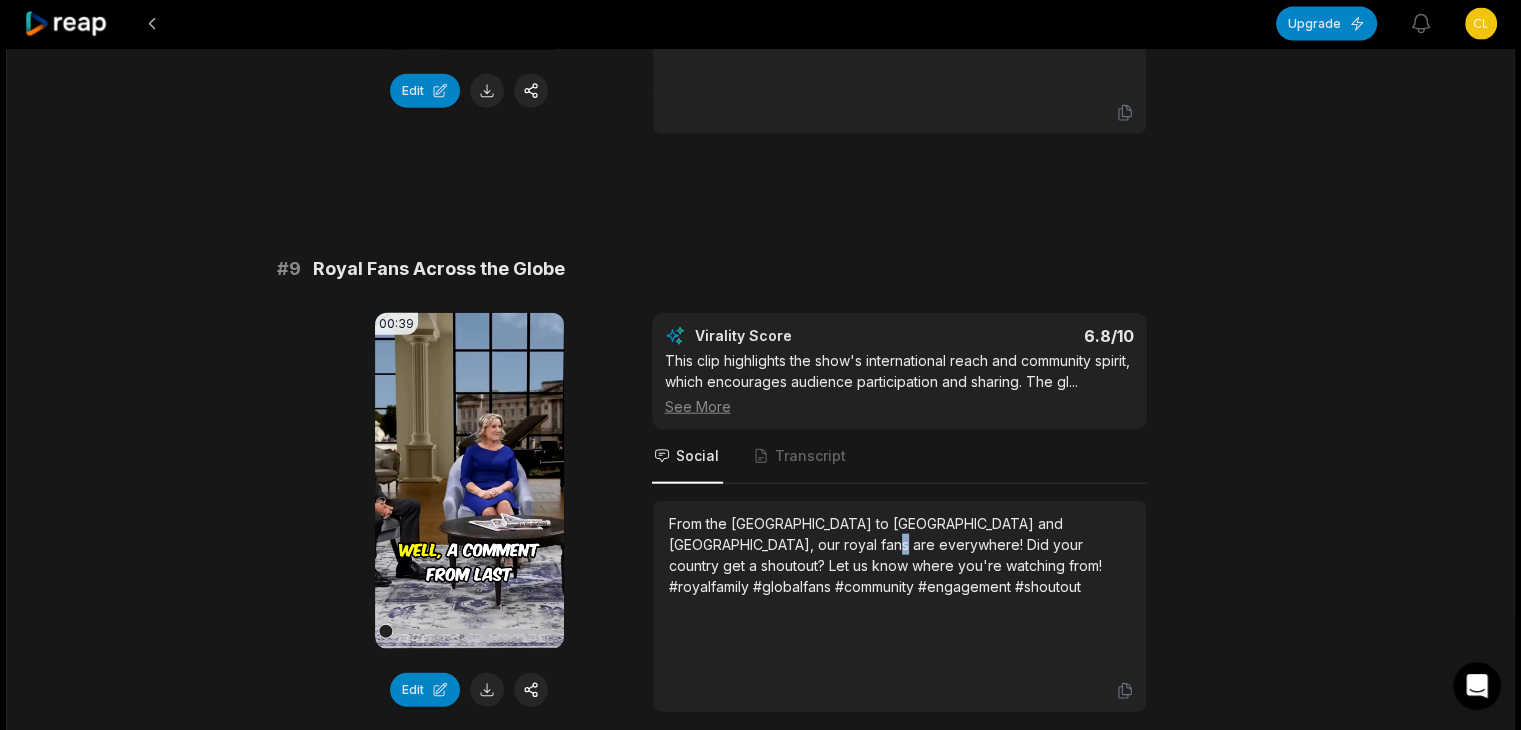 click on "From the [GEOGRAPHIC_DATA] to [GEOGRAPHIC_DATA] and [GEOGRAPHIC_DATA], our royal fans are everywhere! Did your country get a shoutout? Let us know where you're watching from! #royalfamily #globalfans #community #engagement #shoutout" at bounding box center [899, 555] 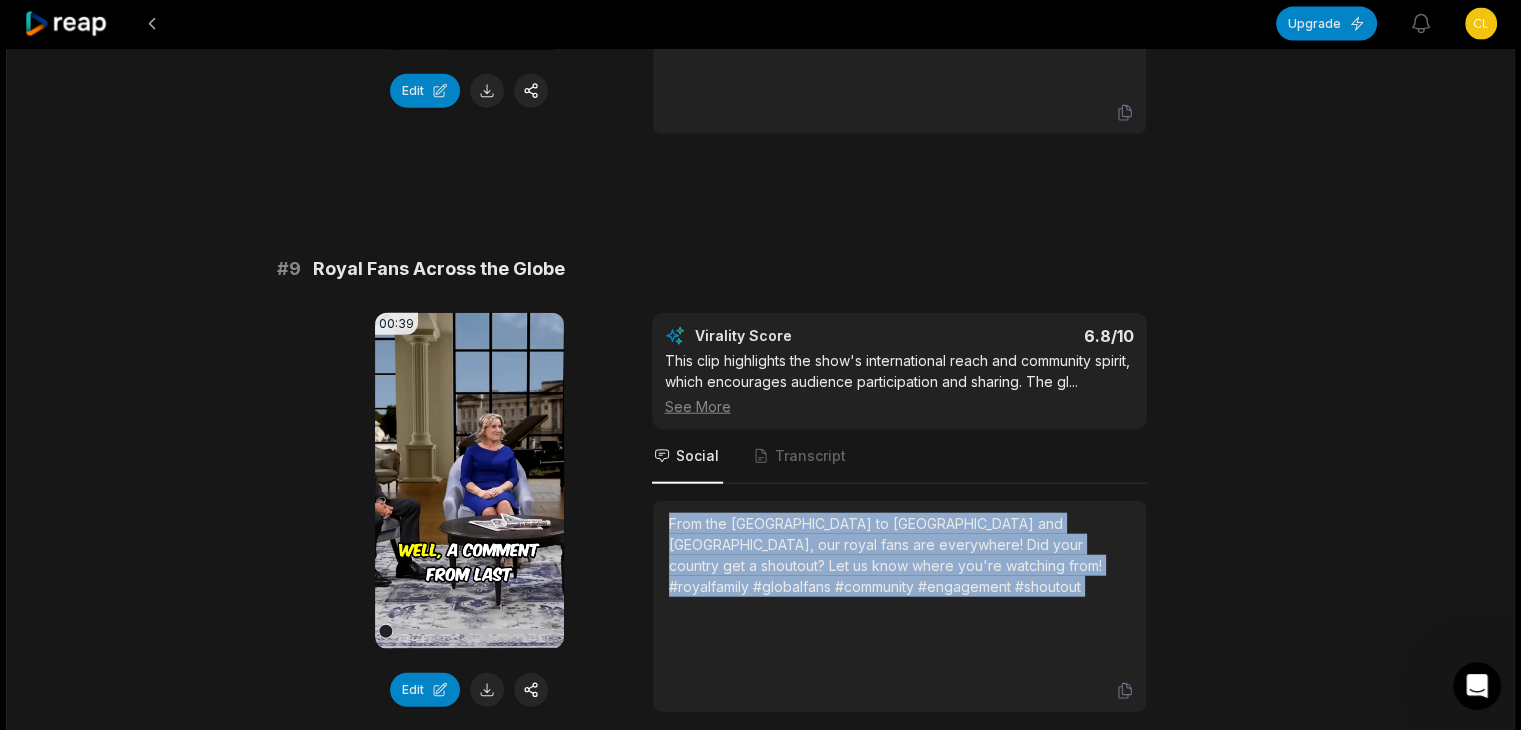 click on "From the [GEOGRAPHIC_DATA] to [GEOGRAPHIC_DATA] and [GEOGRAPHIC_DATA], our royal fans are everywhere! Did your country get a shoutout? Let us know where you're watching from! #royalfamily #globalfans #community #engagement #shoutout" at bounding box center [899, 555] 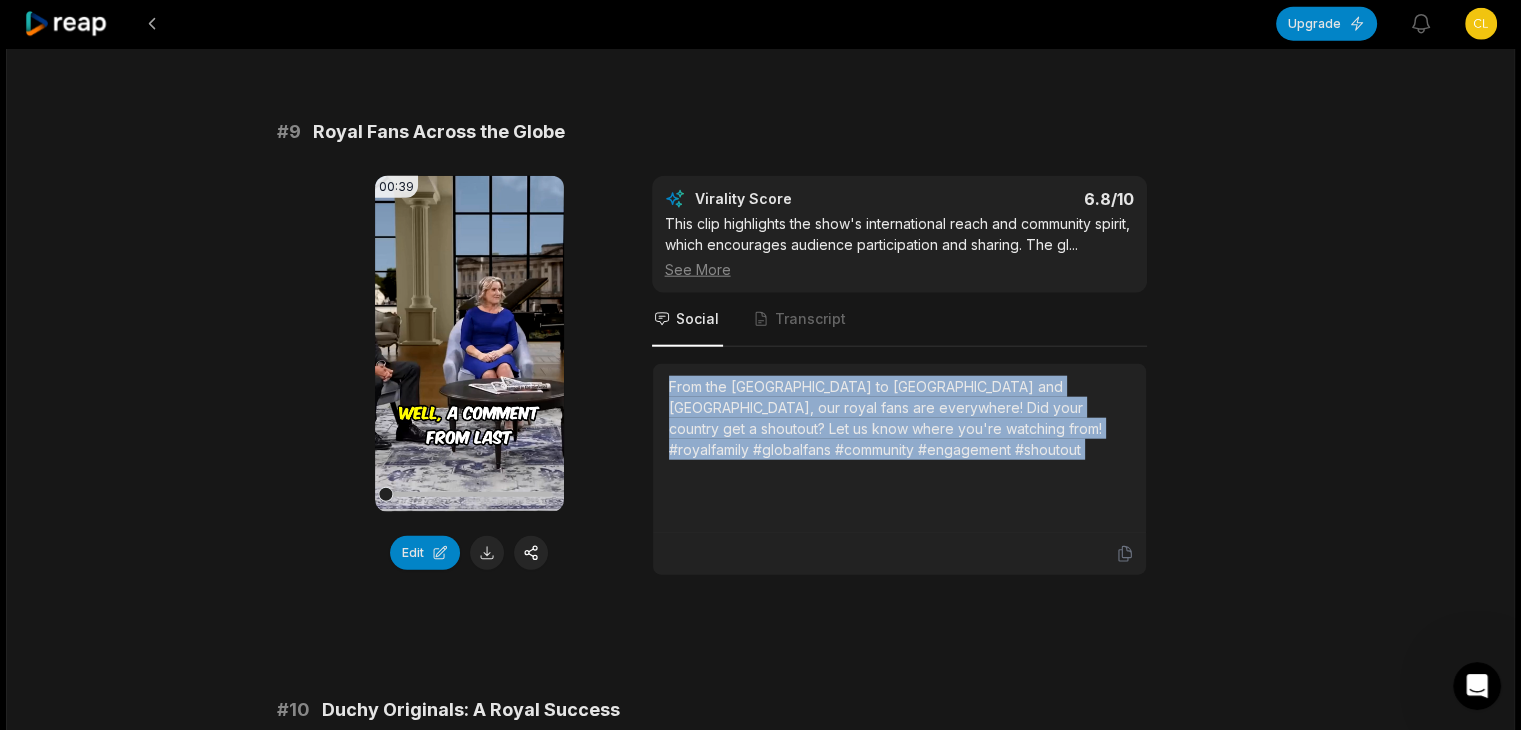 scroll, scrollTop: 5000, scrollLeft: 0, axis: vertical 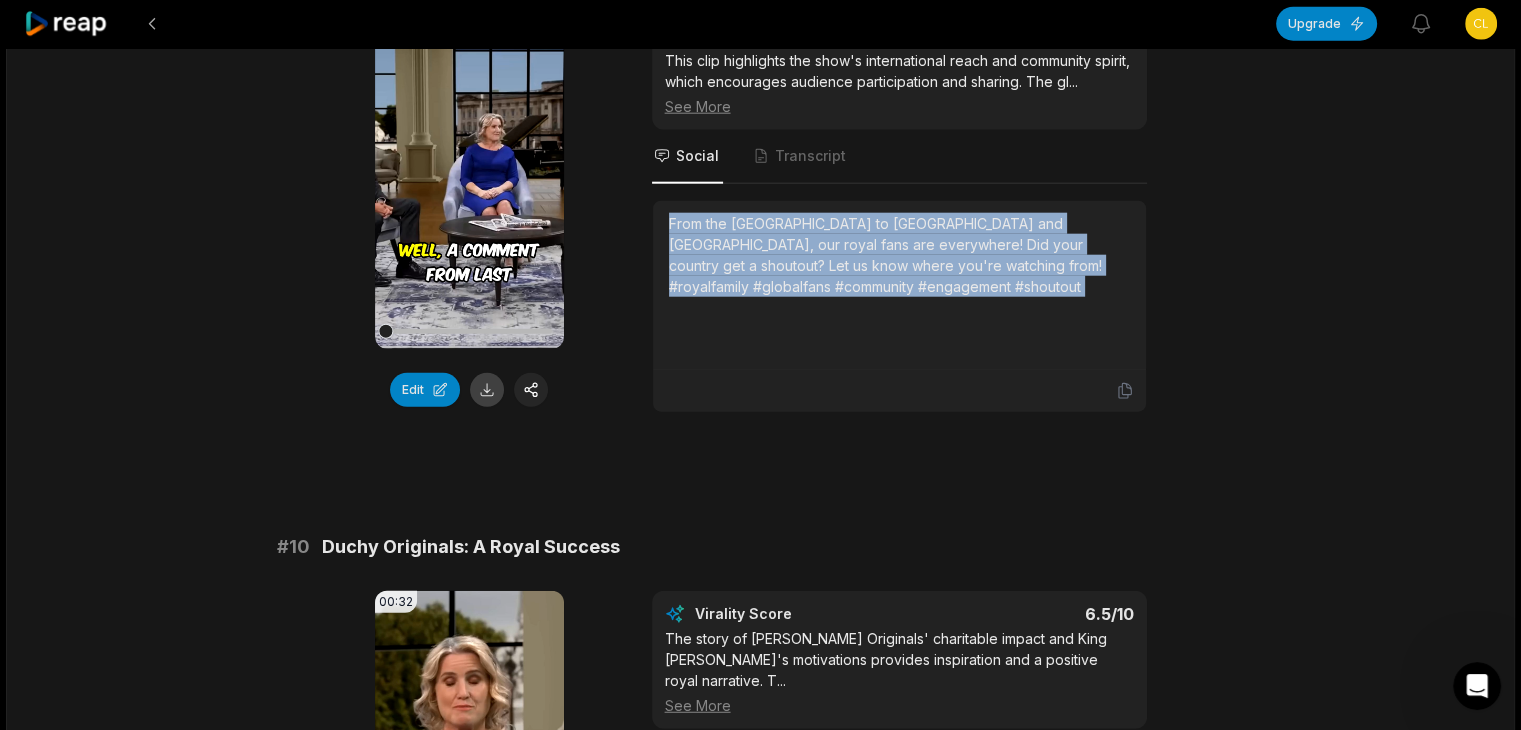 click at bounding box center (487, 390) 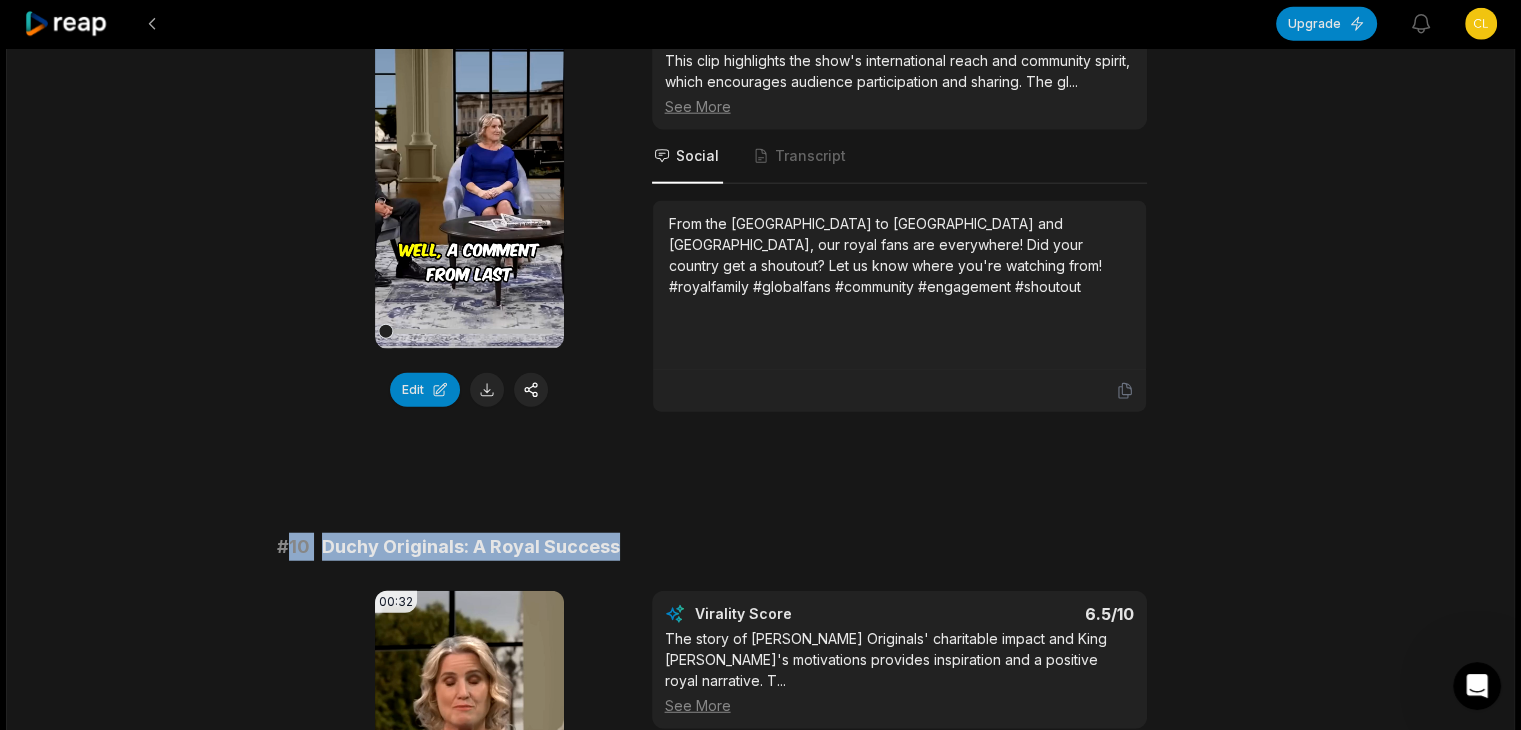 drag, startPoint x: 289, startPoint y: 493, endPoint x: 845, endPoint y: 489, distance: 556.0144 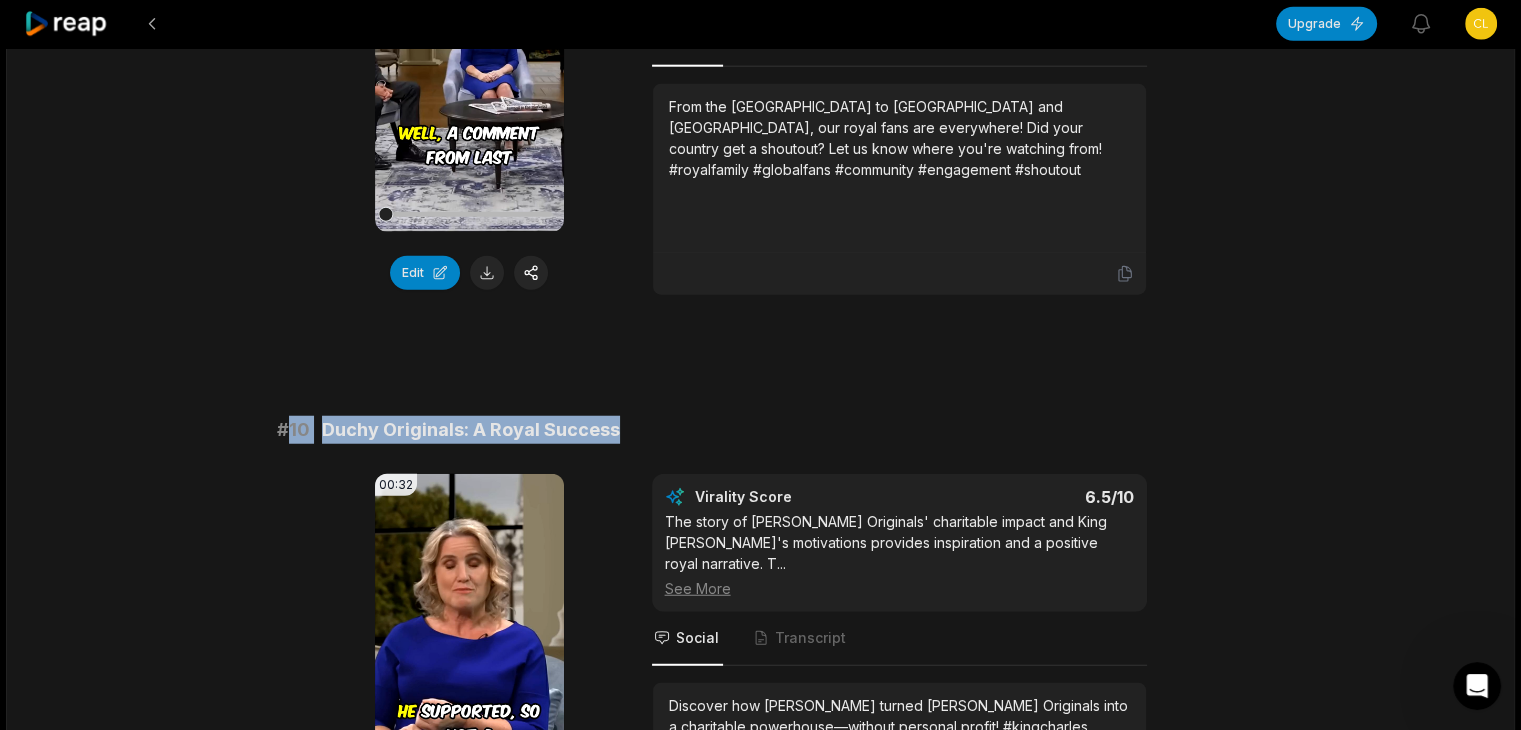 scroll, scrollTop: 5200, scrollLeft: 0, axis: vertical 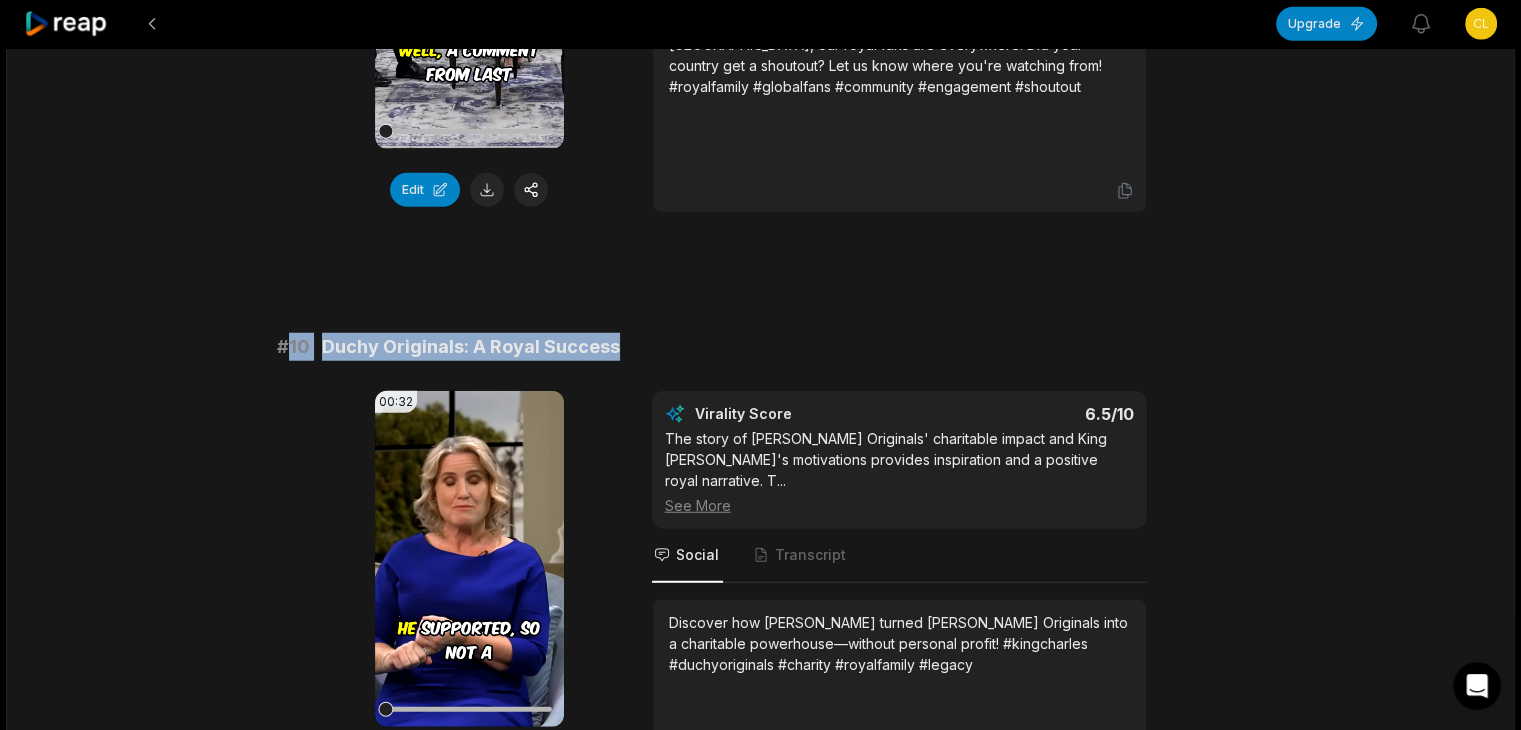 click on "Discover how [PERSON_NAME] turned [PERSON_NAME] Originals into a charitable powerhouse—without personal profit! #kingcharles #duchyoriginals #charity #royalfamily #legacy" at bounding box center [899, 684] 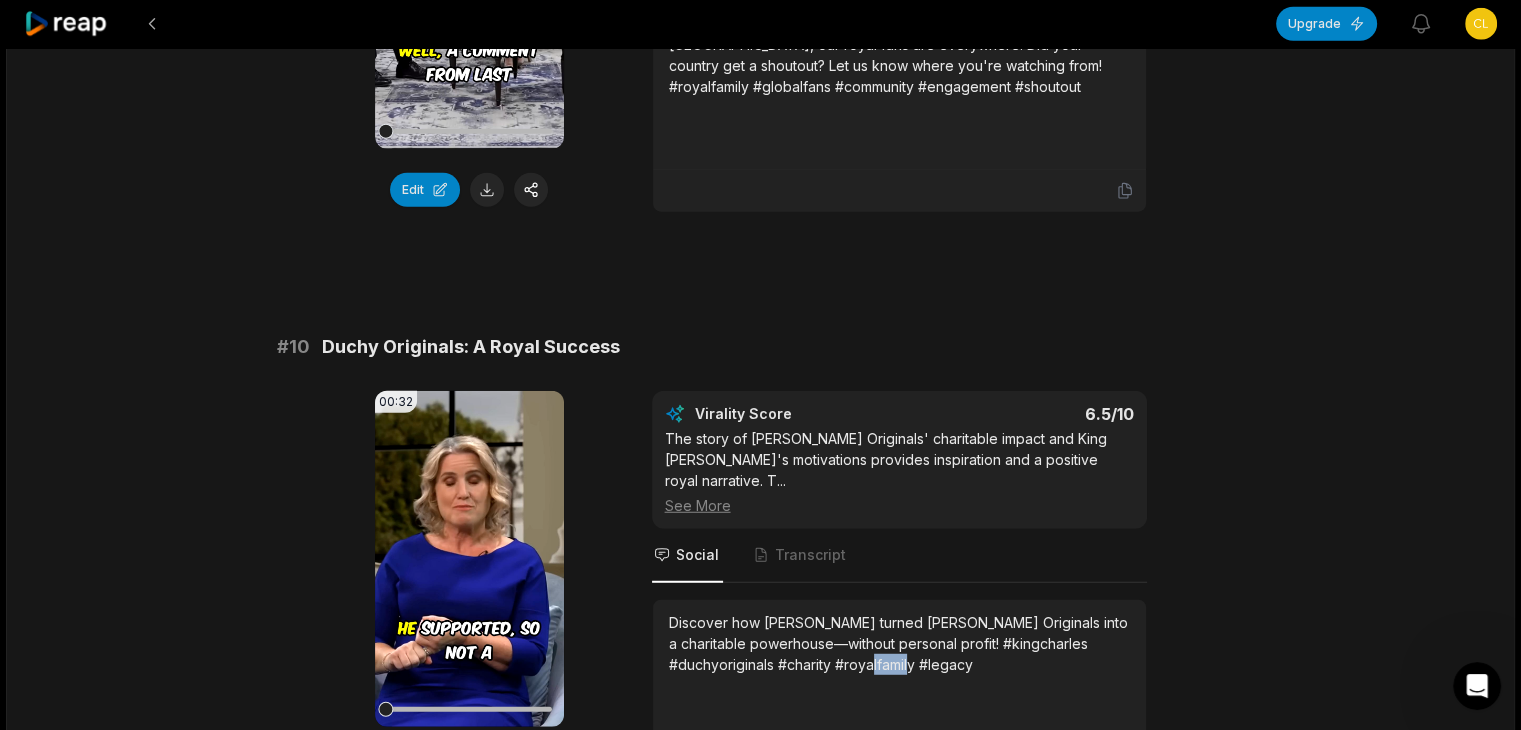 drag, startPoint x: 835, startPoint y: 601, endPoint x: 828, endPoint y: 580, distance: 22.135944 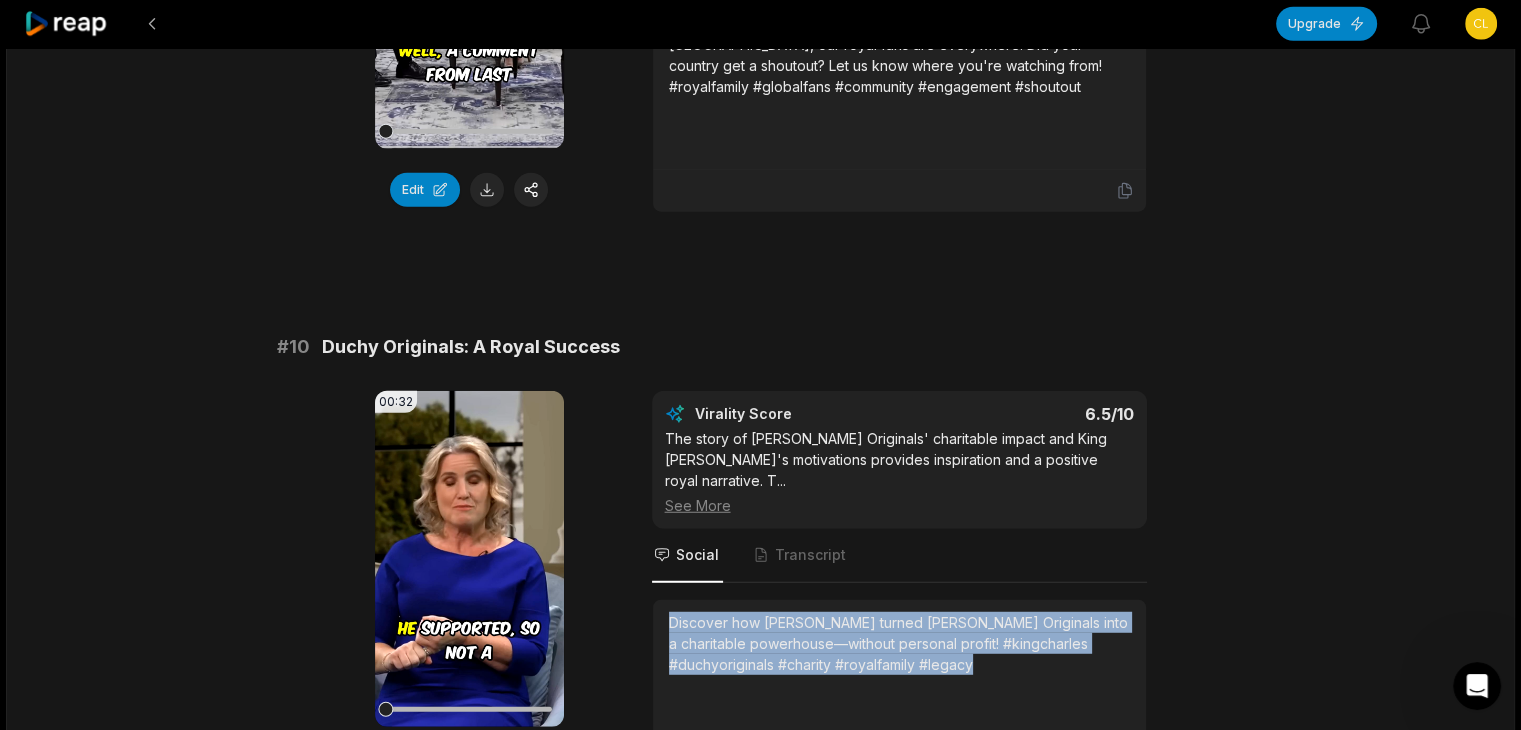 click on "Discover how [PERSON_NAME] turned [PERSON_NAME] Originals into a charitable powerhouse—without personal profit! #kingcharles #duchyoriginals #charity #royalfamily #legacy" at bounding box center [899, 643] 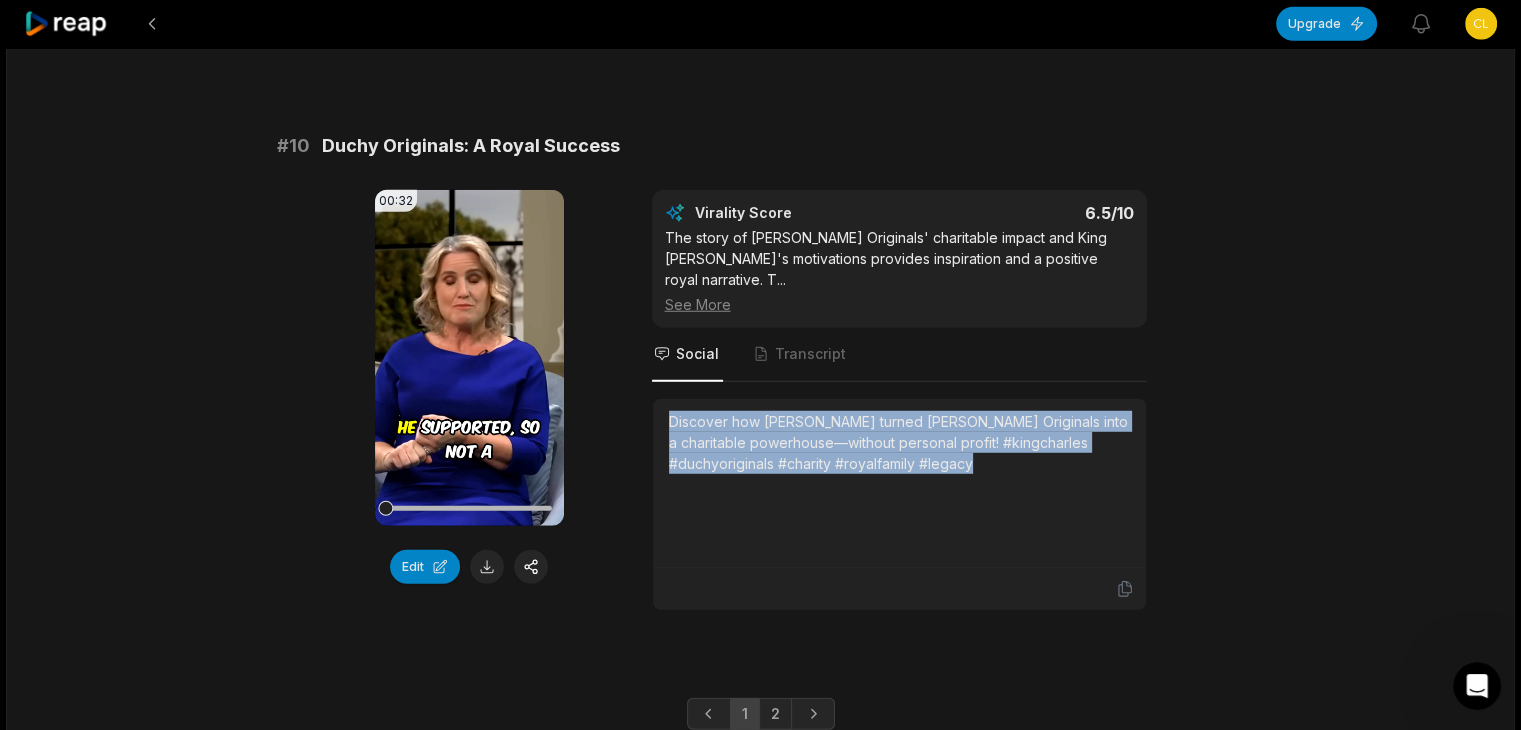 scroll, scrollTop: 5404, scrollLeft: 0, axis: vertical 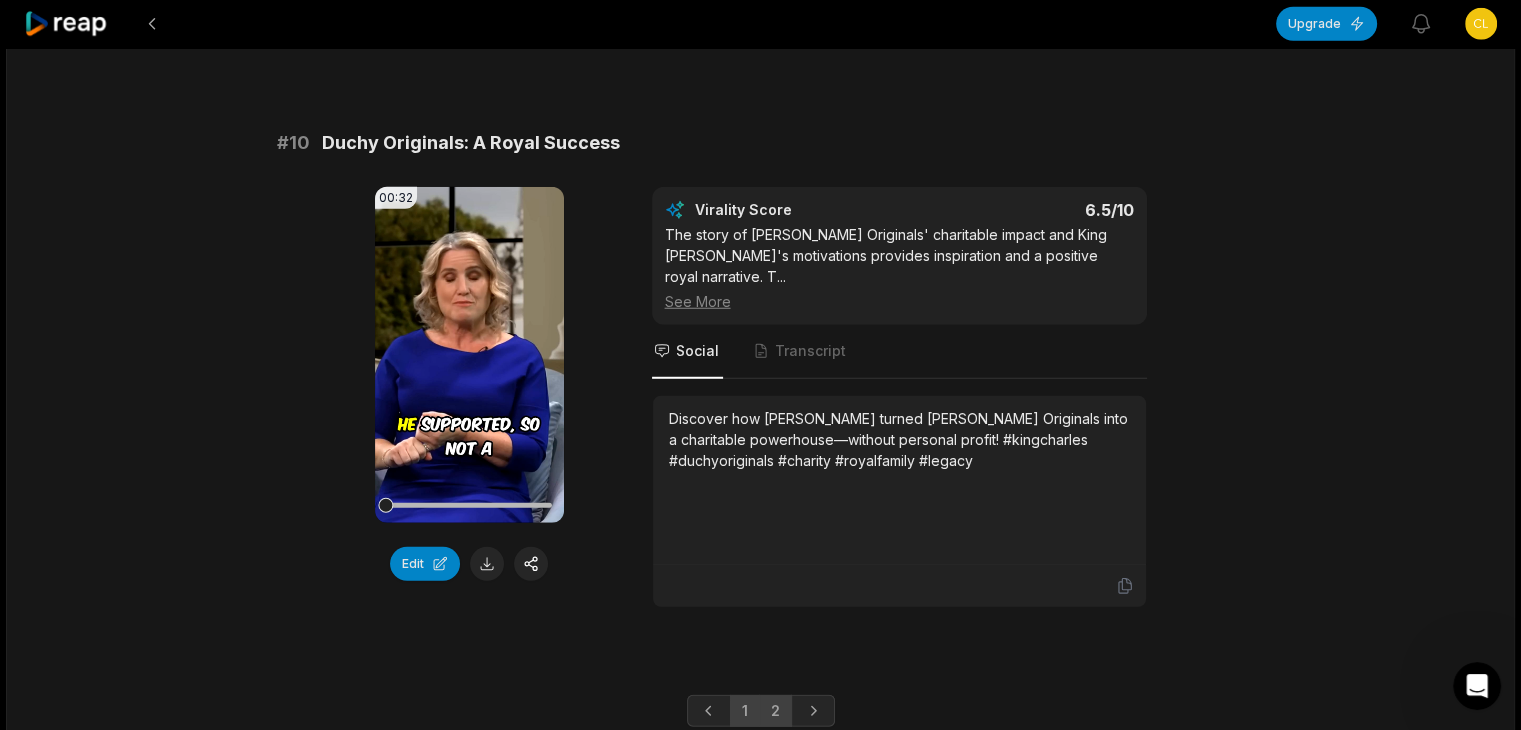 click on "2" at bounding box center [775, 711] 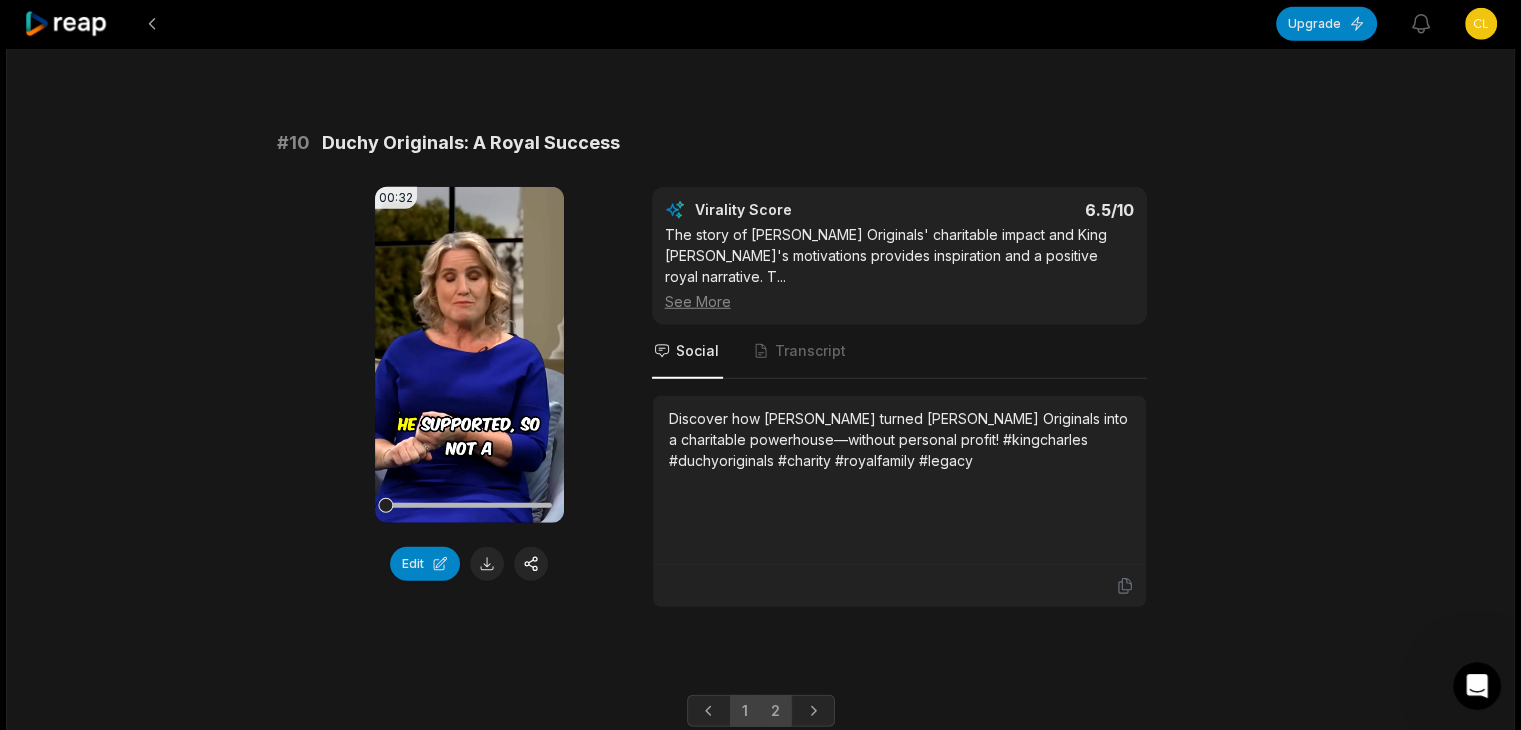 scroll, scrollTop: 0, scrollLeft: 0, axis: both 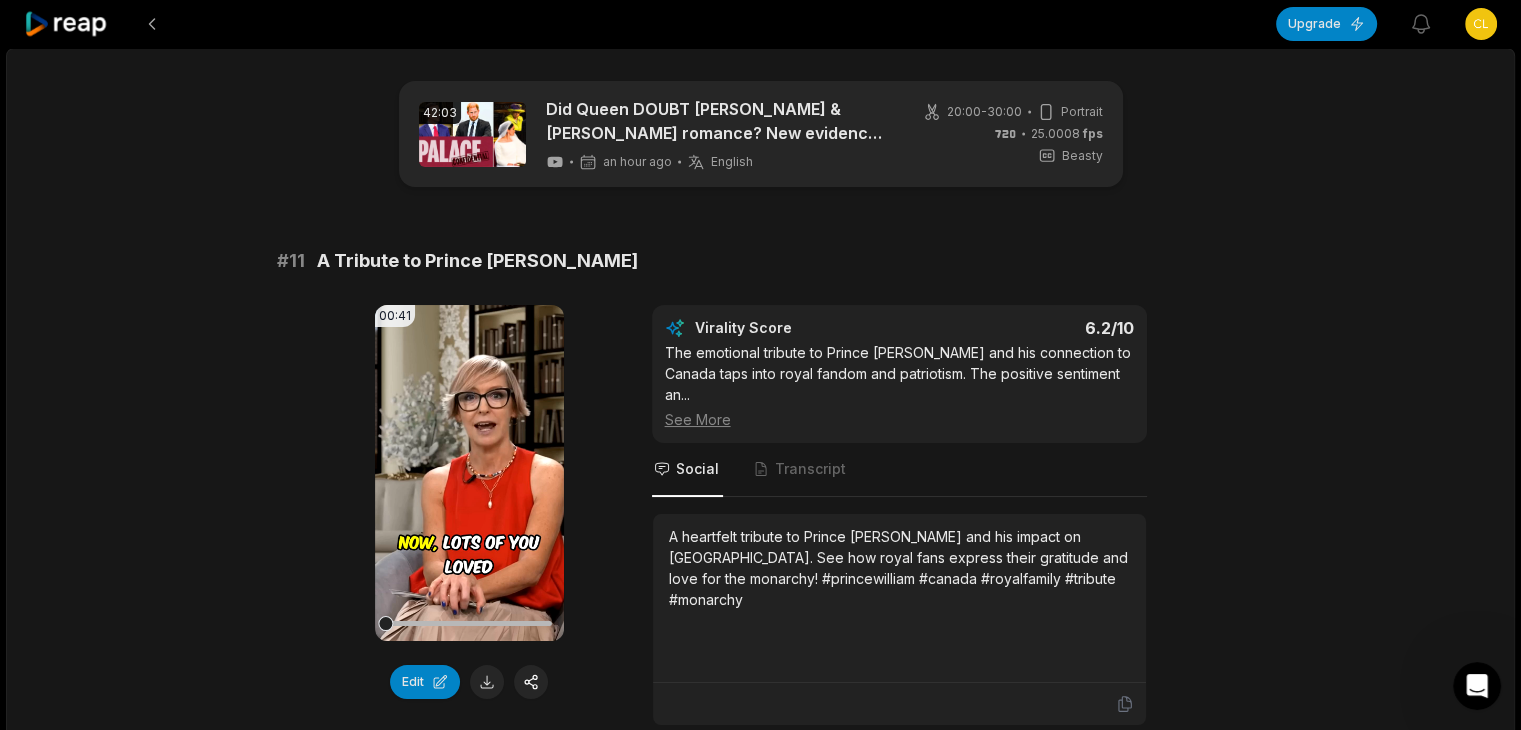 click on "A heartfelt tribute to Prince [PERSON_NAME] and his impact on [GEOGRAPHIC_DATA]. See how royal fans express their gratitude and love for the monarchy! #princewilliam #canada #royalfamily #tribute #monarchy" at bounding box center (899, 568) 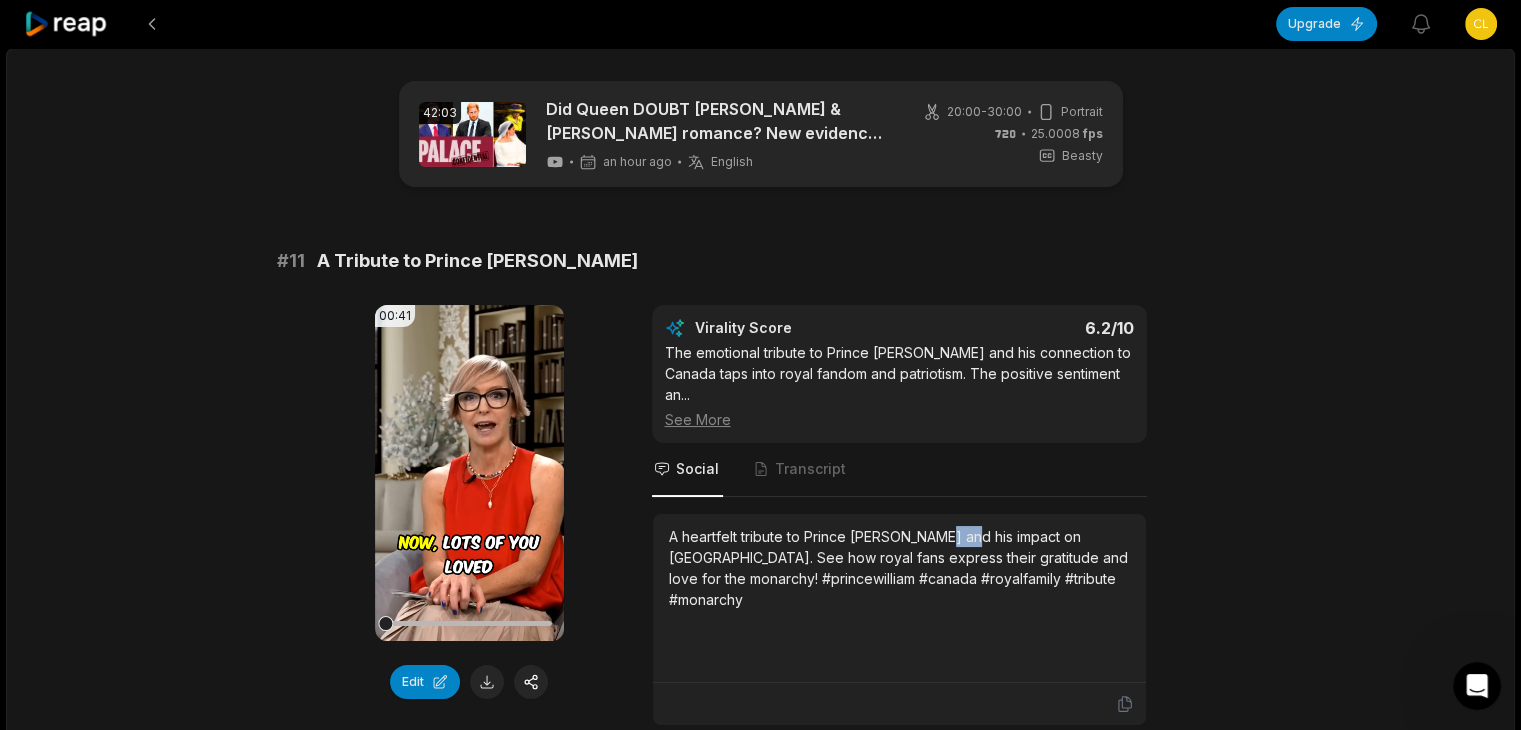 click on "A heartfelt tribute to Prince [PERSON_NAME] and his impact on [GEOGRAPHIC_DATA]. See how royal fans express their gratitude and love for the monarchy! #princewilliam #canada #royalfamily #tribute #monarchy" at bounding box center [899, 568] 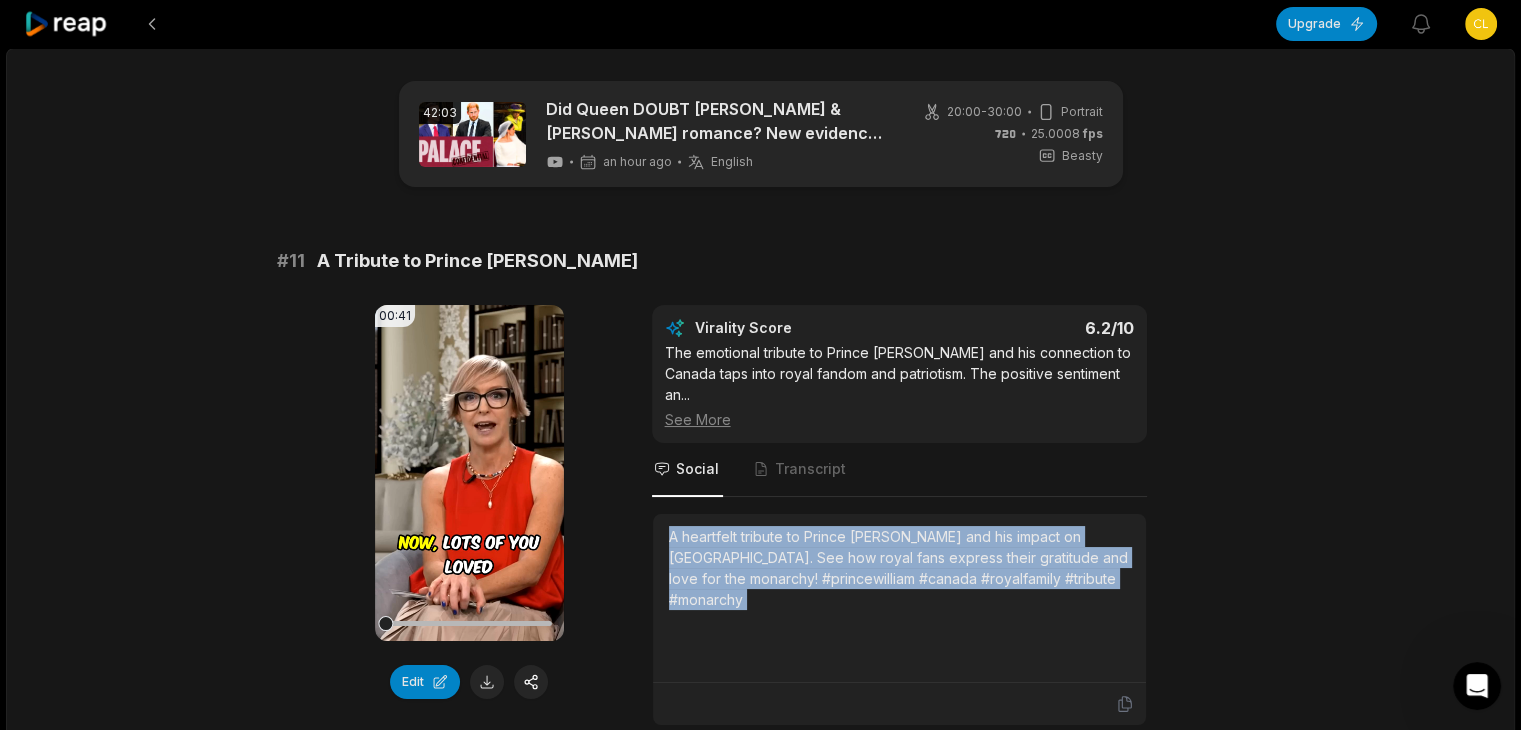 click on "A heartfelt tribute to Prince [PERSON_NAME] and his impact on [GEOGRAPHIC_DATA]. See how royal fans express their gratitude and love for the monarchy! #princewilliam #canada #royalfamily #tribute #monarchy" at bounding box center (899, 568) 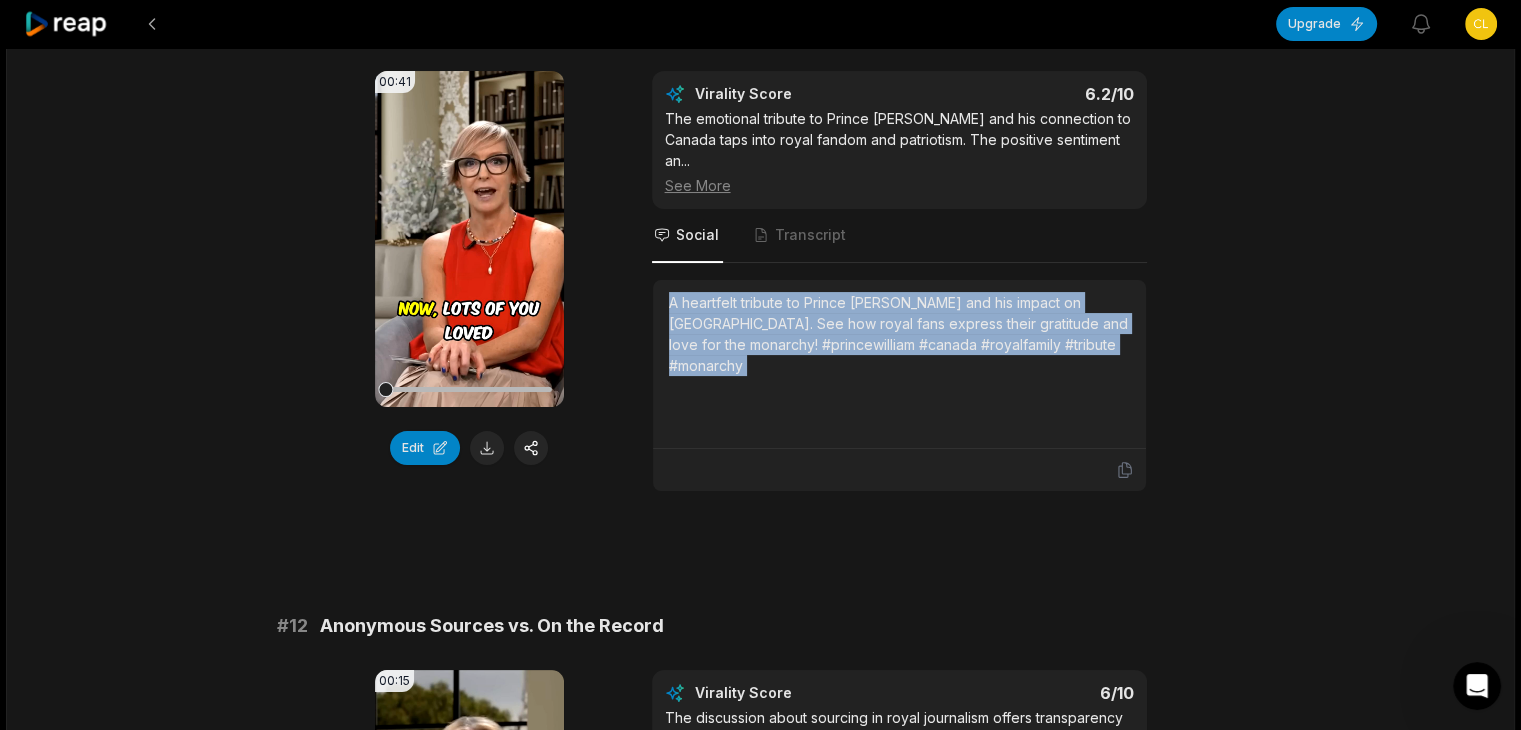 scroll, scrollTop: 400, scrollLeft: 0, axis: vertical 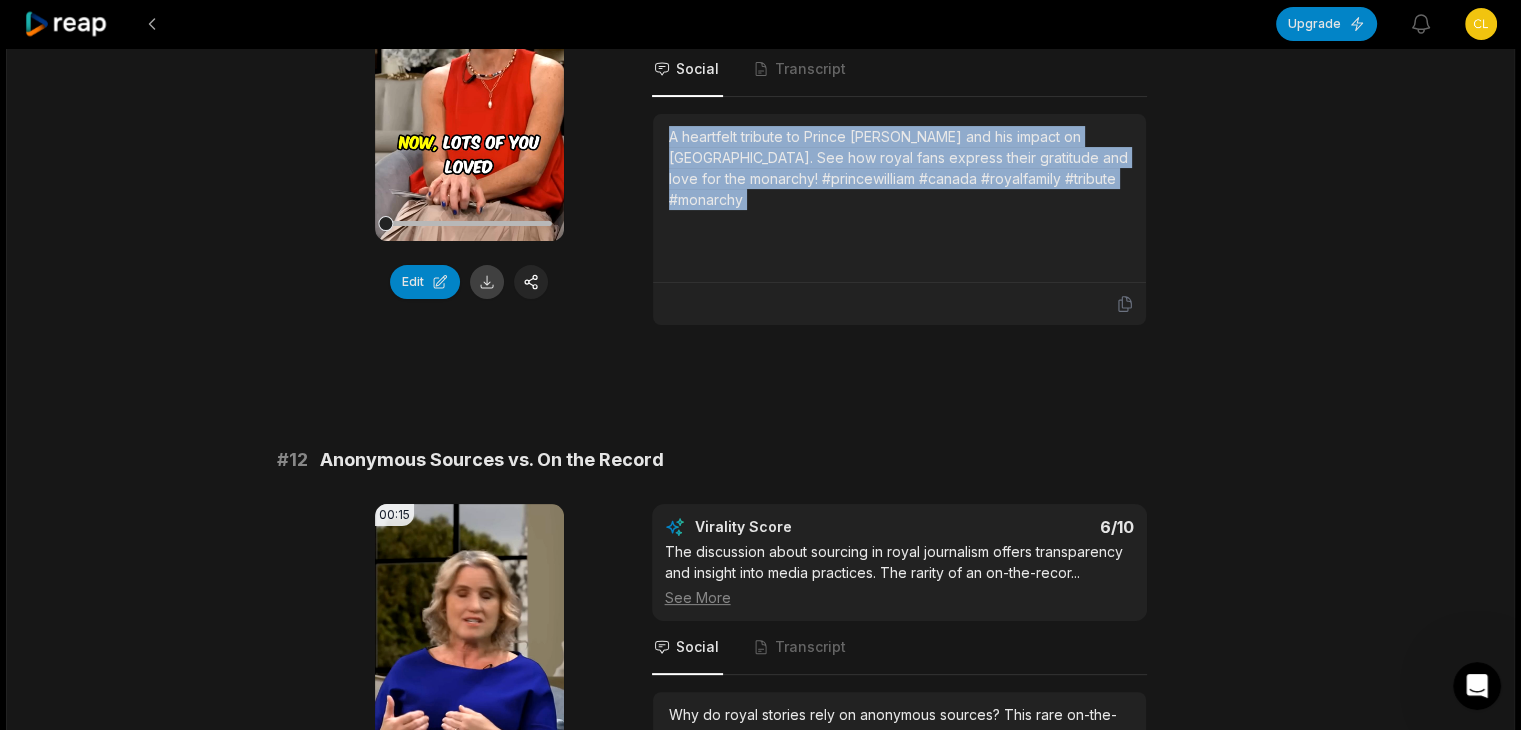 click at bounding box center (487, 282) 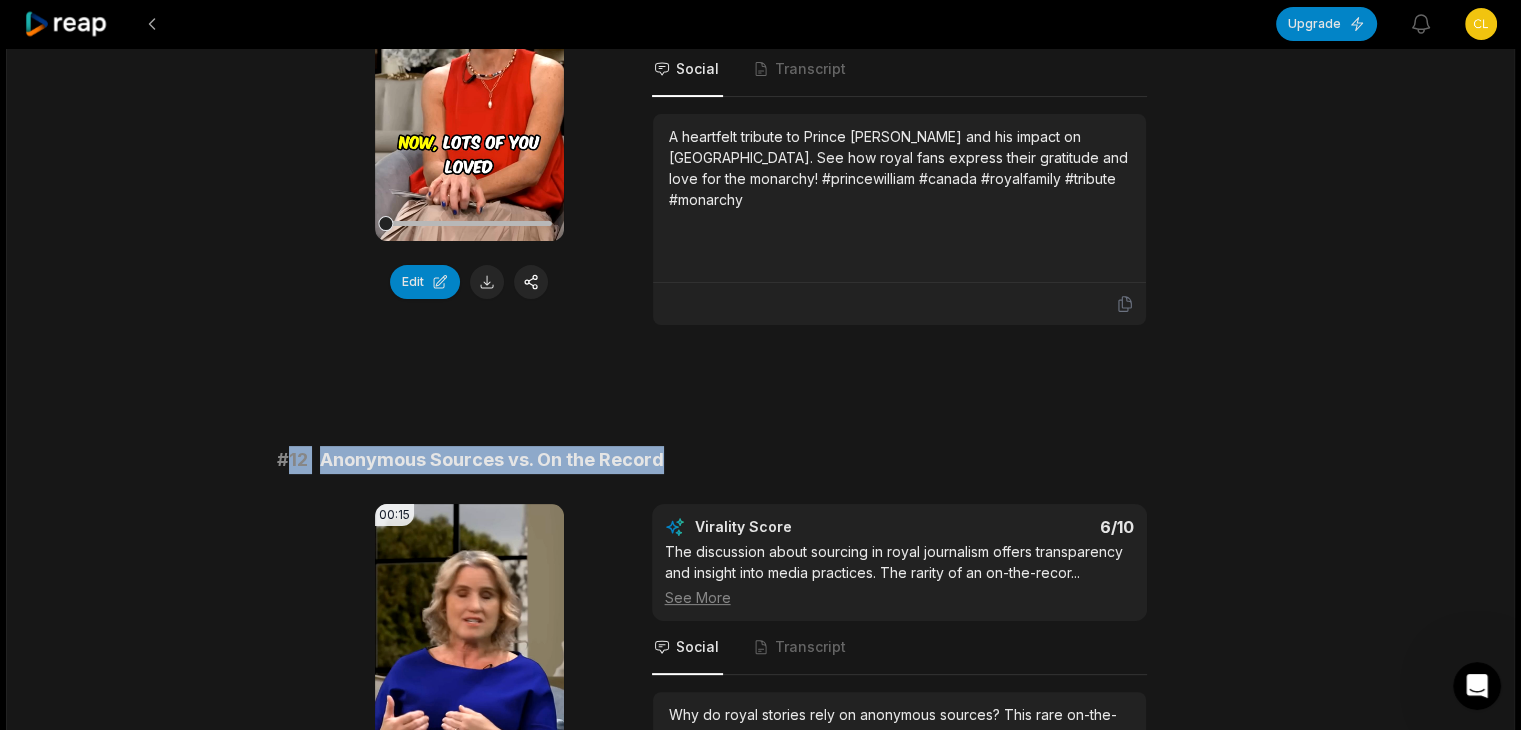 drag, startPoint x: 291, startPoint y: 433, endPoint x: 843, endPoint y: 437, distance: 552.01447 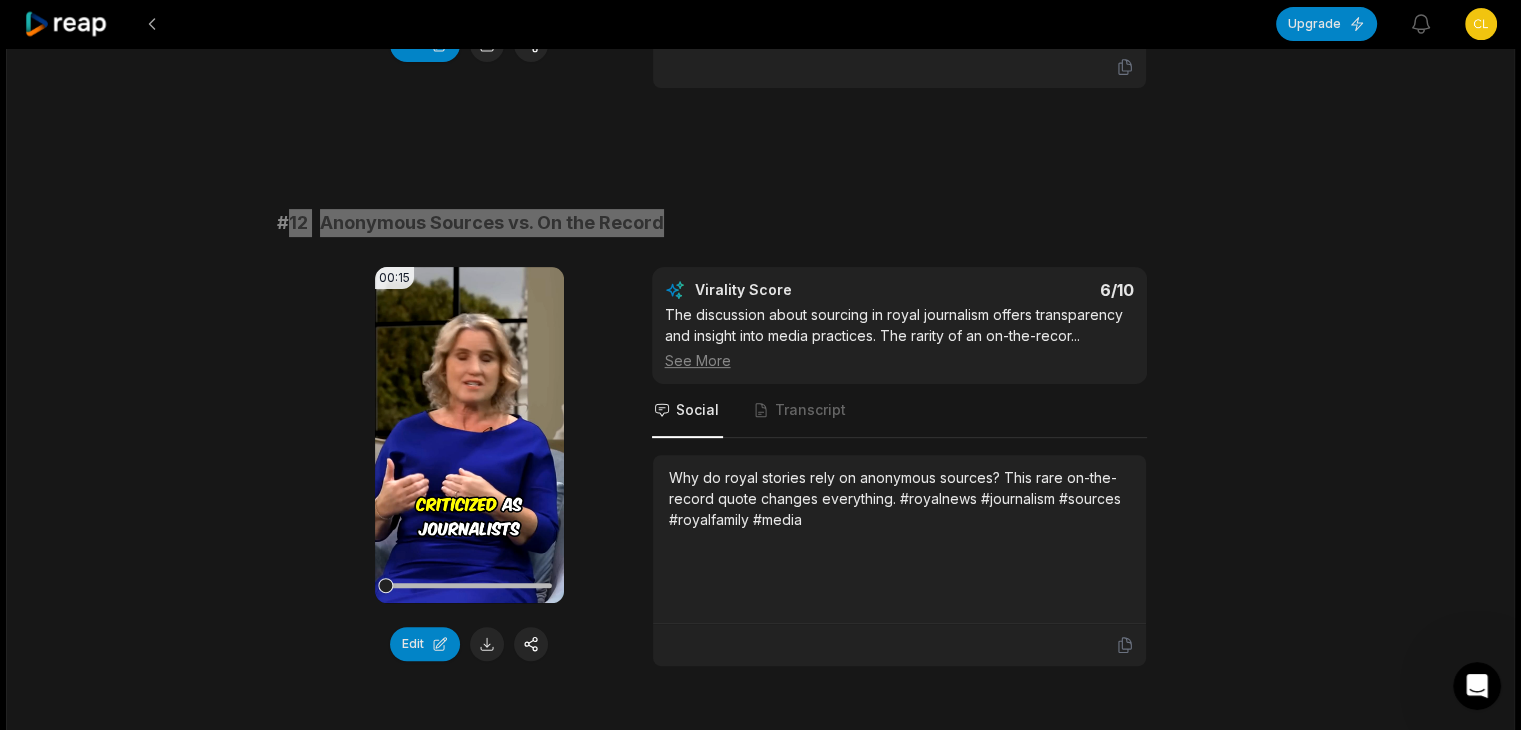 scroll, scrollTop: 800, scrollLeft: 0, axis: vertical 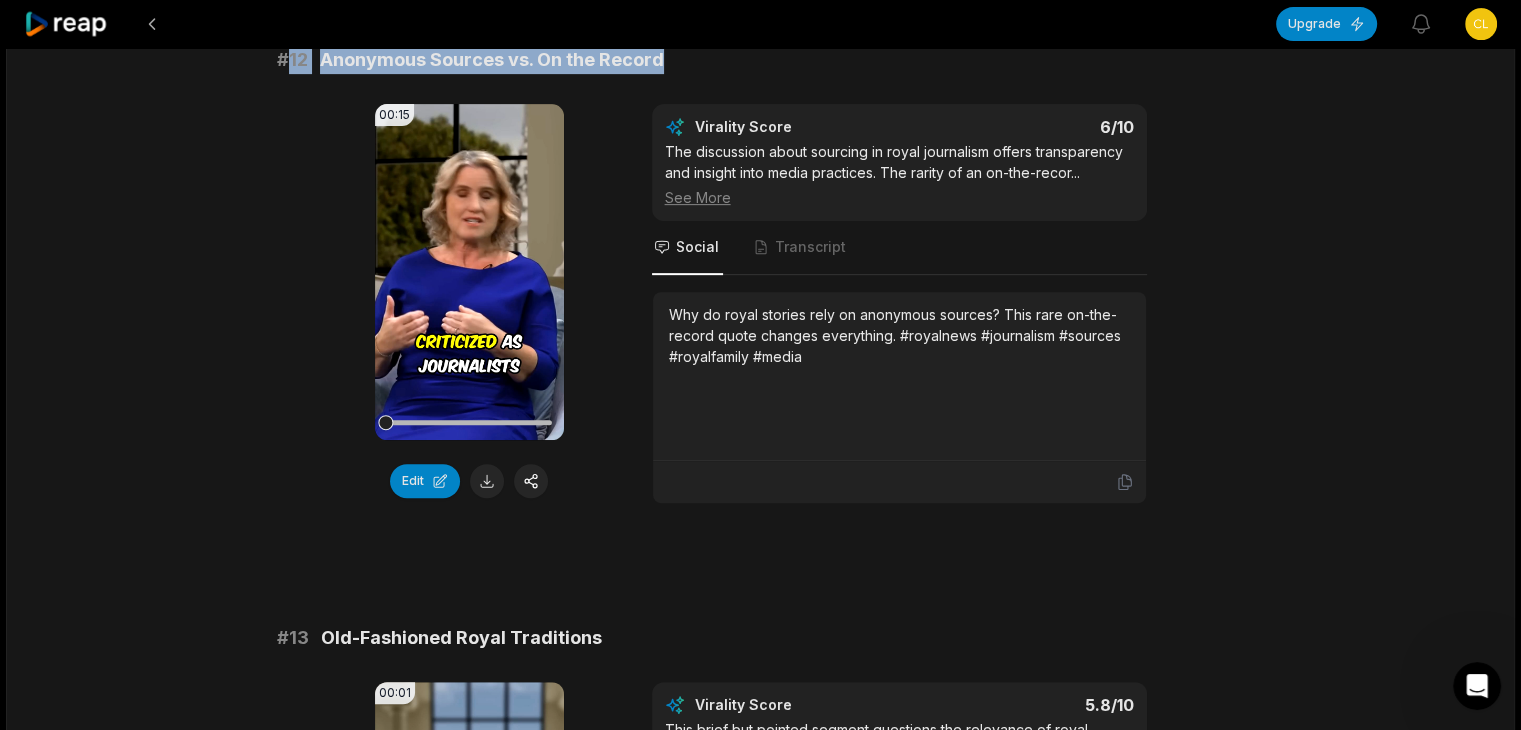 click on "Why do royal stories rely on anonymous sources? This rare on-the-record quote changes everything. #royalnews #journalism #sources #royalfamily #media" at bounding box center (899, 335) 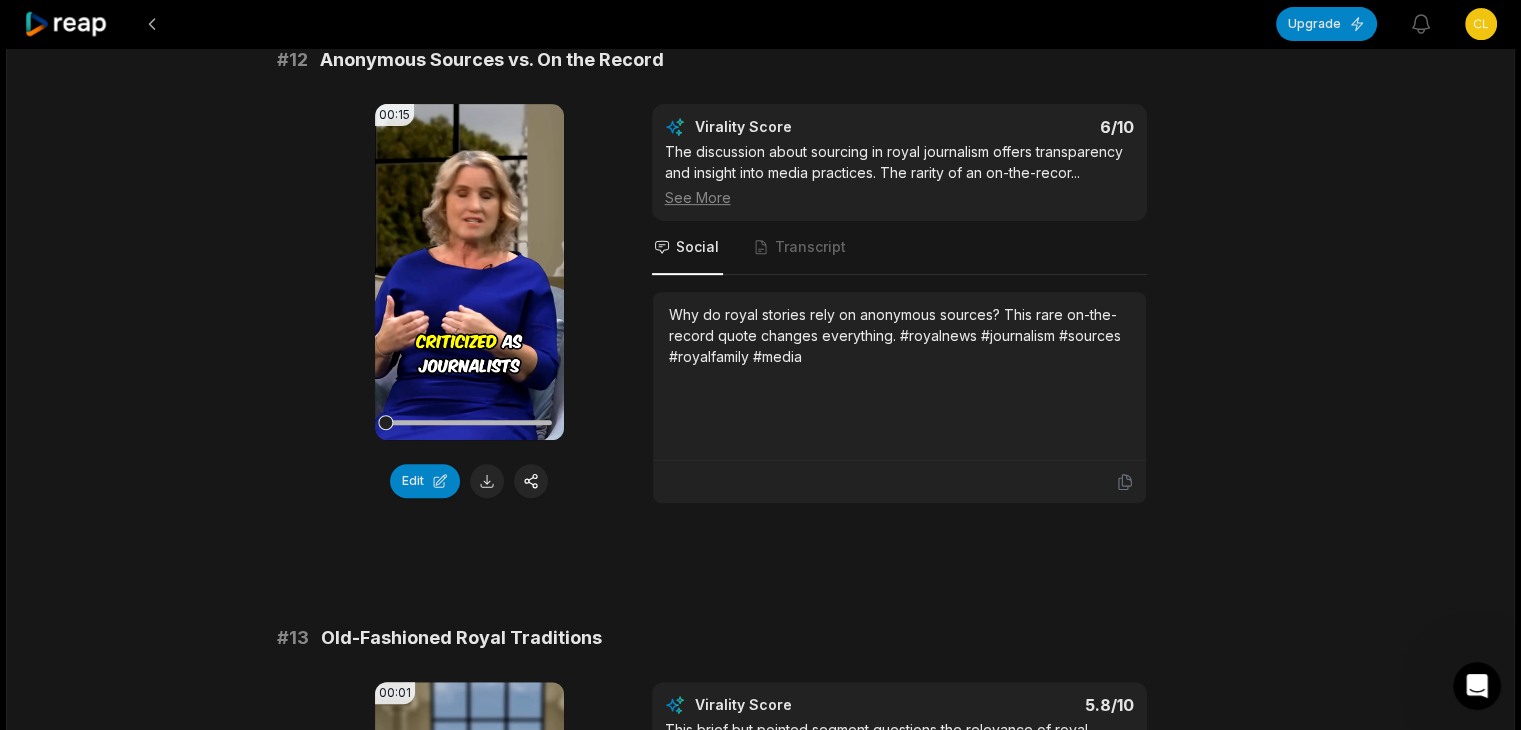 click on "Why do royal stories rely on anonymous sources? This rare on-the-record quote changes everything. #royalnews #journalism #sources #royalfamily #media" at bounding box center [899, 335] 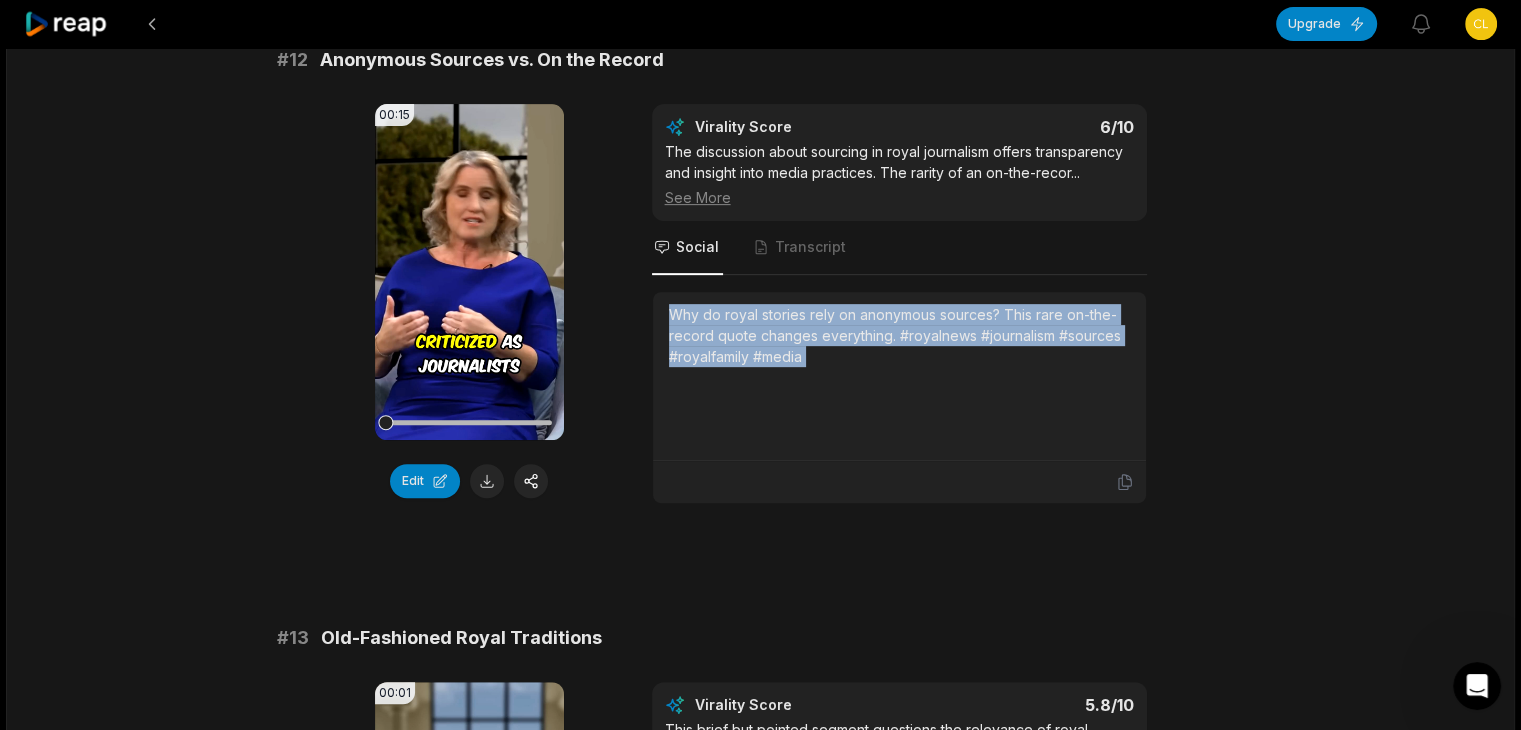 click on "Why do royal stories rely on anonymous sources? This rare on-the-record quote changes everything. #royalnews #journalism #sources #royalfamily #media" at bounding box center [899, 335] 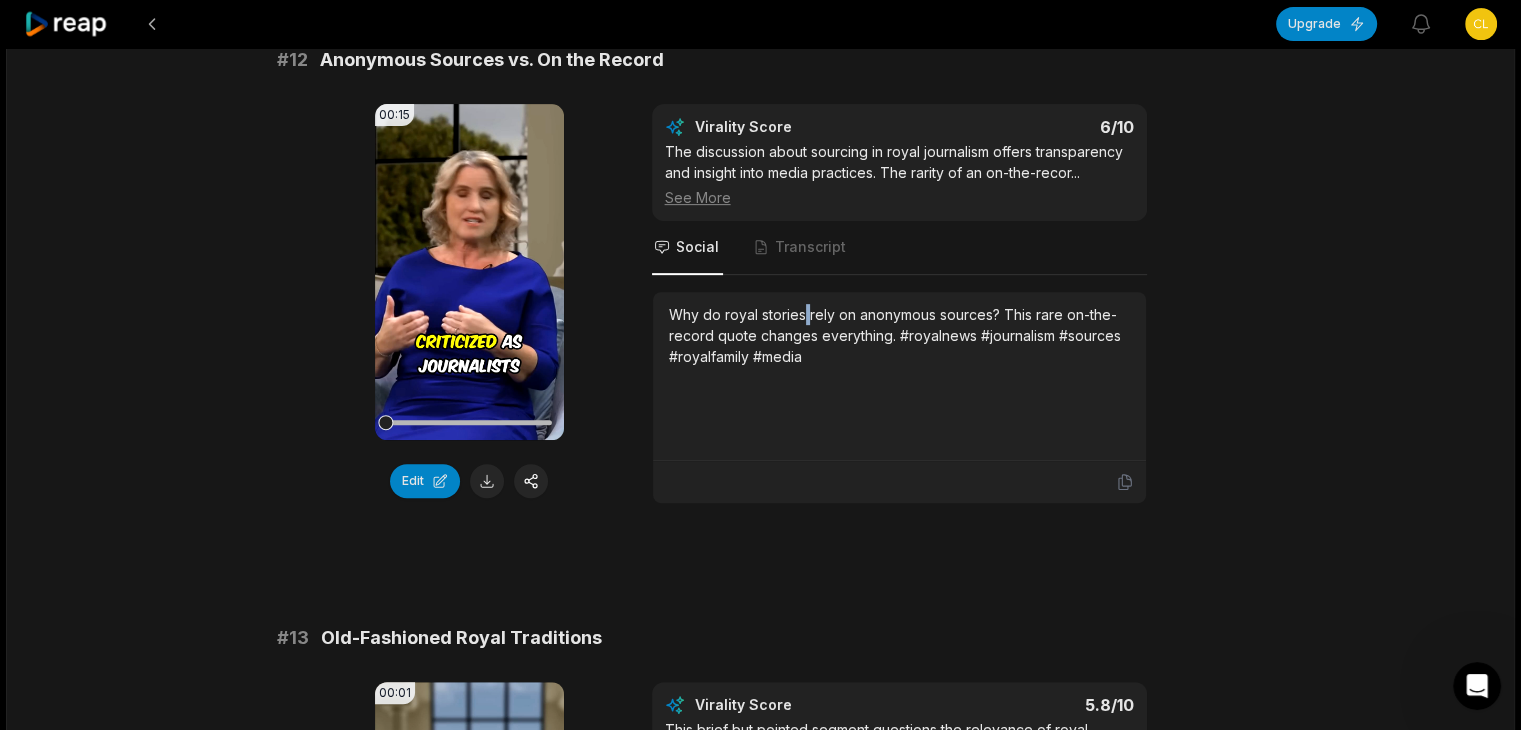 click on "Why do royal stories rely on anonymous sources? This rare on-the-record quote changes everything. #royalnews #journalism #sources #royalfamily #media" at bounding box center (899, 335) 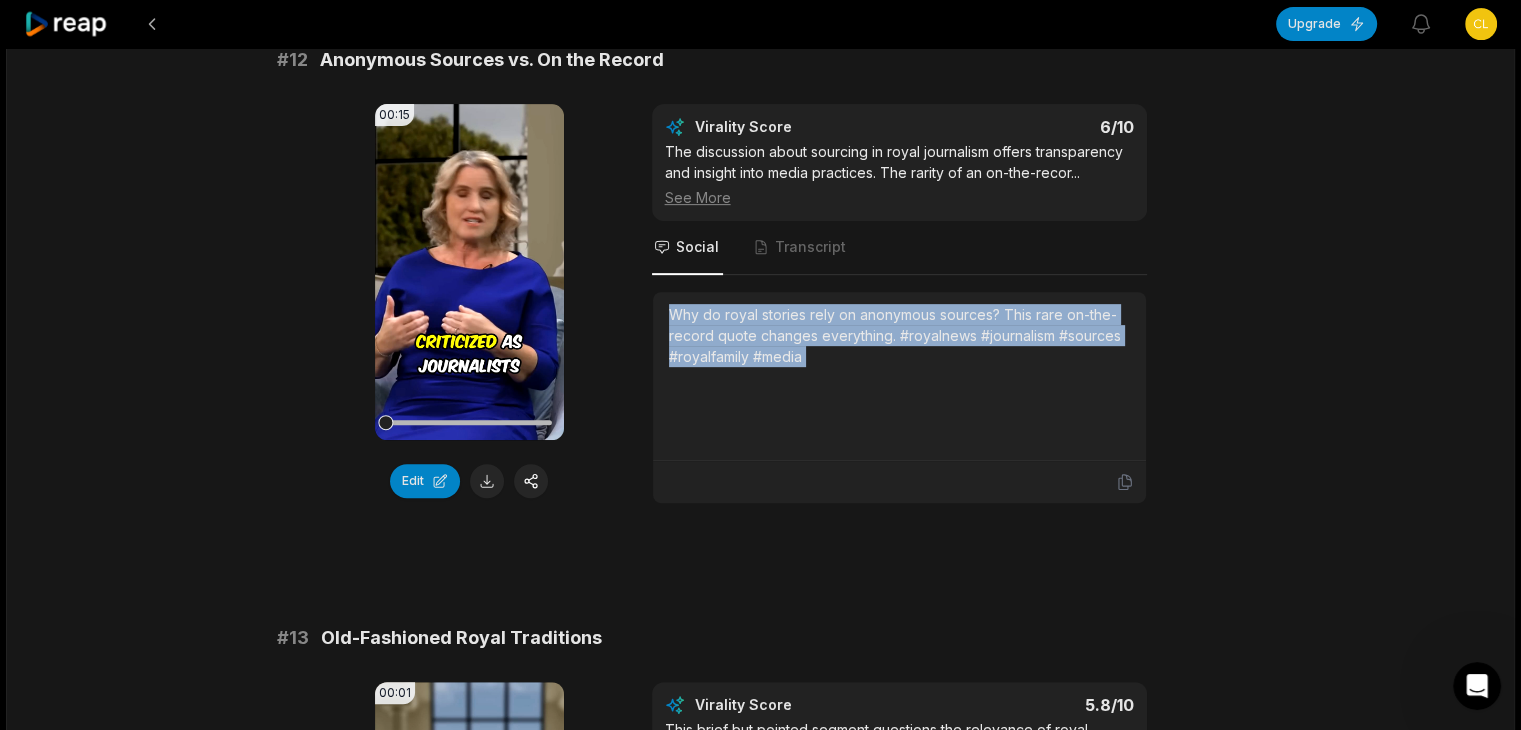 click on "Why do royal stories rely on anonymous sources? This rare on-the-record quote changes everything. #royalnews #journalism #sources #royalfamily #media" at bounding box center (899, 335) 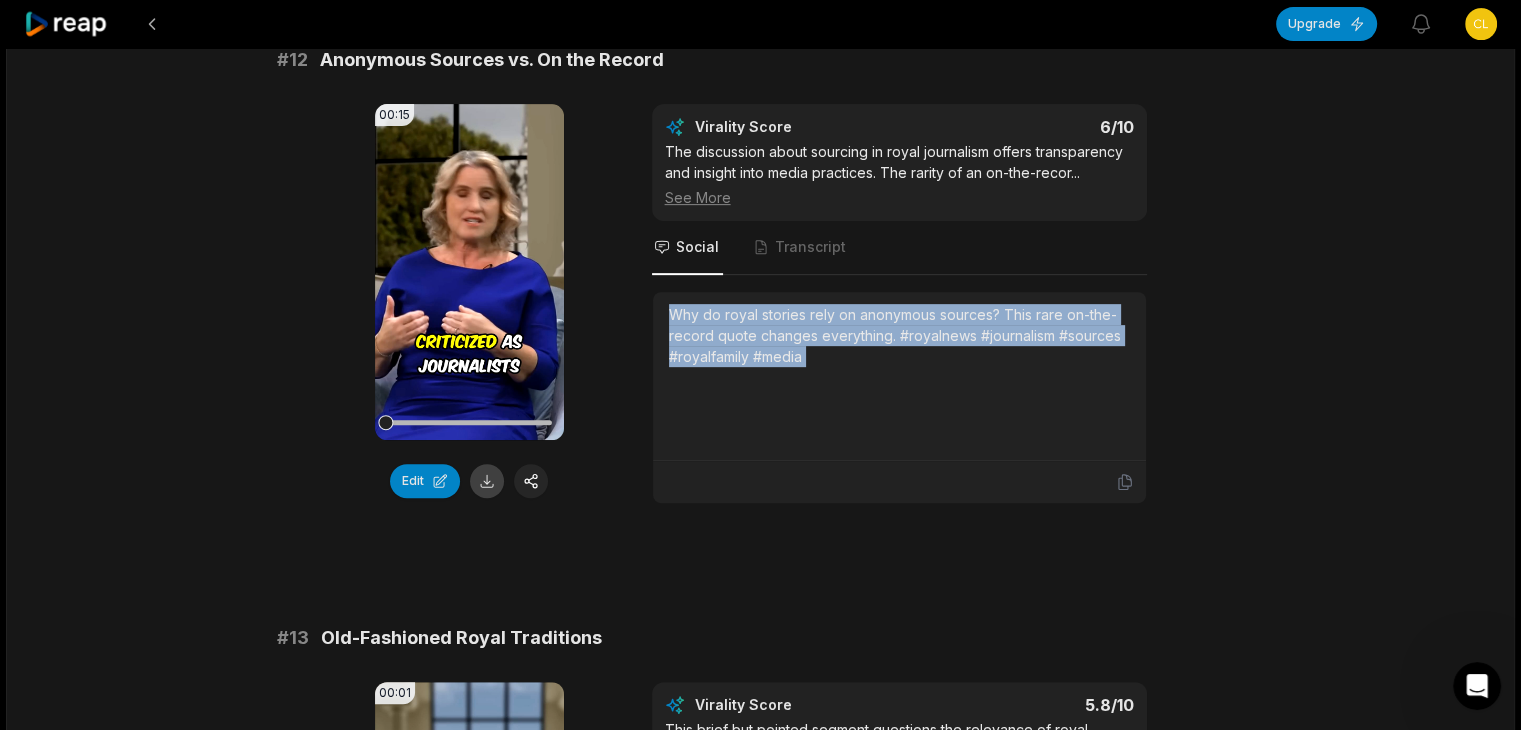 click at bounding box center [487, 481] 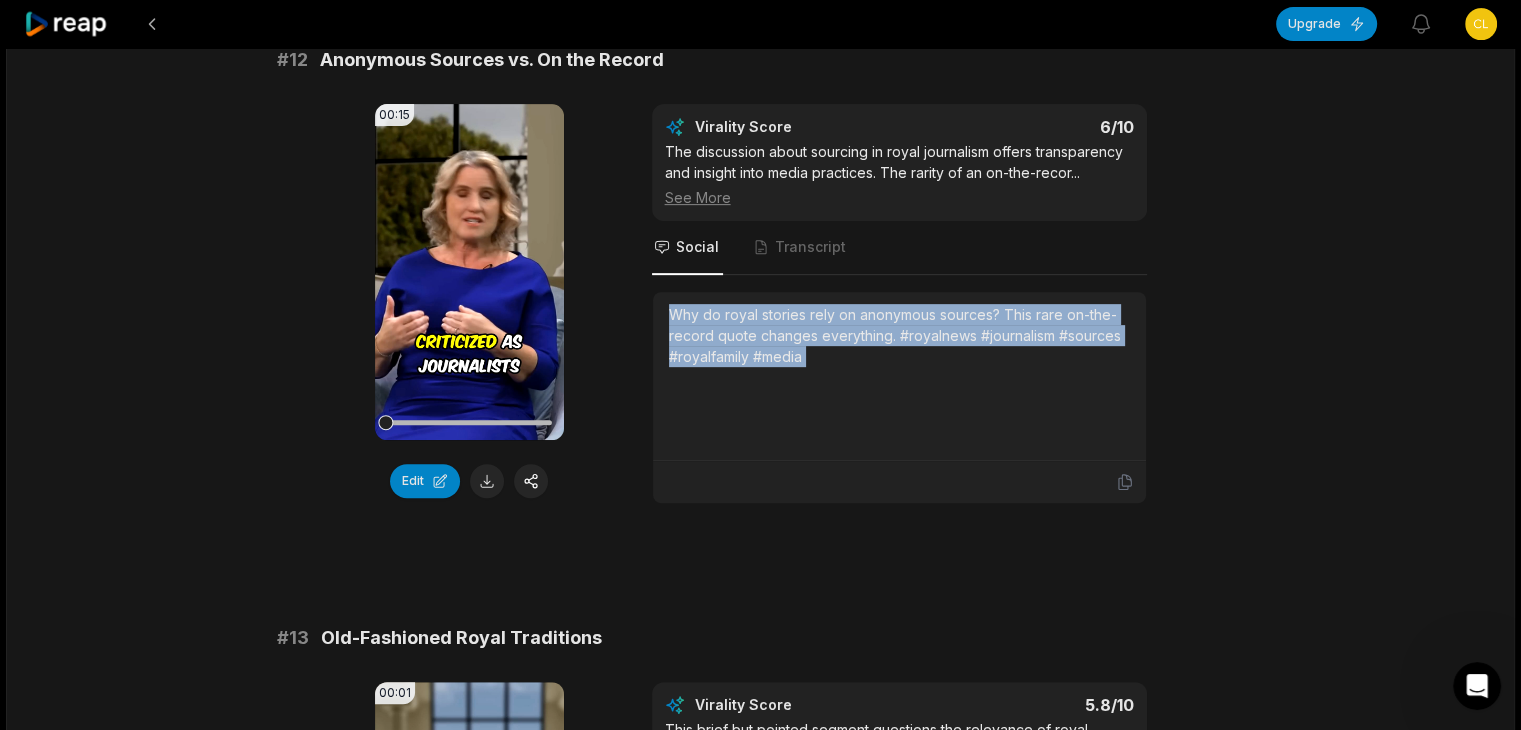 scroll, scrollTop: 1000, scrollLeft: 0, axis: vertical 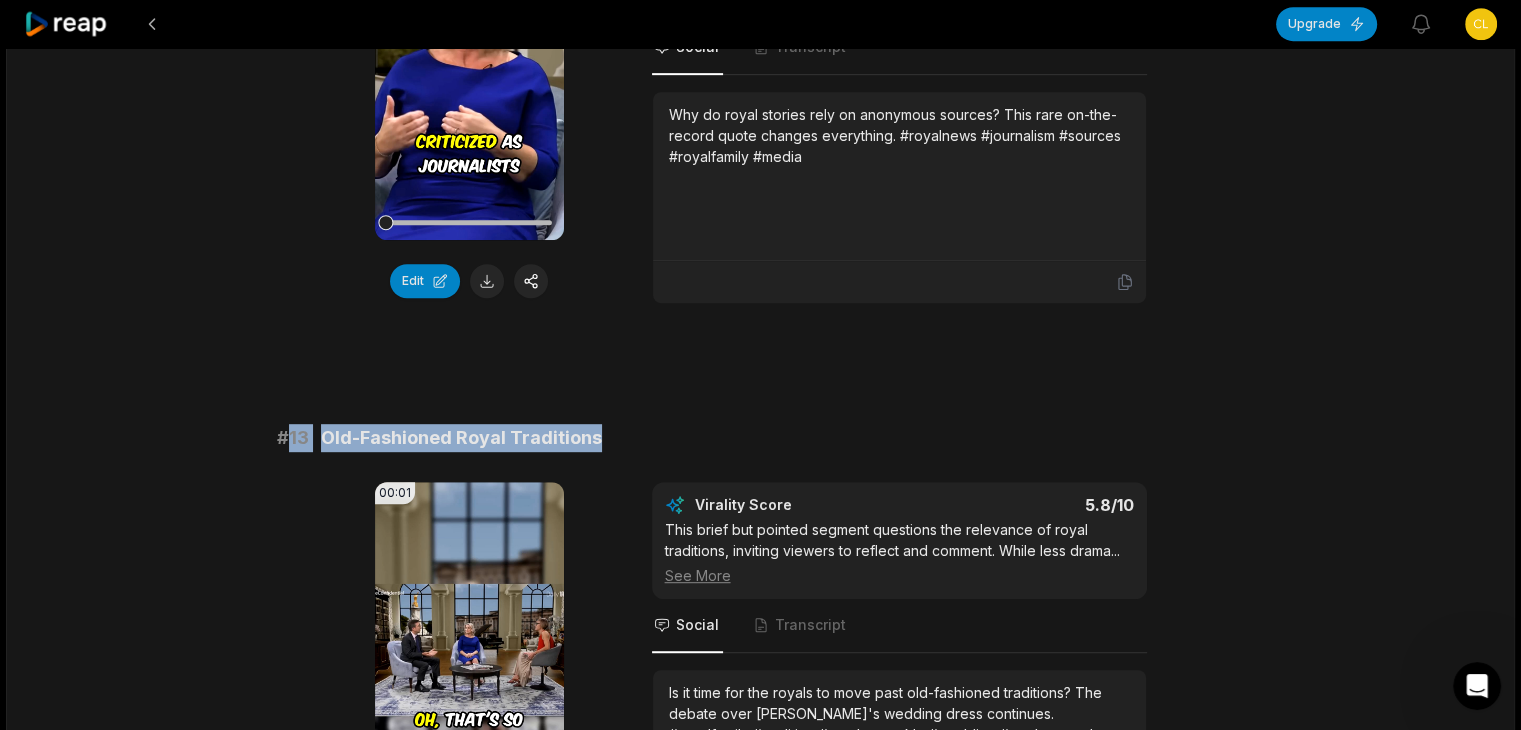 drag, startPoint x: 287, startPoint y: 418, endPoint x: 944, endPoint y: 406, distance: 657.10956 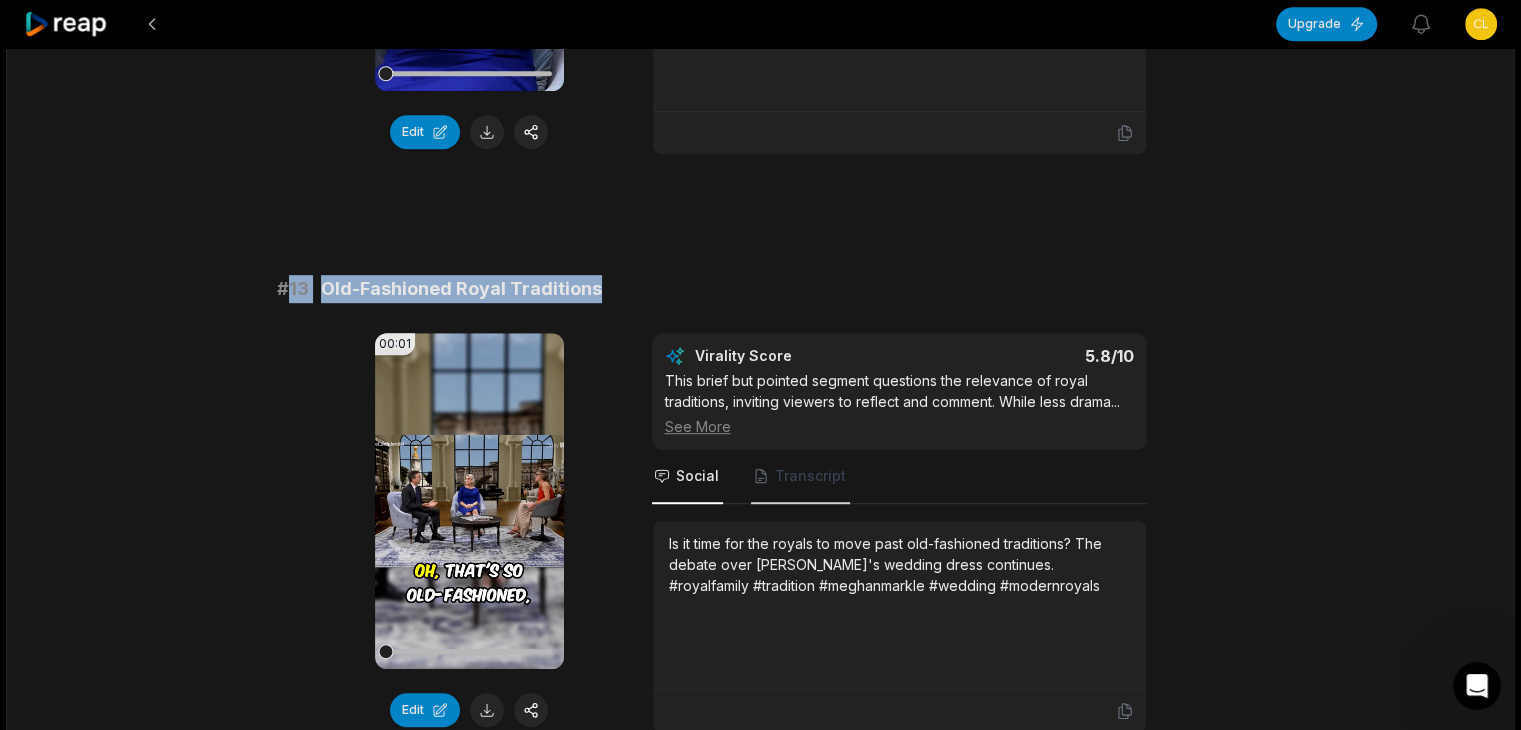scroll, scrollTop: 1300, scrollLeft: 0, axis: vertical 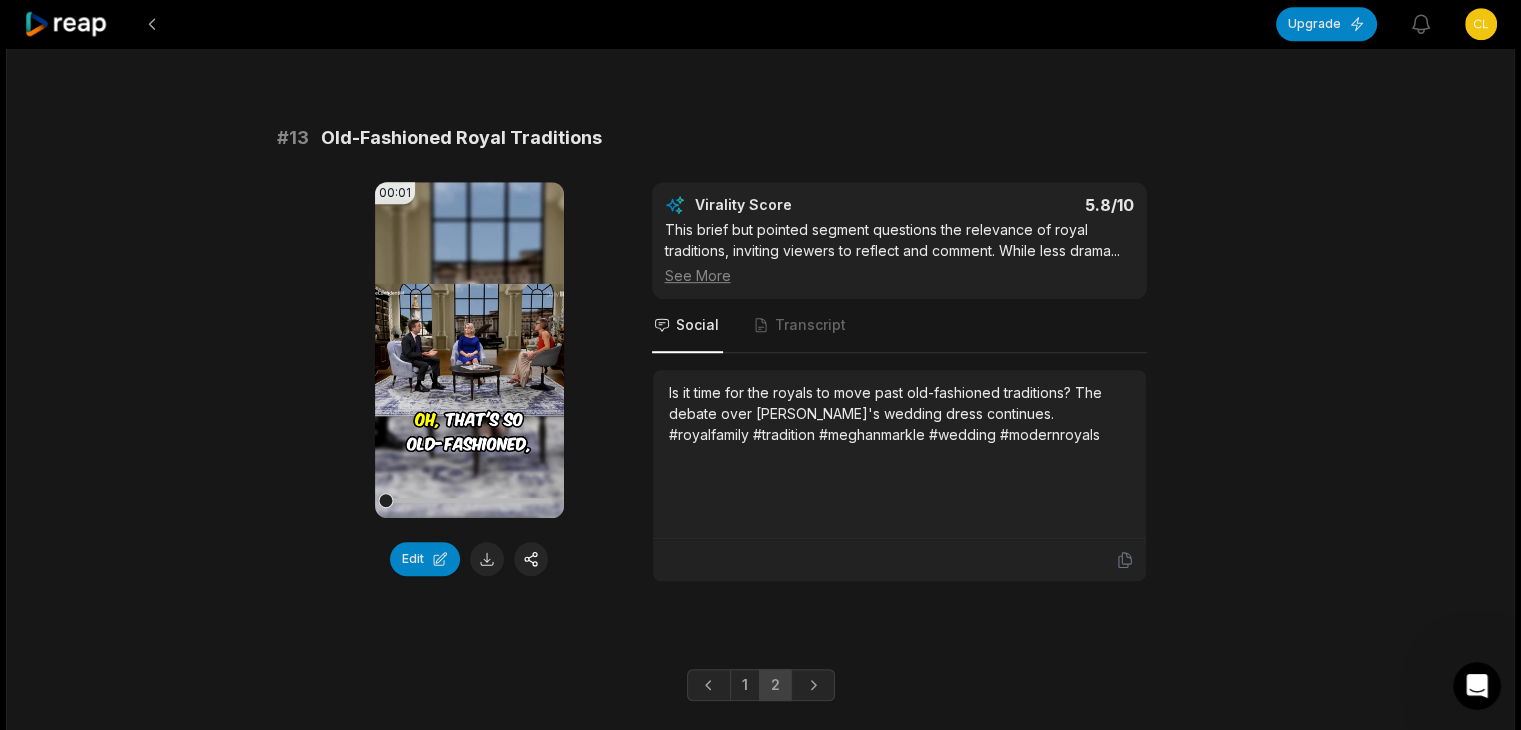 click on "Is it time for the royals to move past old-fashioned traditions? The debate over [PERSON_NAME]'s wedding dress continues. #royalfamily #tradition #meghanmarkle #wedding #modernroyals" at bounding box center (899, 413) 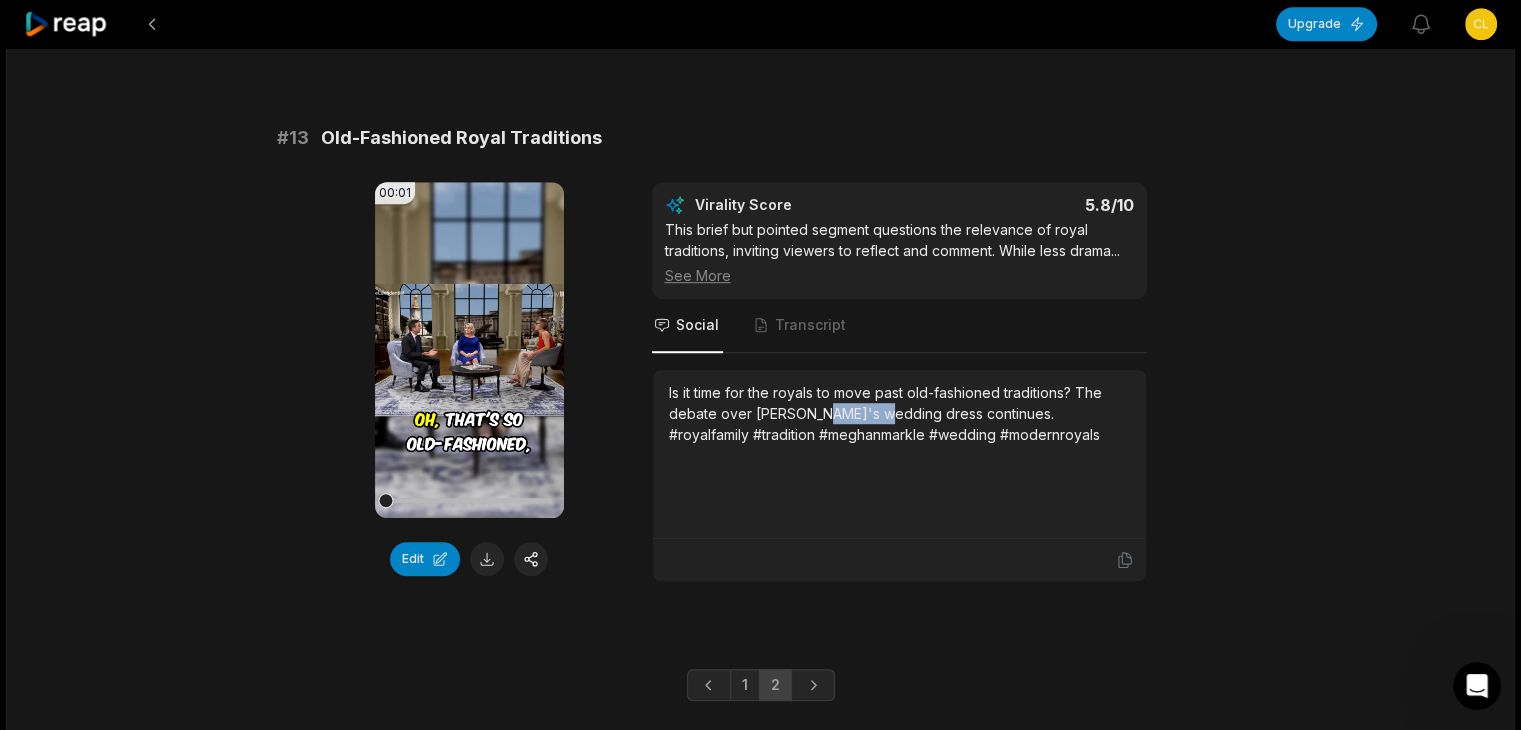 click on "Is it time for the royals to move past old-fashioned traditions? The debate over [PERSON_NAME]'s wedding dress continues. #royalfamily #tradition #meghanmarkle #wedding #modernroyals" at bounding box center (899, 413) 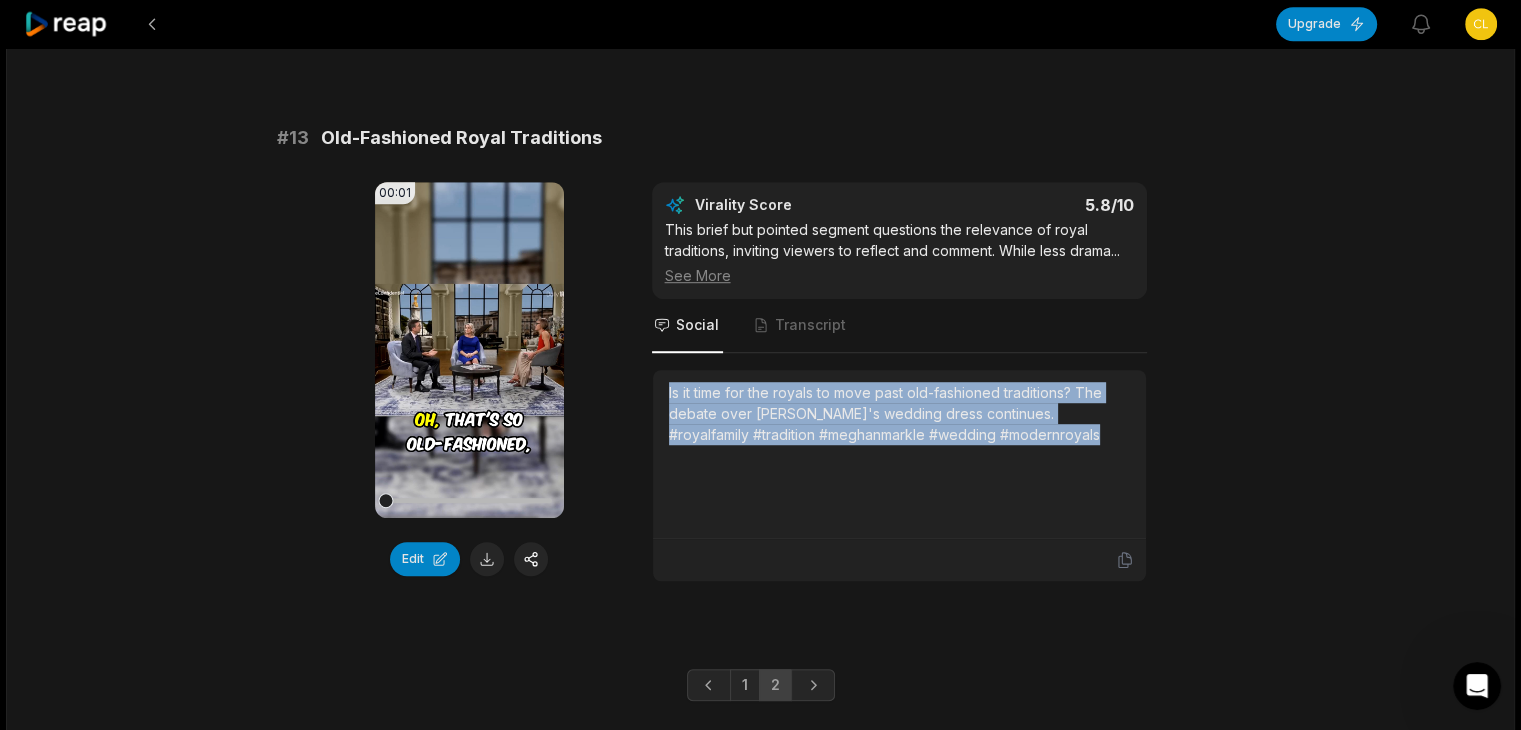 click on "Is it time for the royals to move past old-fashioned traditions? The debate over [PERSON_NAME]'s wedding dress continues. #royalfamily #tradition #meghanmarkle #wedding #modernroyals" at bounding box center [899, 413] 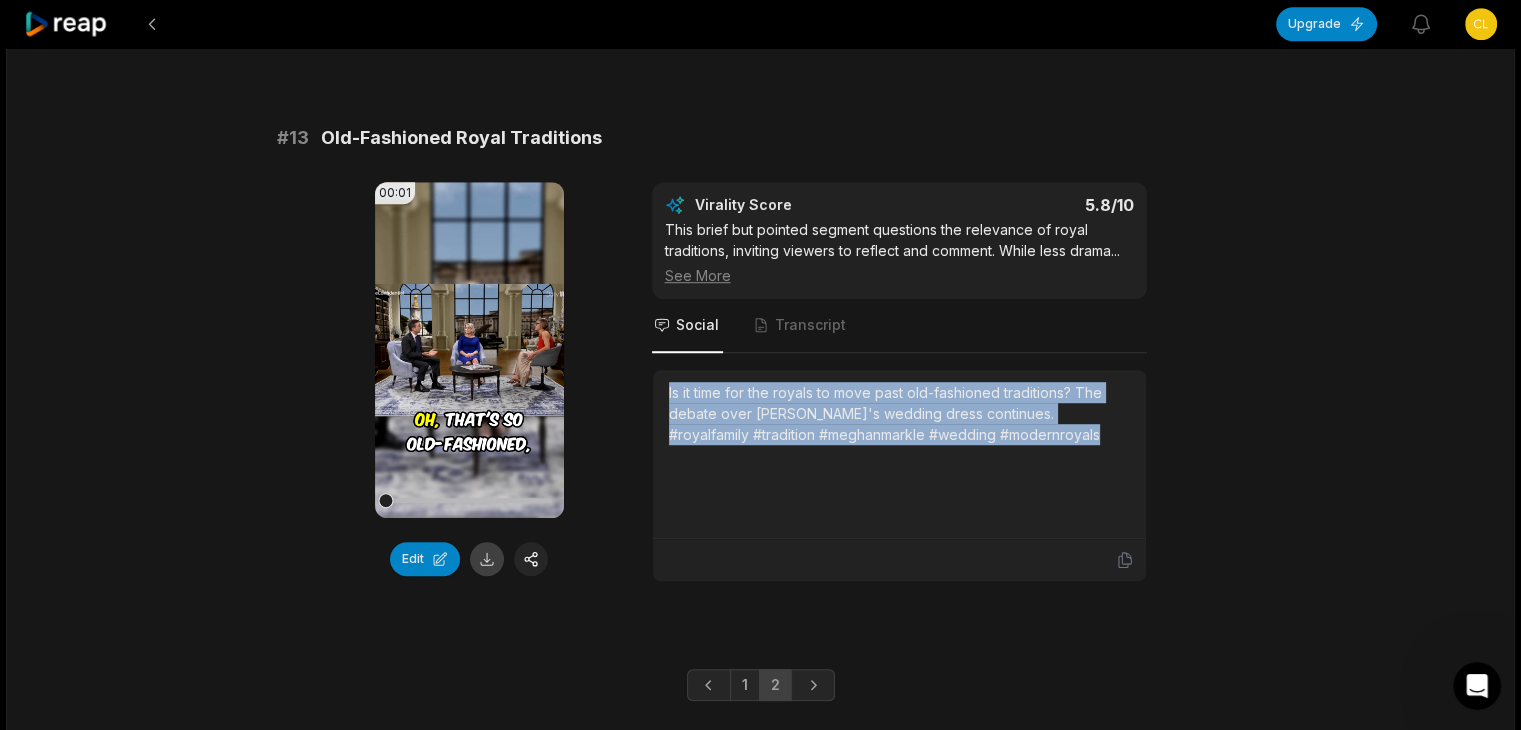 click at bounding box center (487, 559) 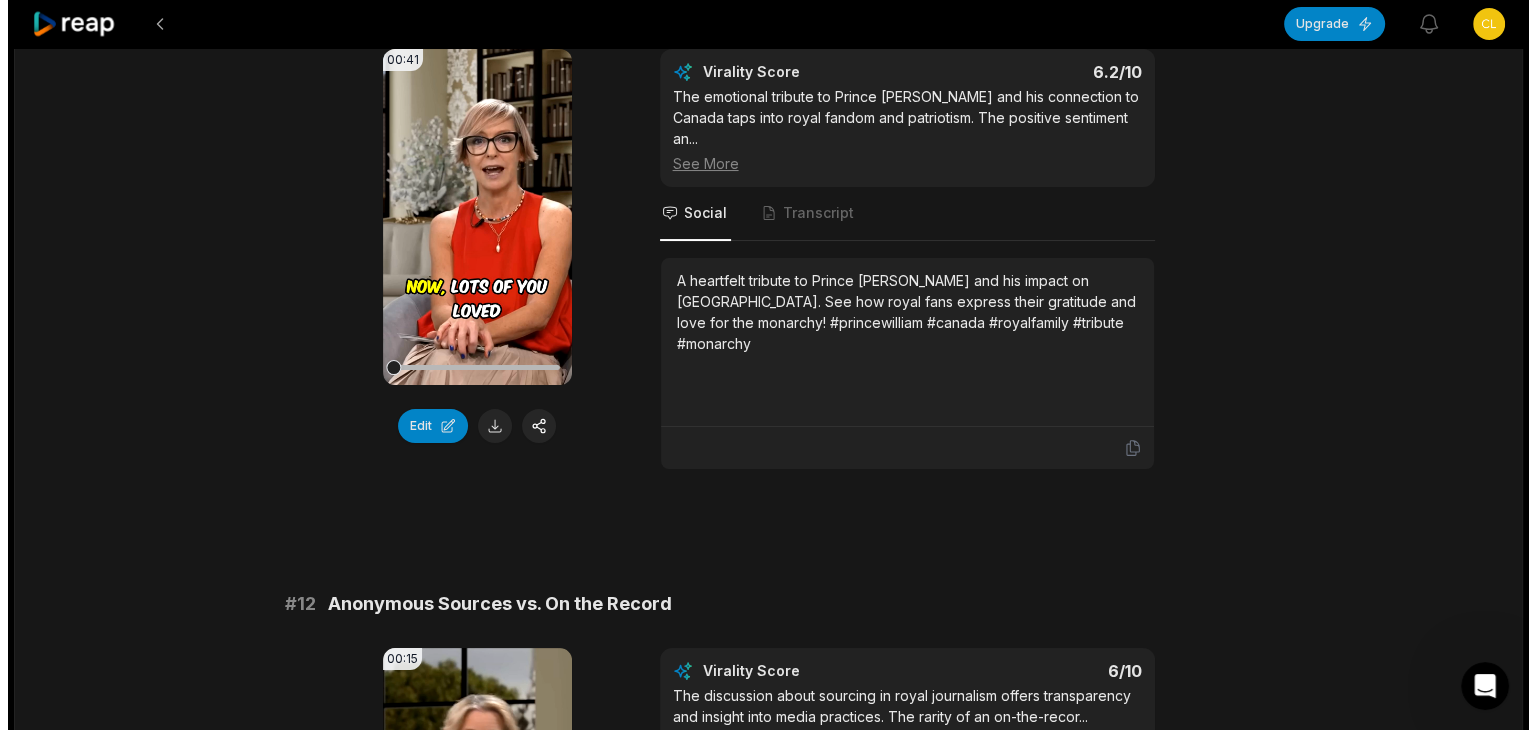 scroll, scrollTop: 0, scrollLeft: 0, axis: both 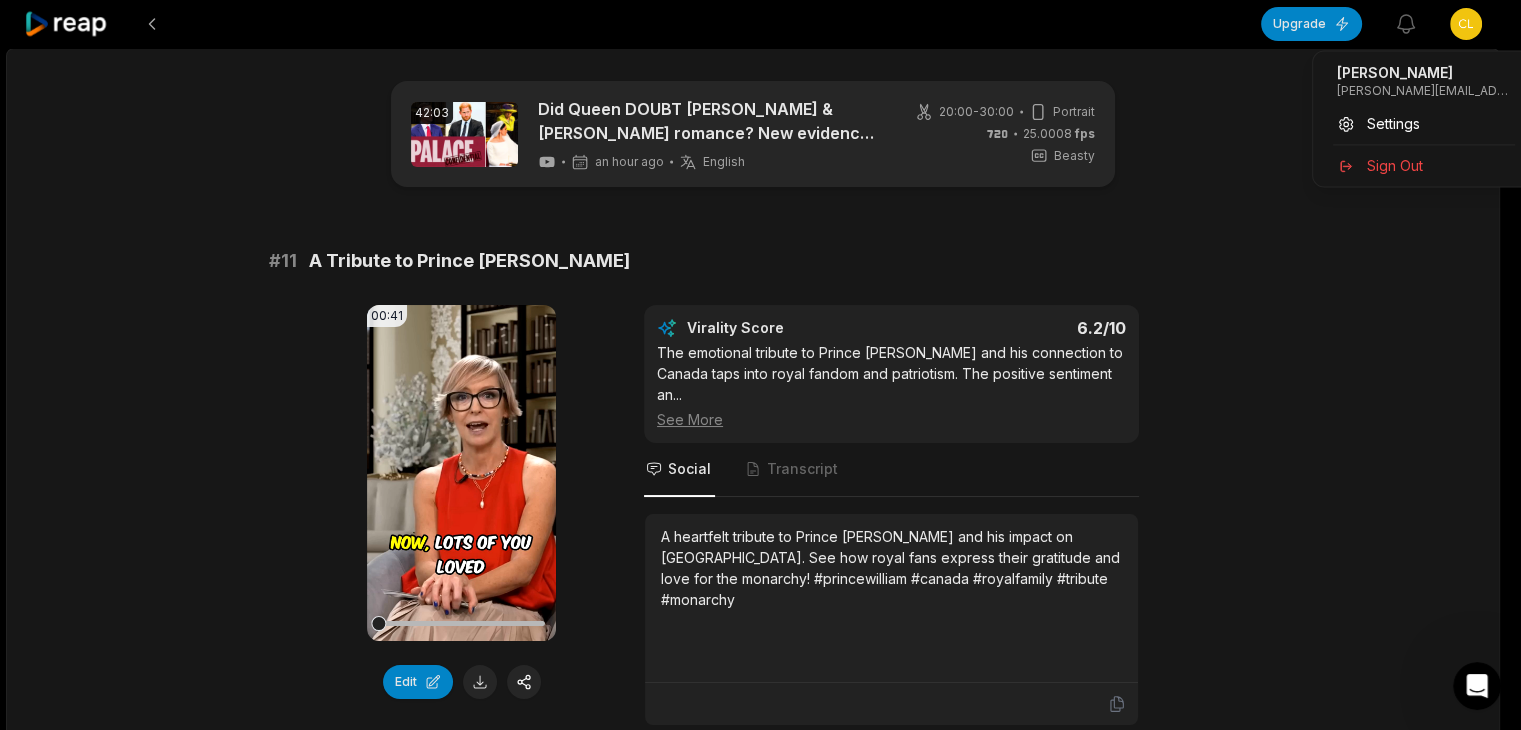 click on "Upgrade View notifications Open user menu 42:03 Did Queen DOUBT Prince Harry & Meghan Markle’s romance? New evidence emerges | Palace Confidential an hour ago English en 20:00  -  30:00 Portrait 25.0008   fps Beasty # 11 A Tribute to Prince William 00:41 Your browser does not support mp4 format. Edit Virality Score 6.2 /10 The emotional tribute to Prince William and his connection to Canada taps into royal fandom and patriotism. The positive sentiment an ...   See More Social Transcript A heartfelt tribute to Prince William and his impact on Canada. See how royal fans express their gratitude and love for the monarchy! #princewilliam #canada #royalfamily #tribute #monarchy # 12 Anonymous Sources vs. On the Record 00:15 Your browser does not support mp4 format. Edit Virality Score 6 /10 The discussion about sourcing in royal journalism offers transparency and insight into media practices. The rarity of an on-the-recor ...   See More Social Transcript # 13 Old-Fashioned Royal Traditions 00:01 Edit 5.8 /10 ..." at bounding box center [760, 365] 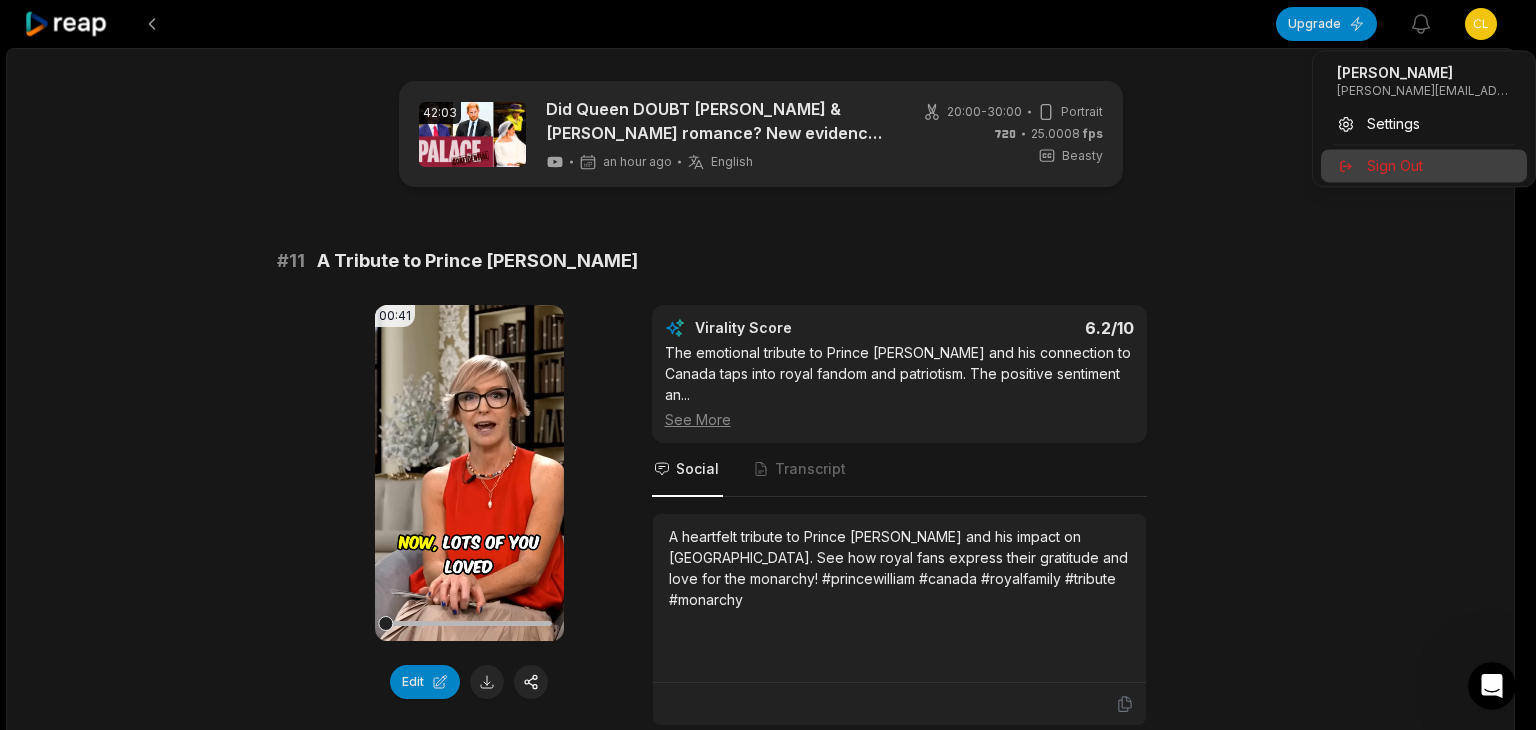 click on "Sign Out" at bounding box center (1395, 165) 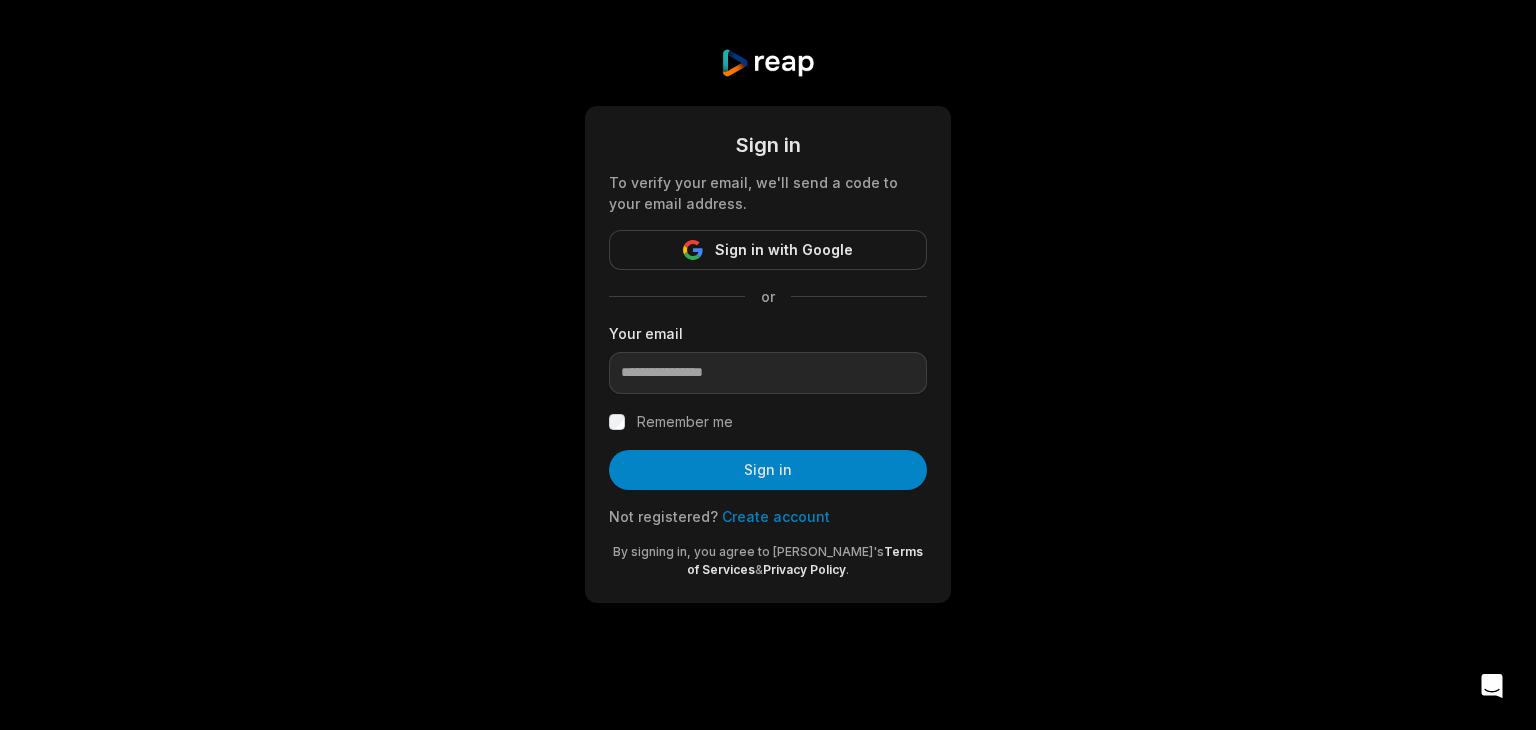 click on "Create account" at bounding box center [776, 516] 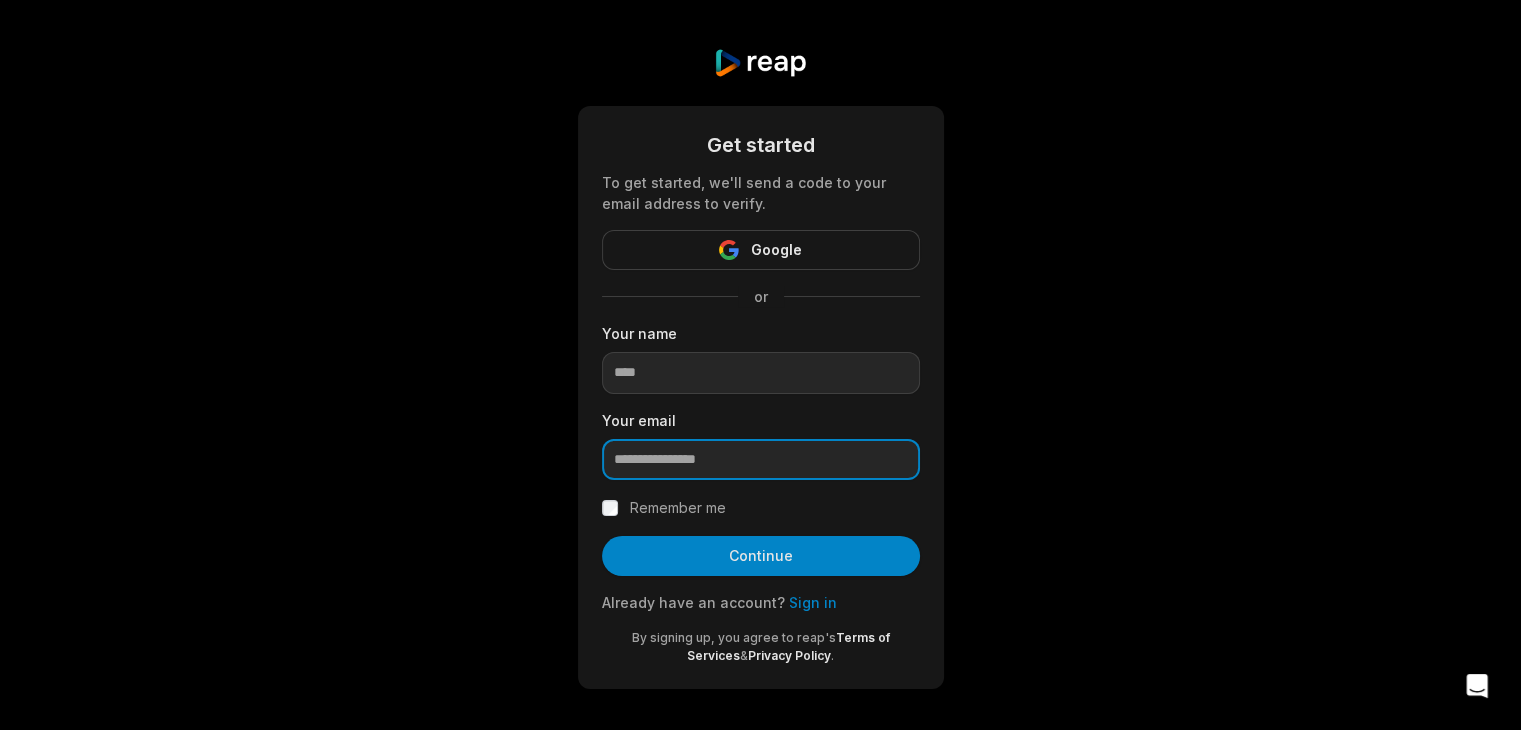 click at bounding box center (761, 460) 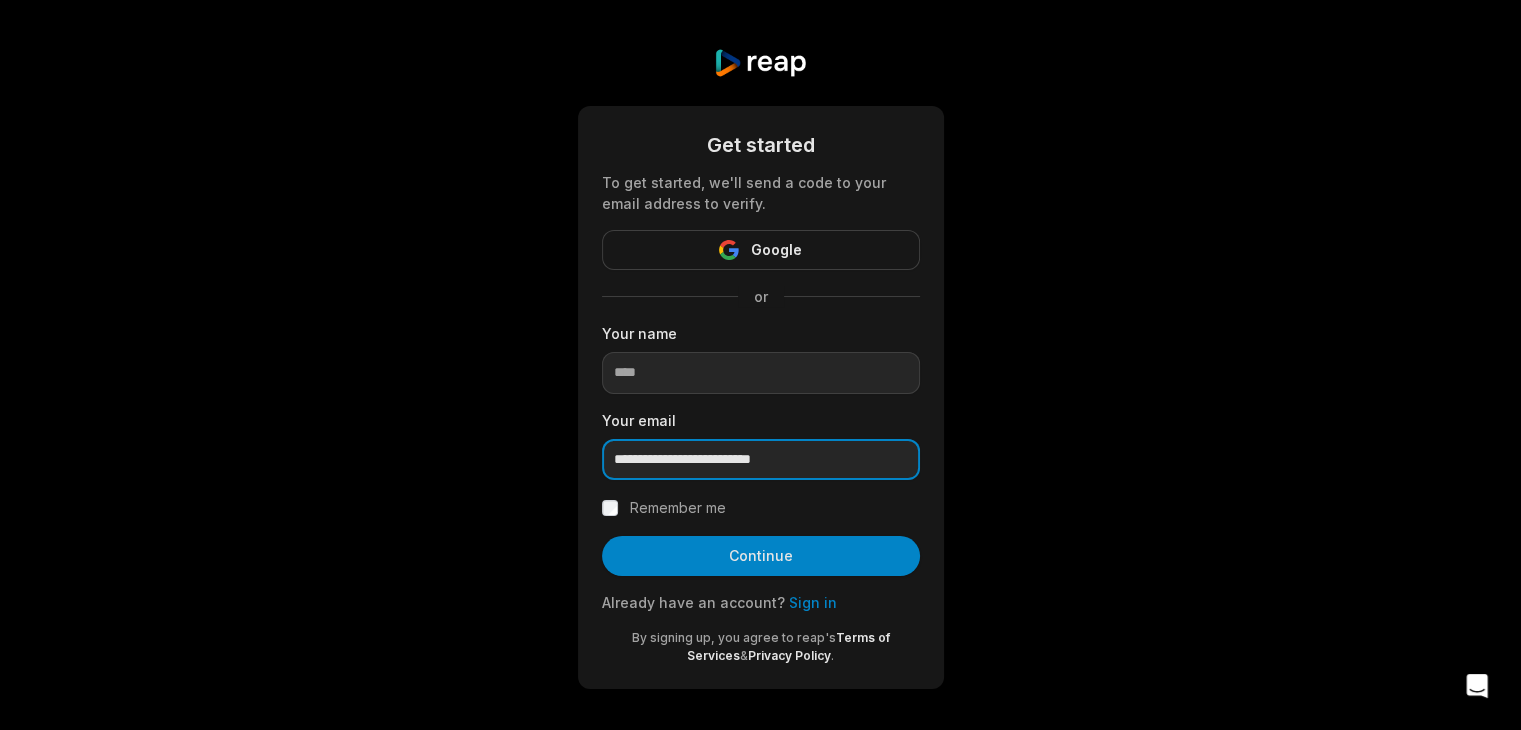 type on "**********" 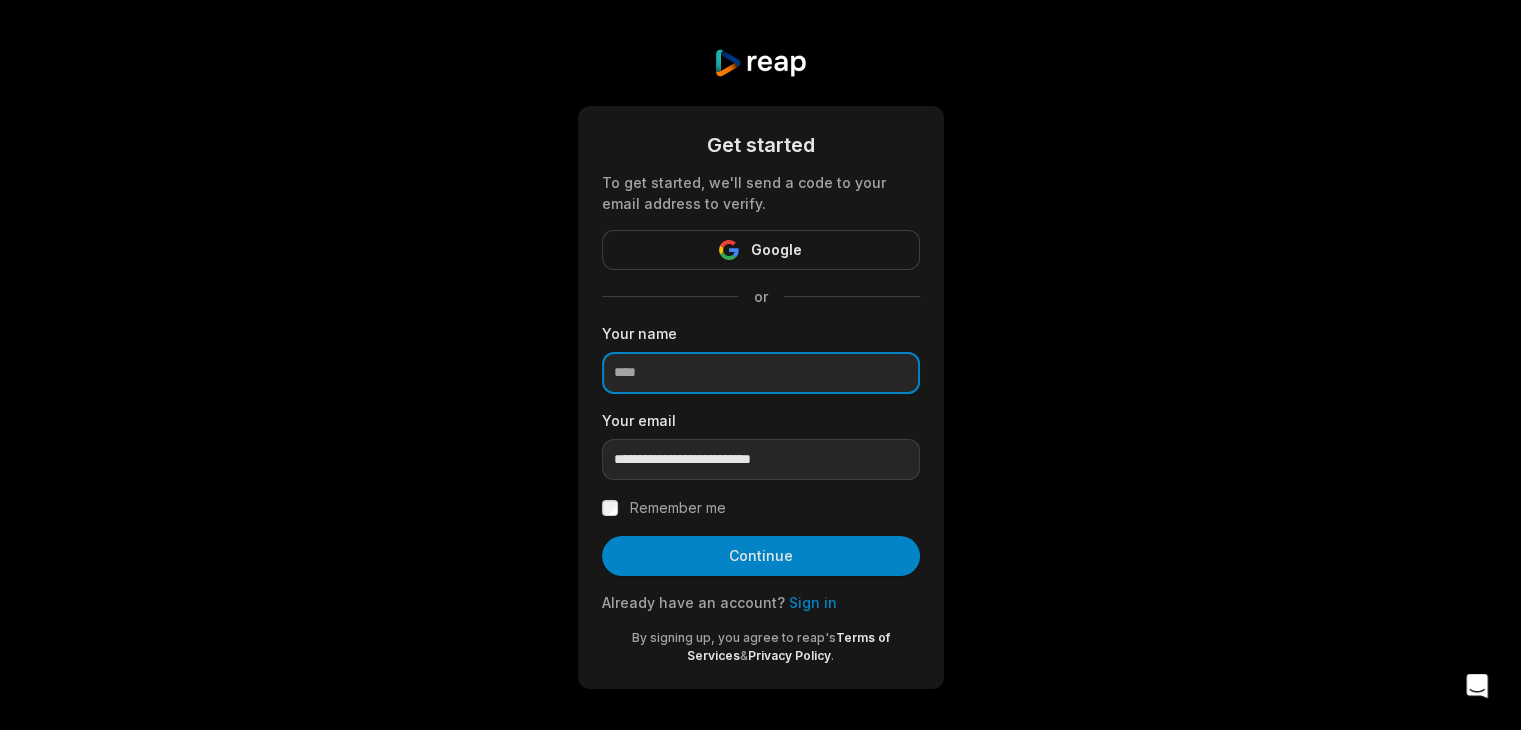 click at bounding box center (761, 373) 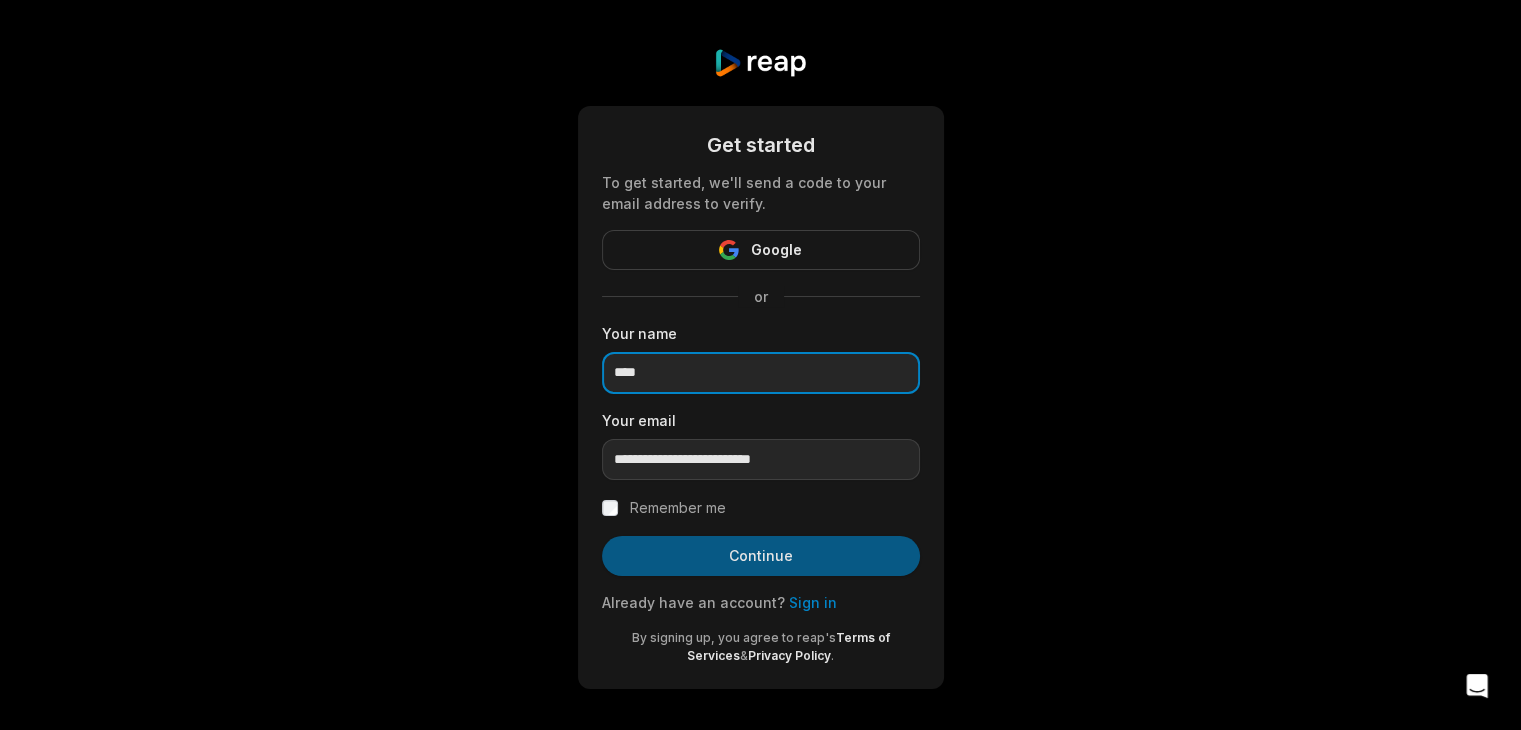 type on "****" 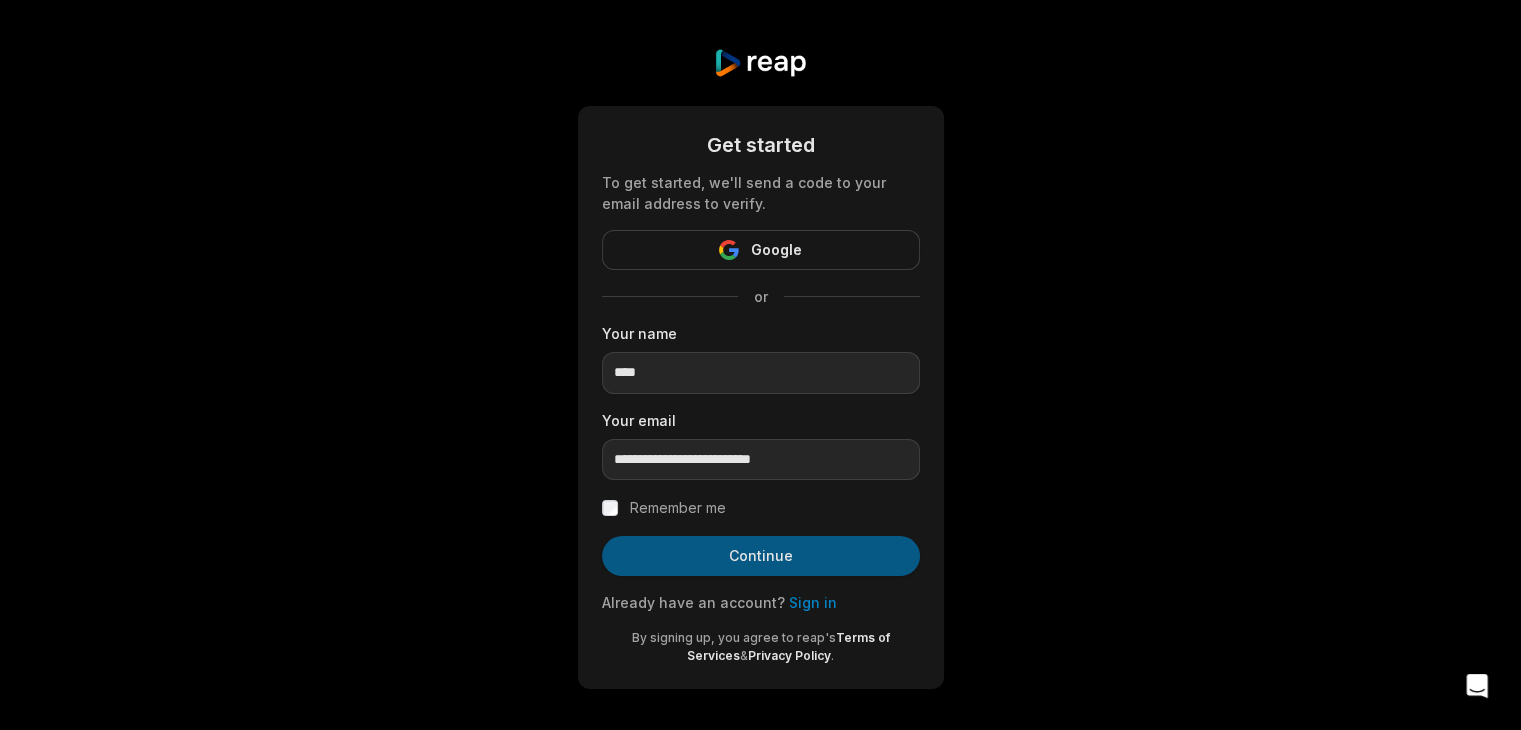 click on "Continue" at bounding box center [761, 556] 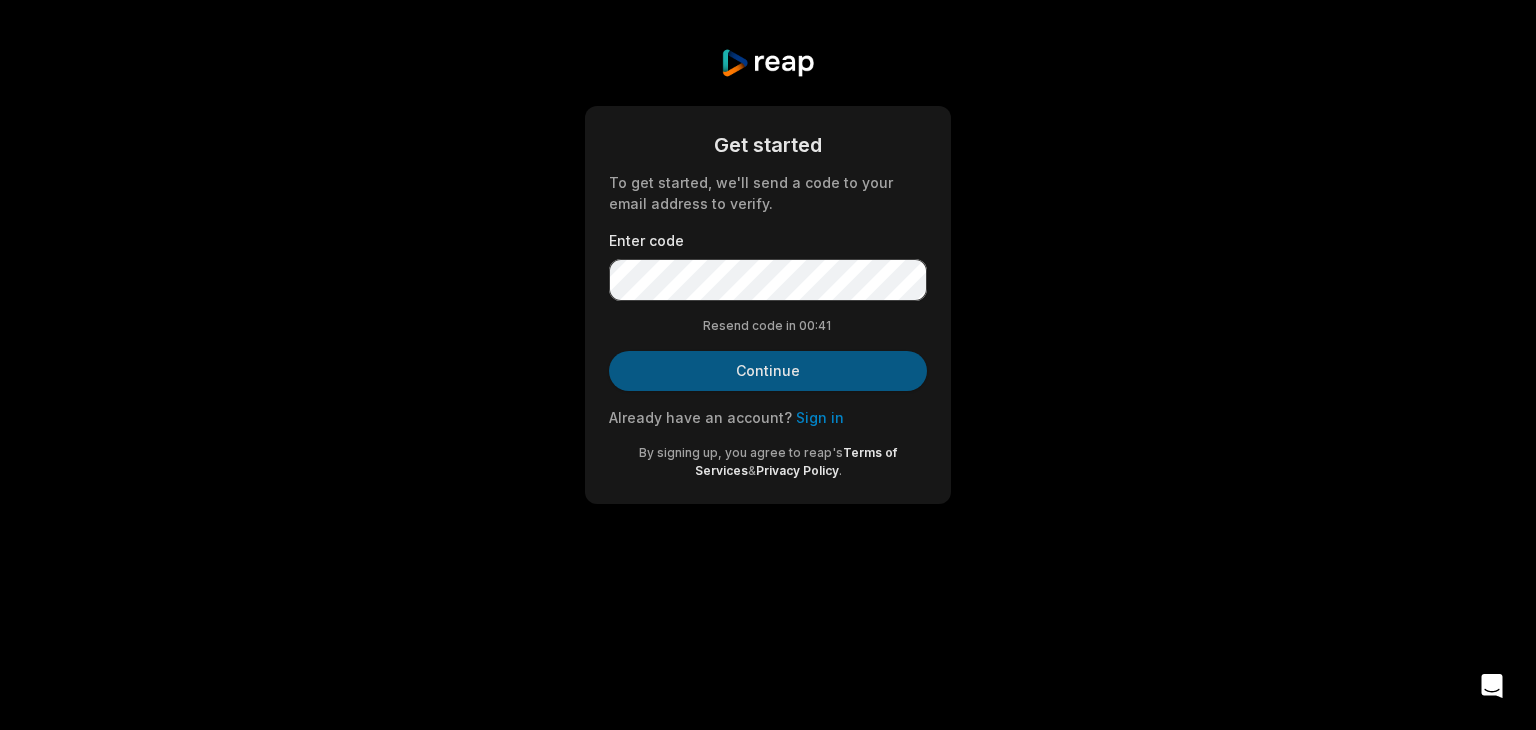 click on "Continue" at bounding box center [768, 371] 